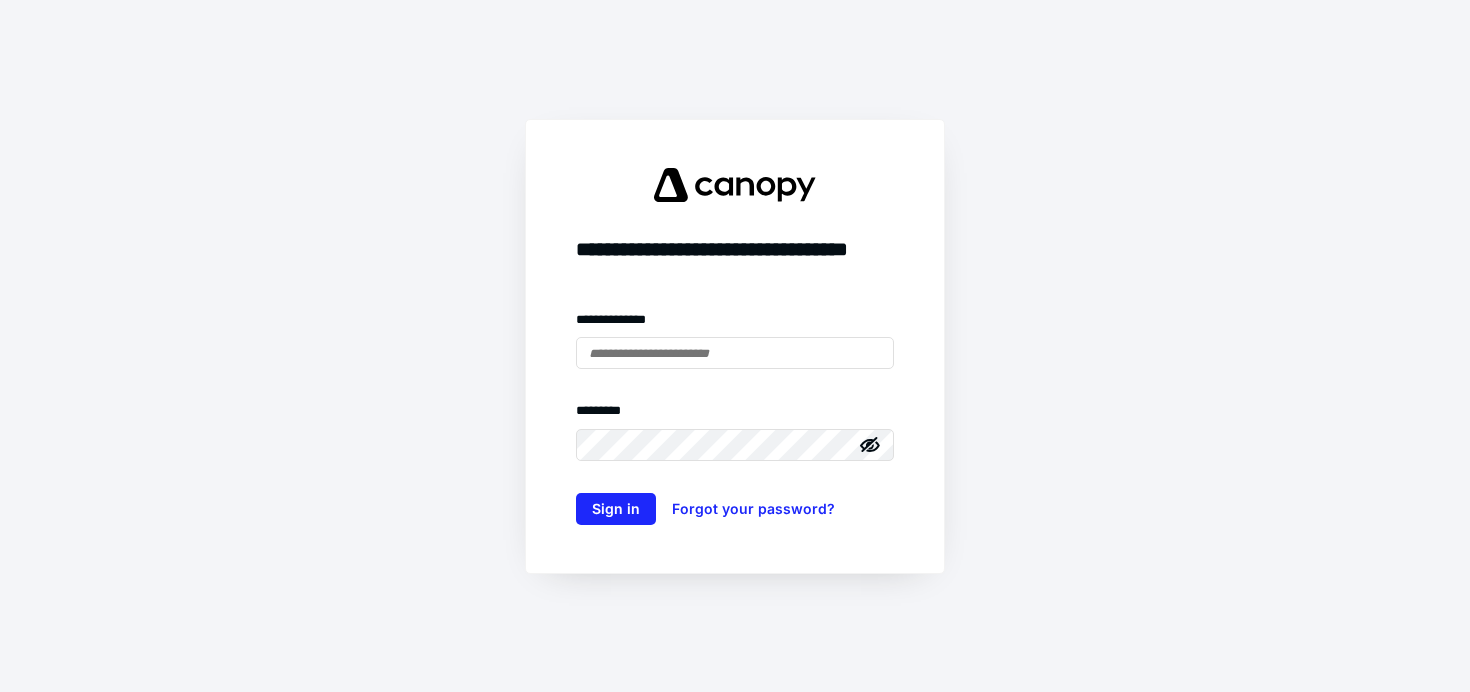 scroll, scrollTop: 0, scrollLeft: 0, axis: both 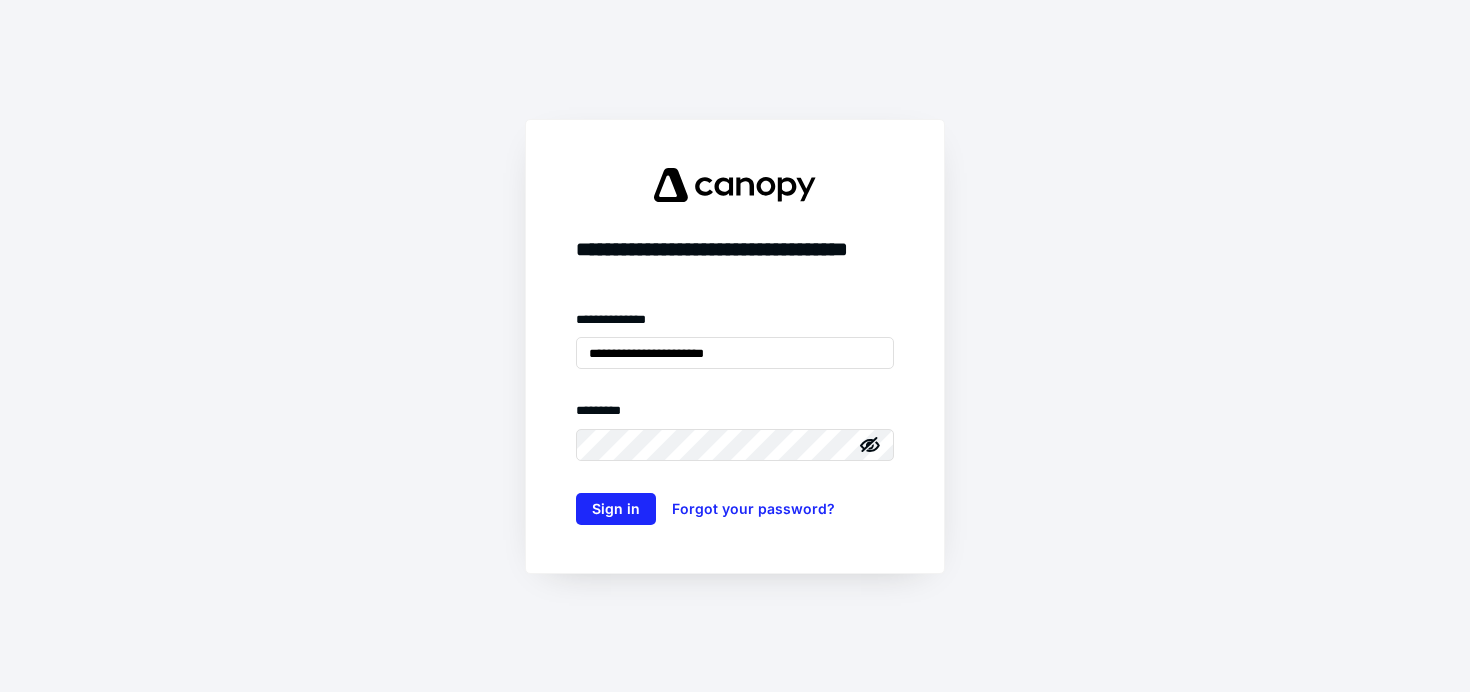 type on "**********" 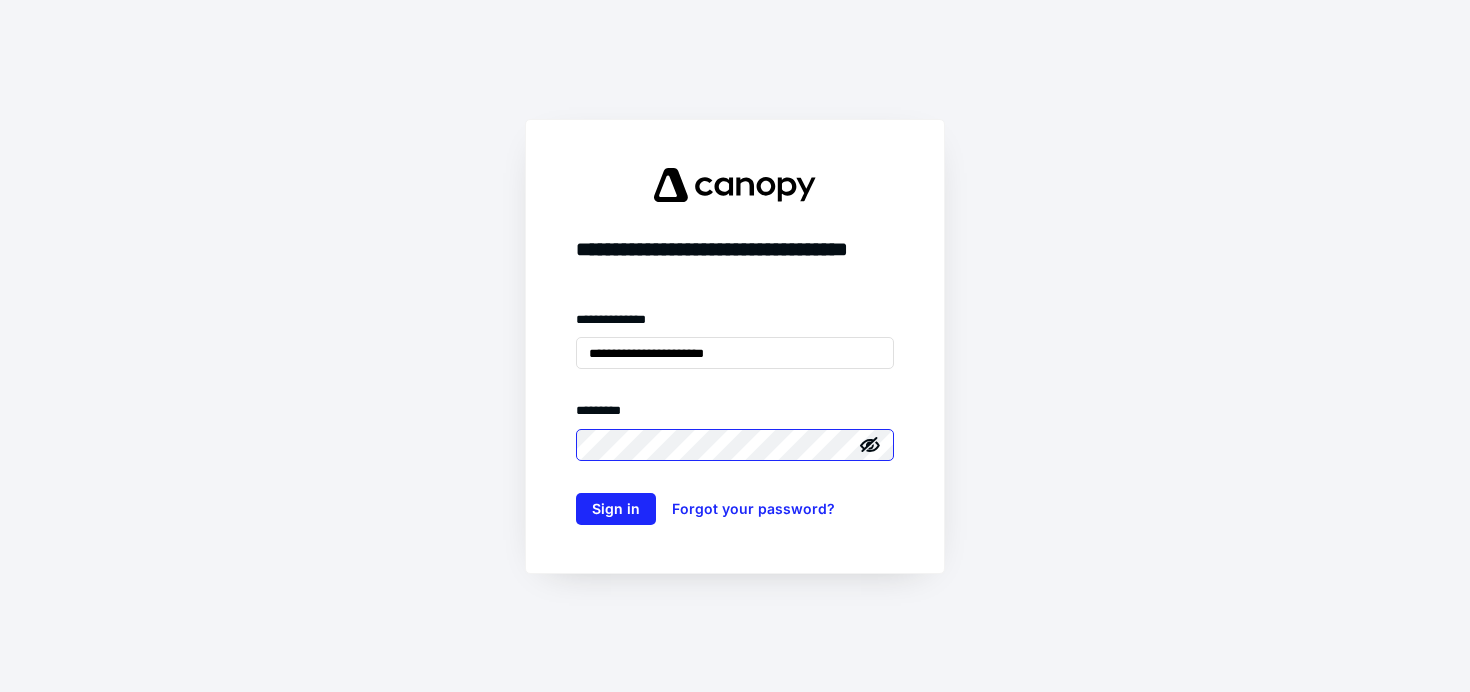 click on "Sign in" at bounding box center [616, 509] 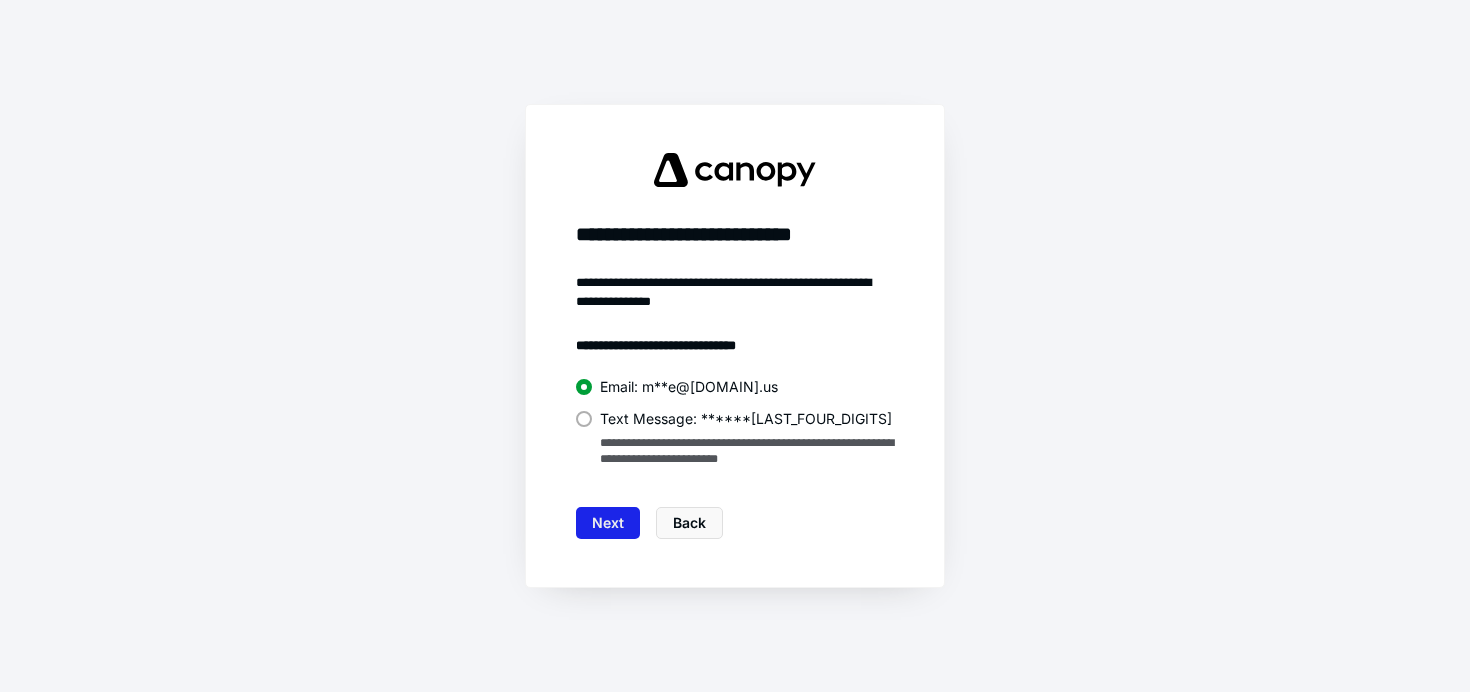 click on "Next" at bounding box center (608, 523) 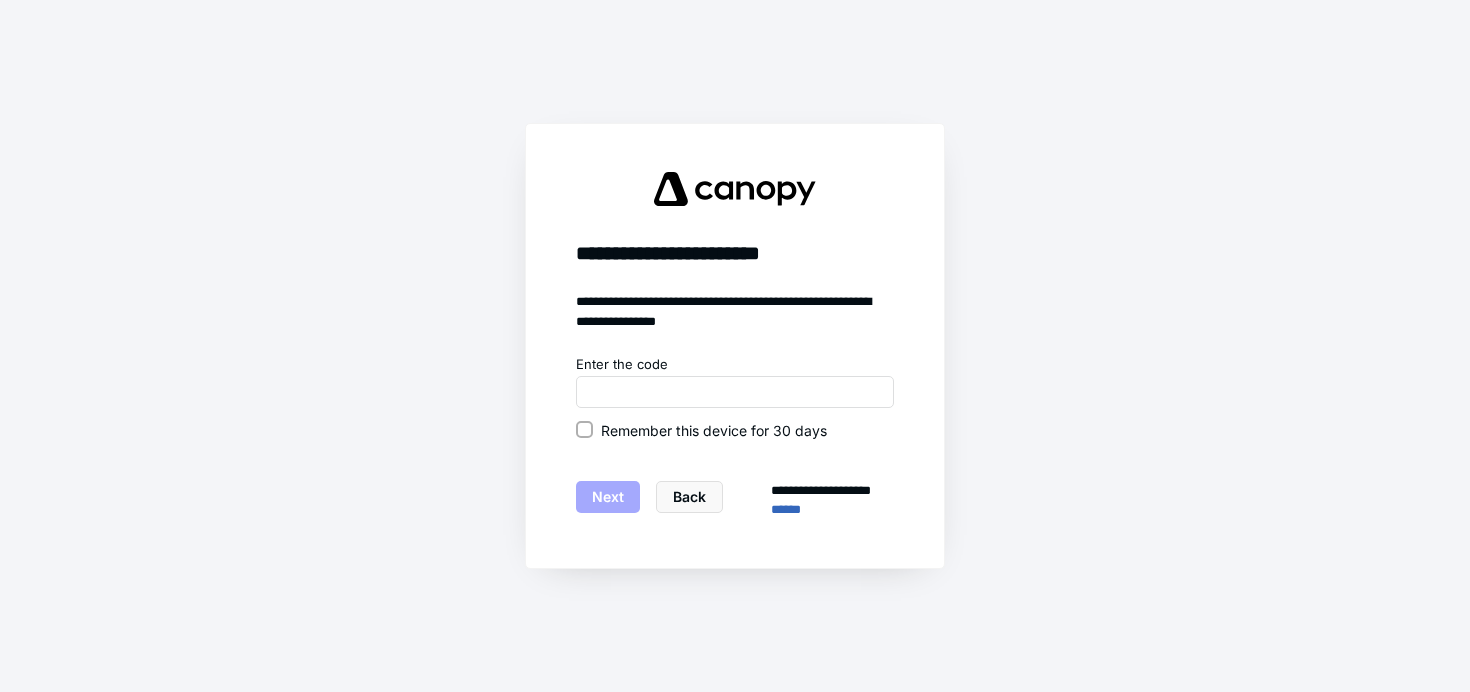 click 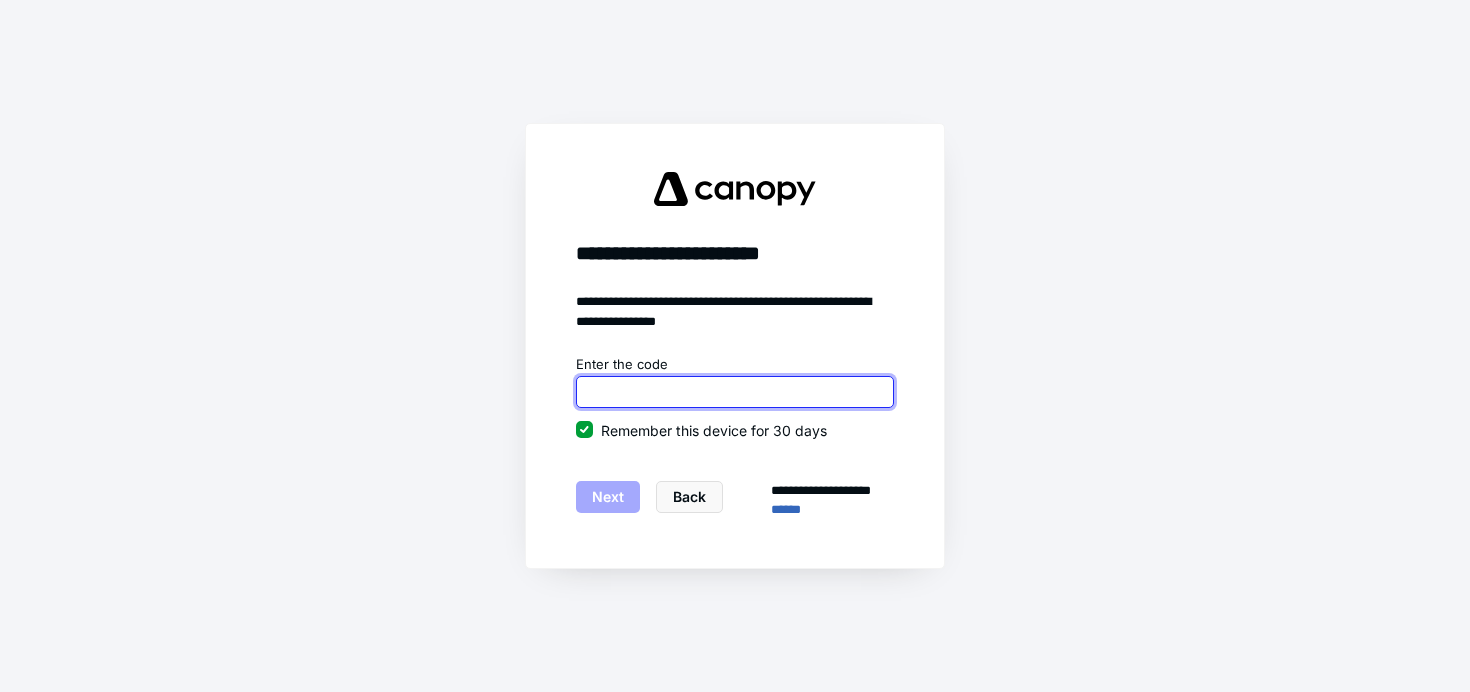 click at bounding box center [735, 392] 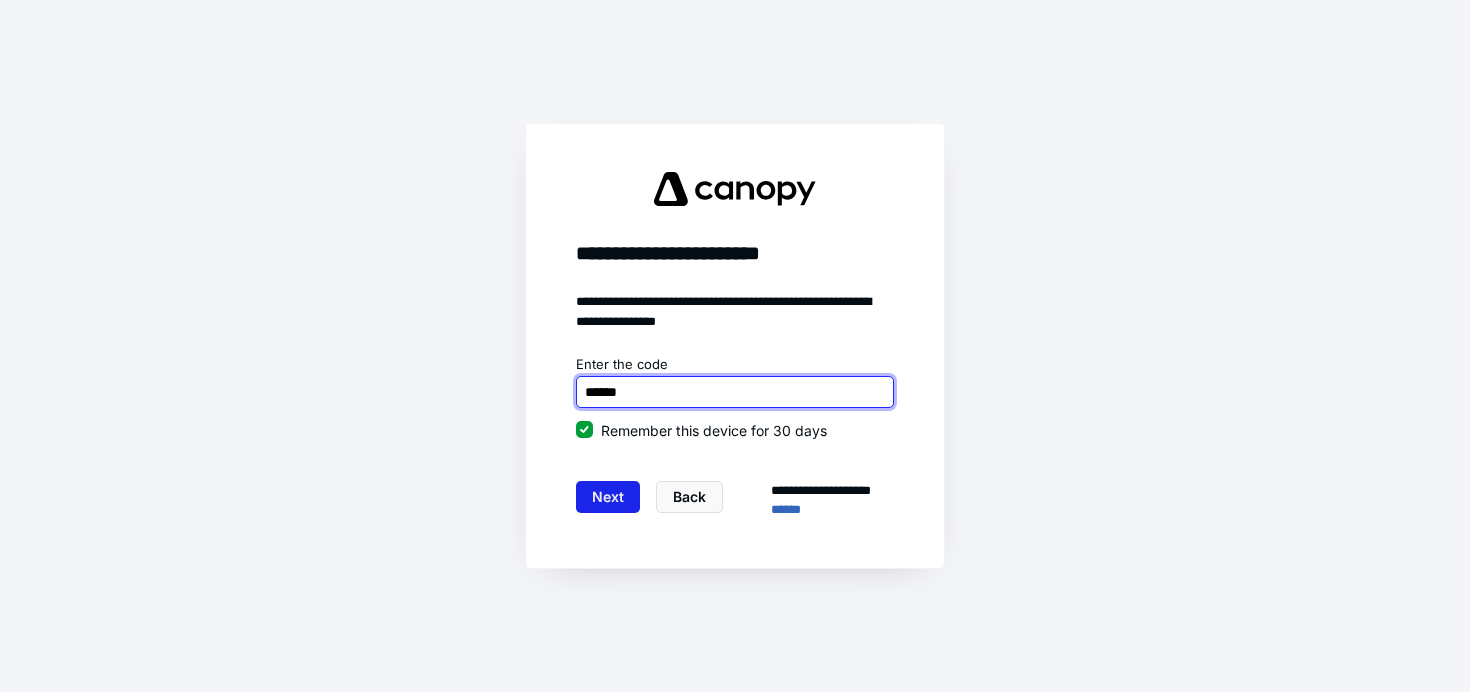type on "******" 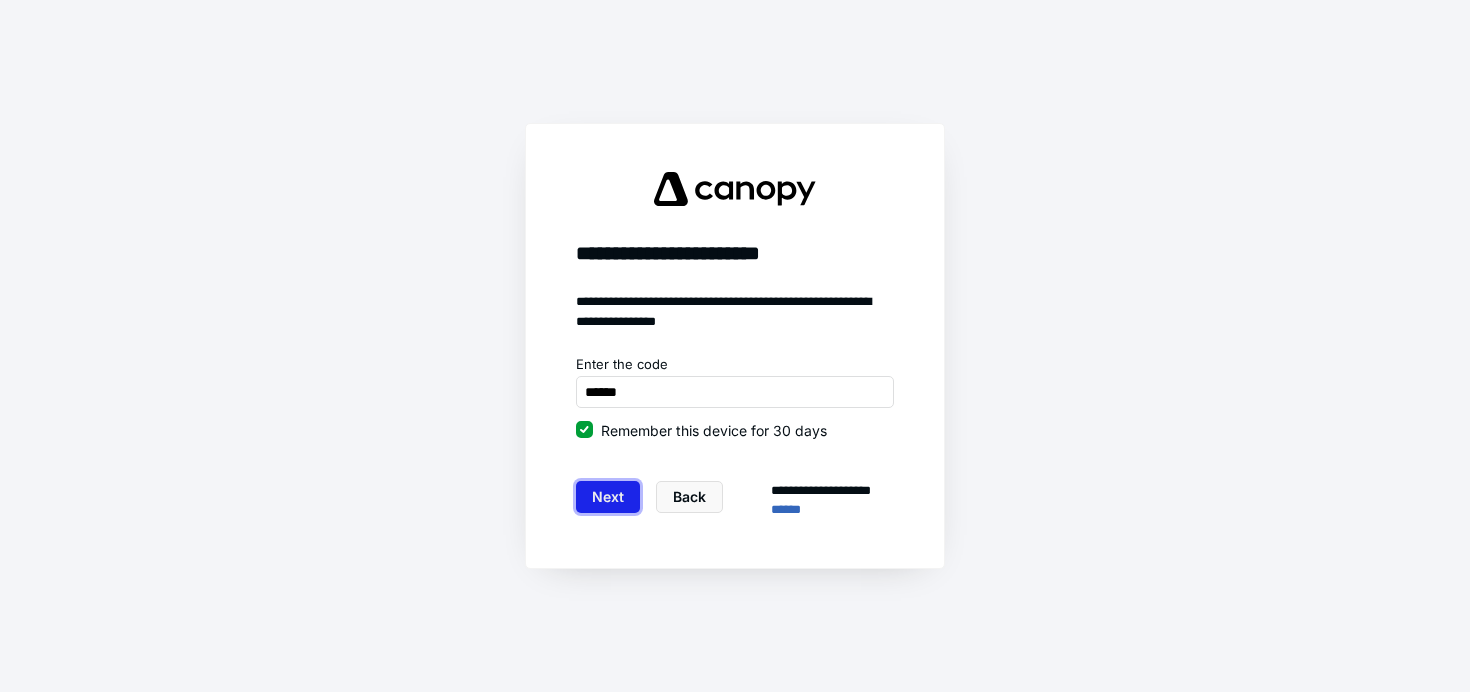 click on "Next" at bounding box center (608, 497) 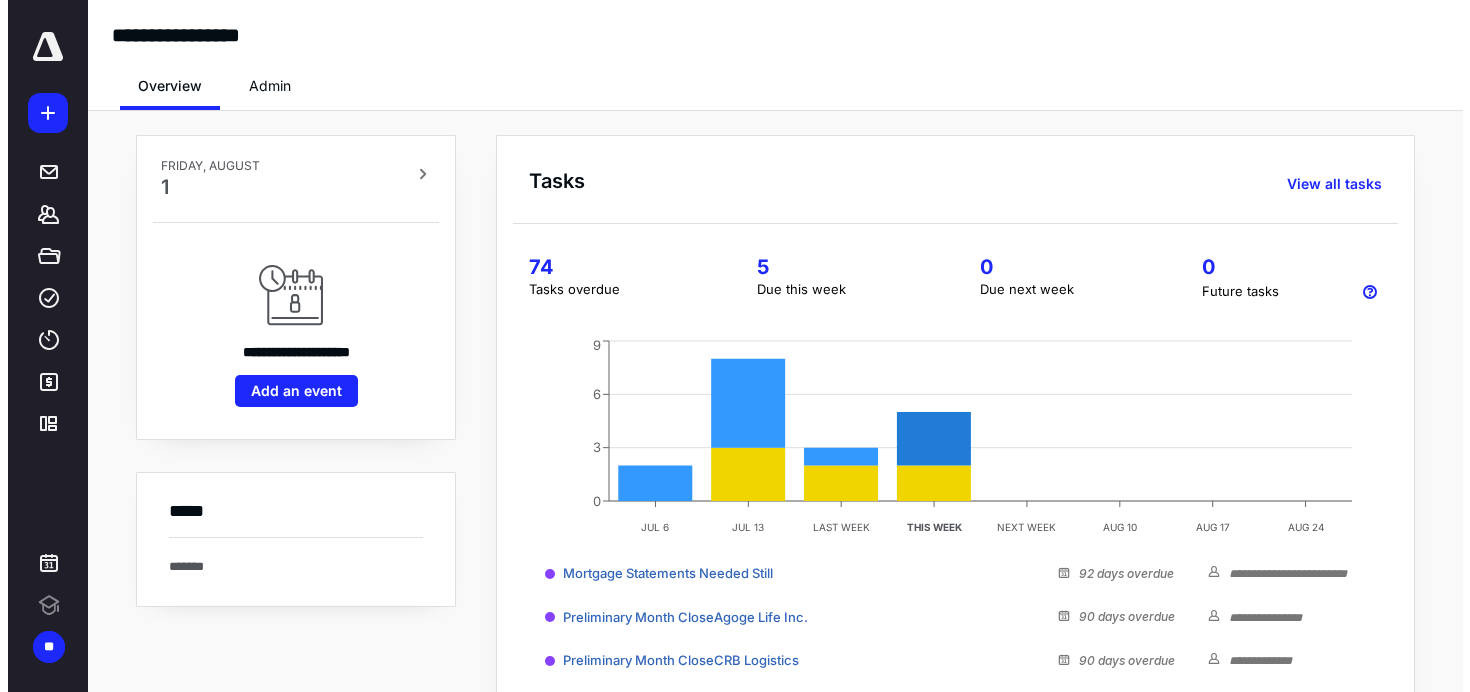 scroll, scrollTop: 0, scrollLeft: 0, axis: both 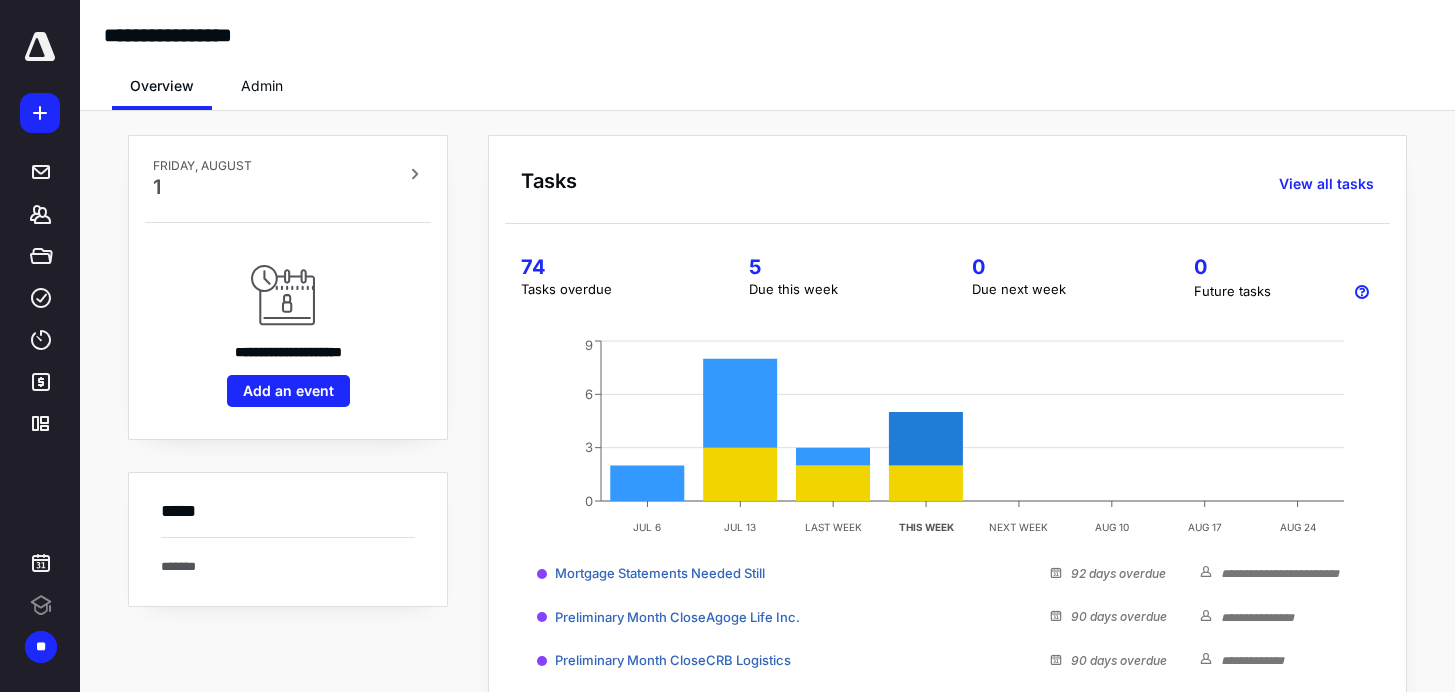 click at bounding box center [40, 47] 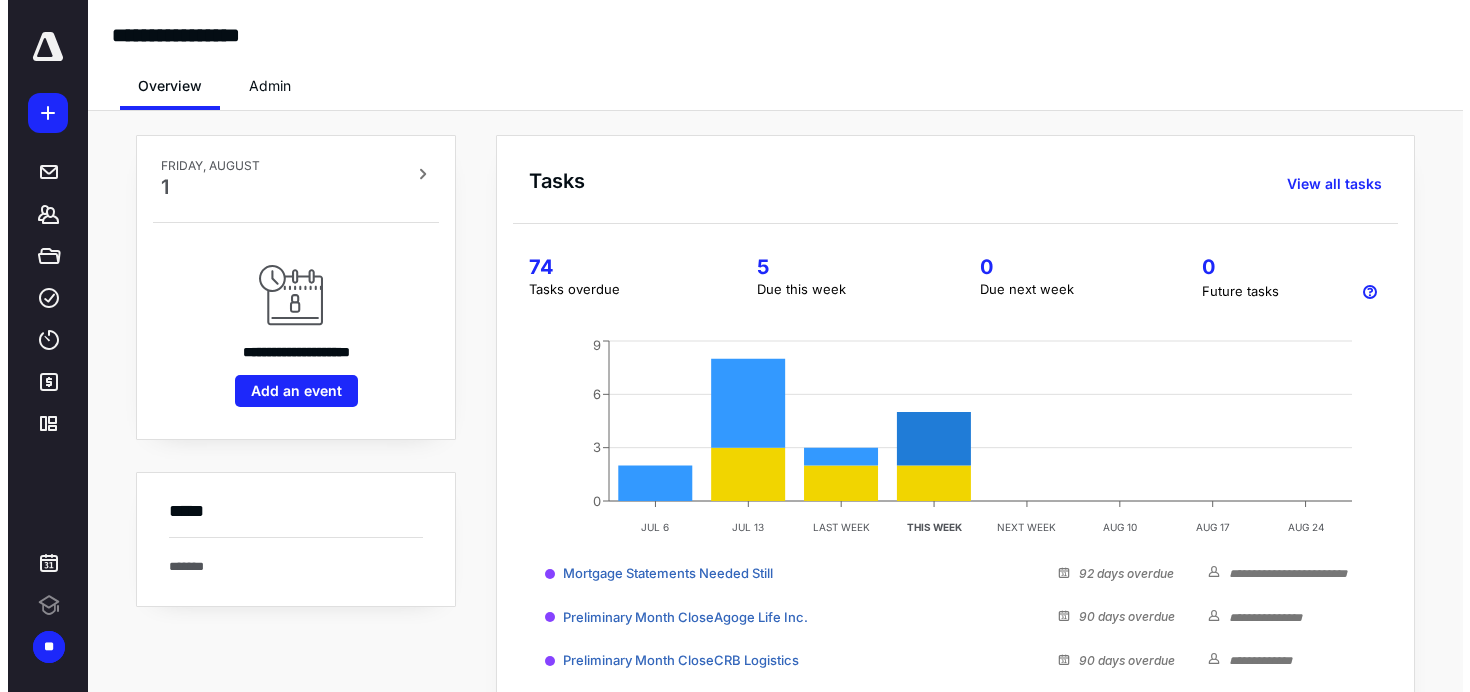 scroll, scrollTop: 0, scrollLeft: 0, axis: both 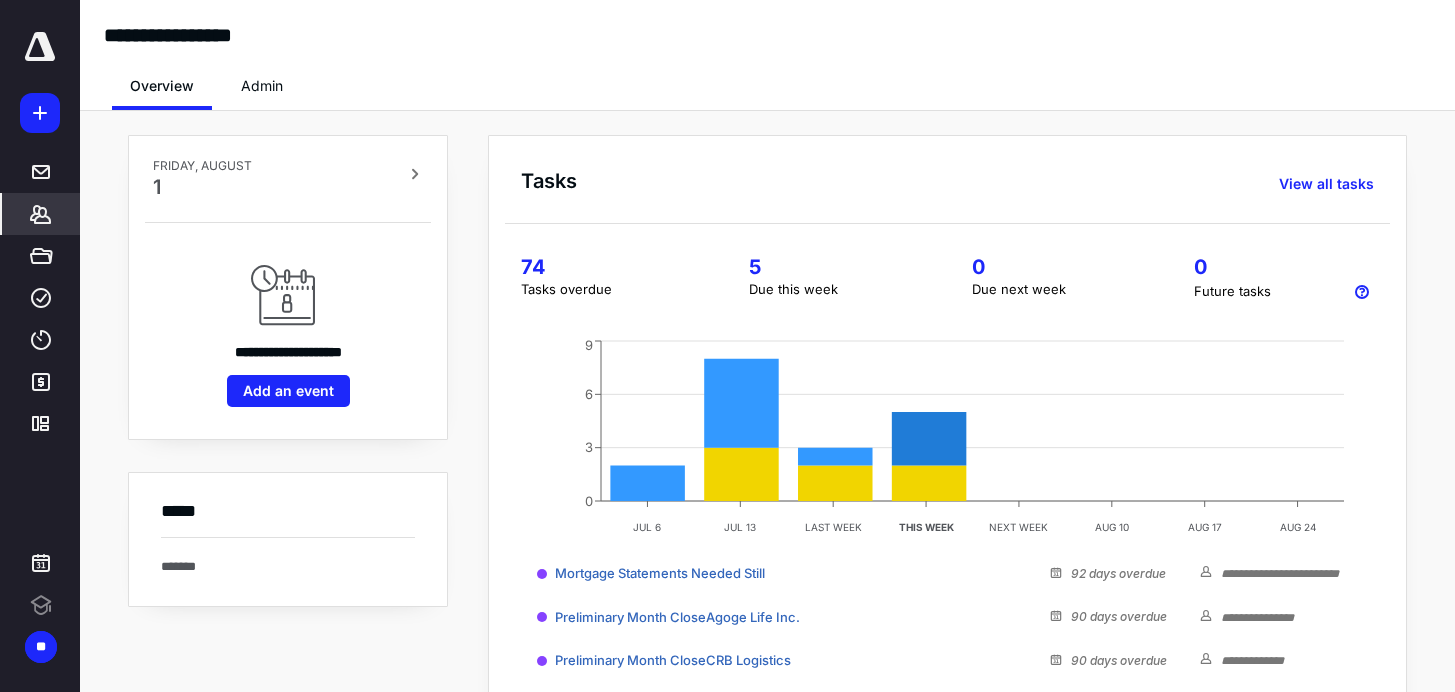 click 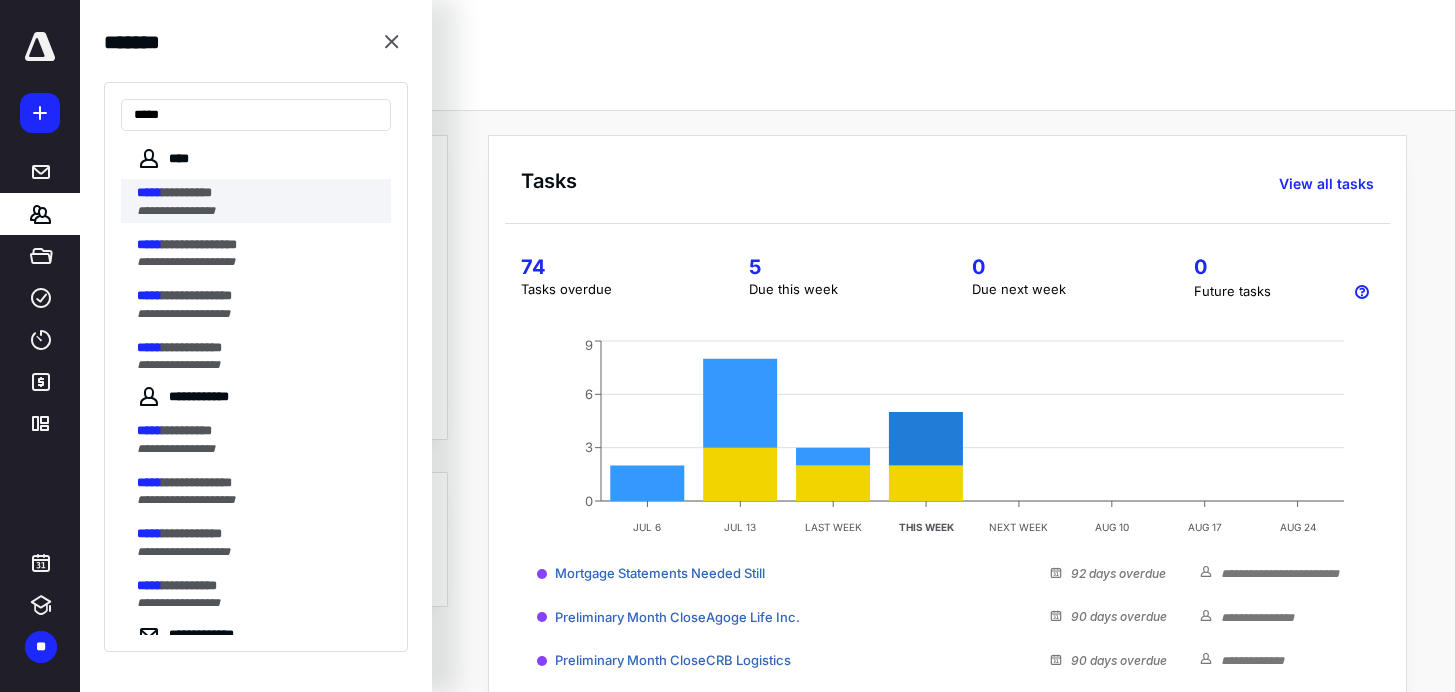 type on "*****" 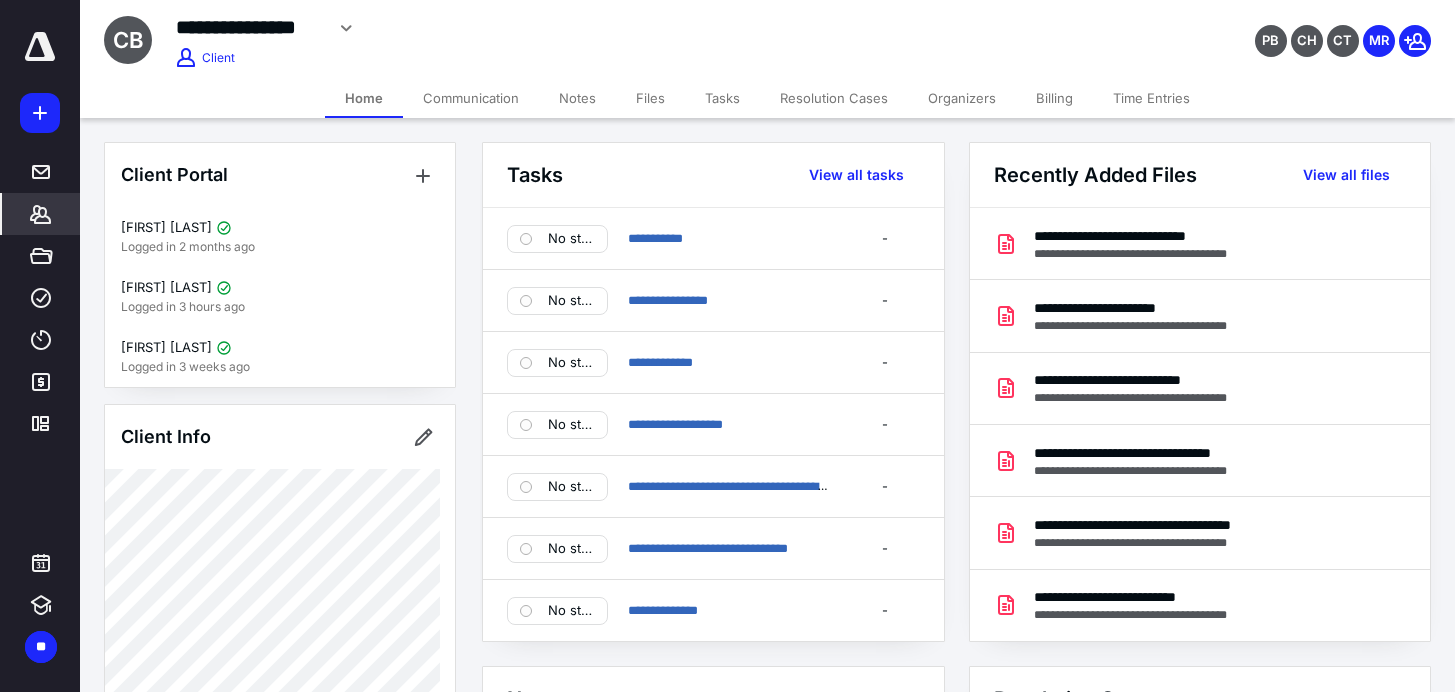 click 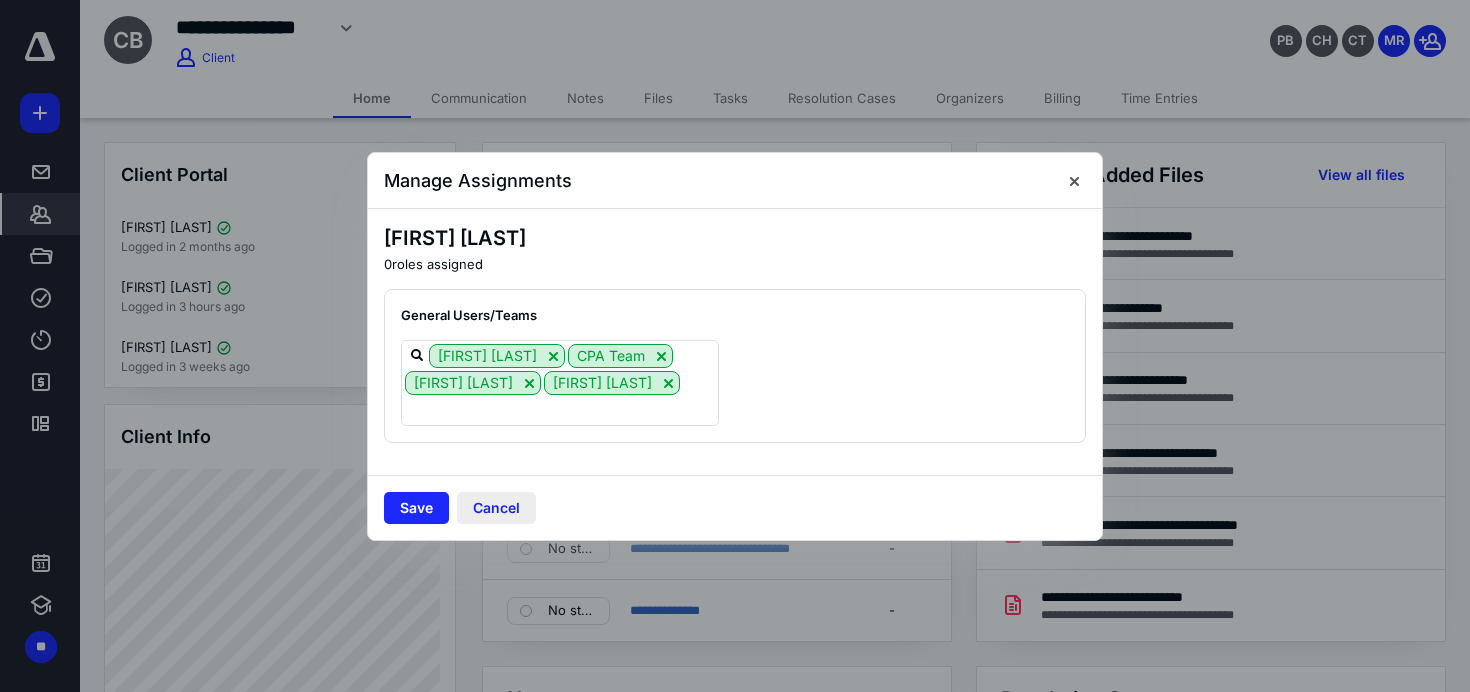 click on "Cancel" at bounding box center [496, 508] 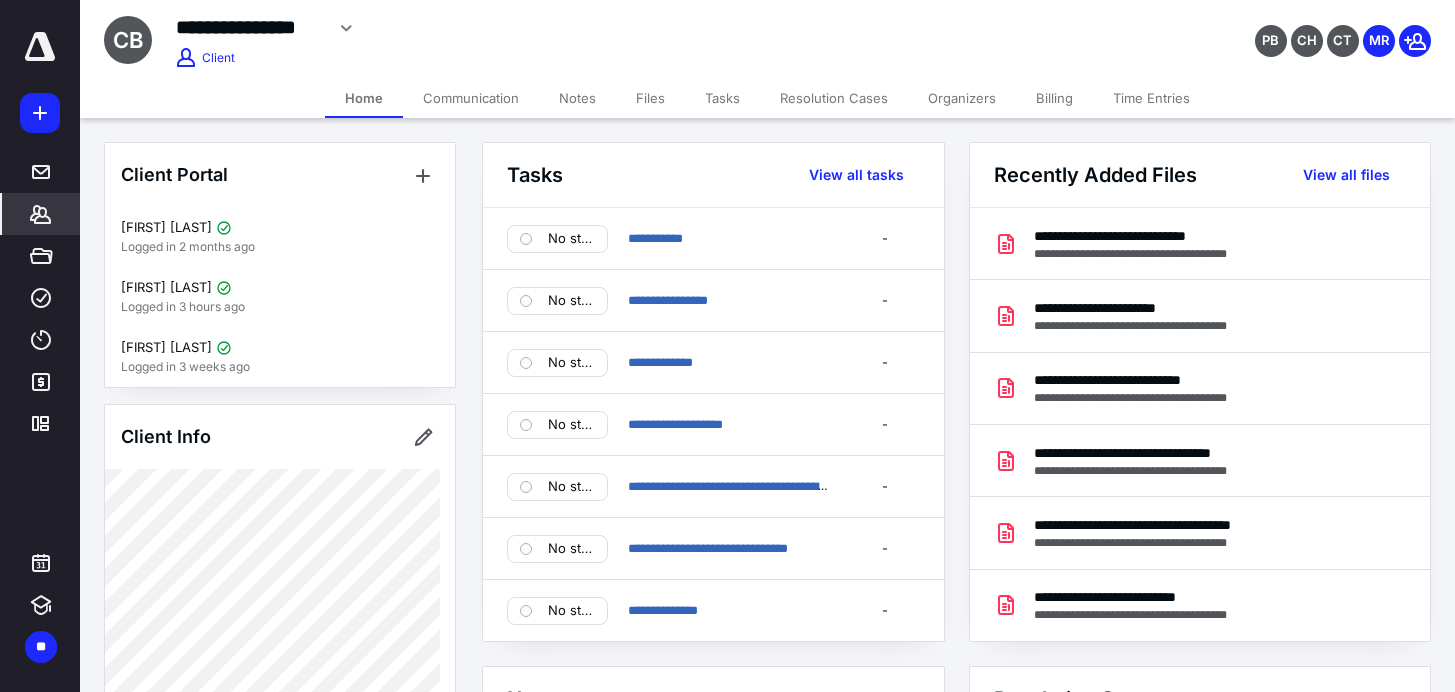 click on "Files" at bounding box center [650, 98] 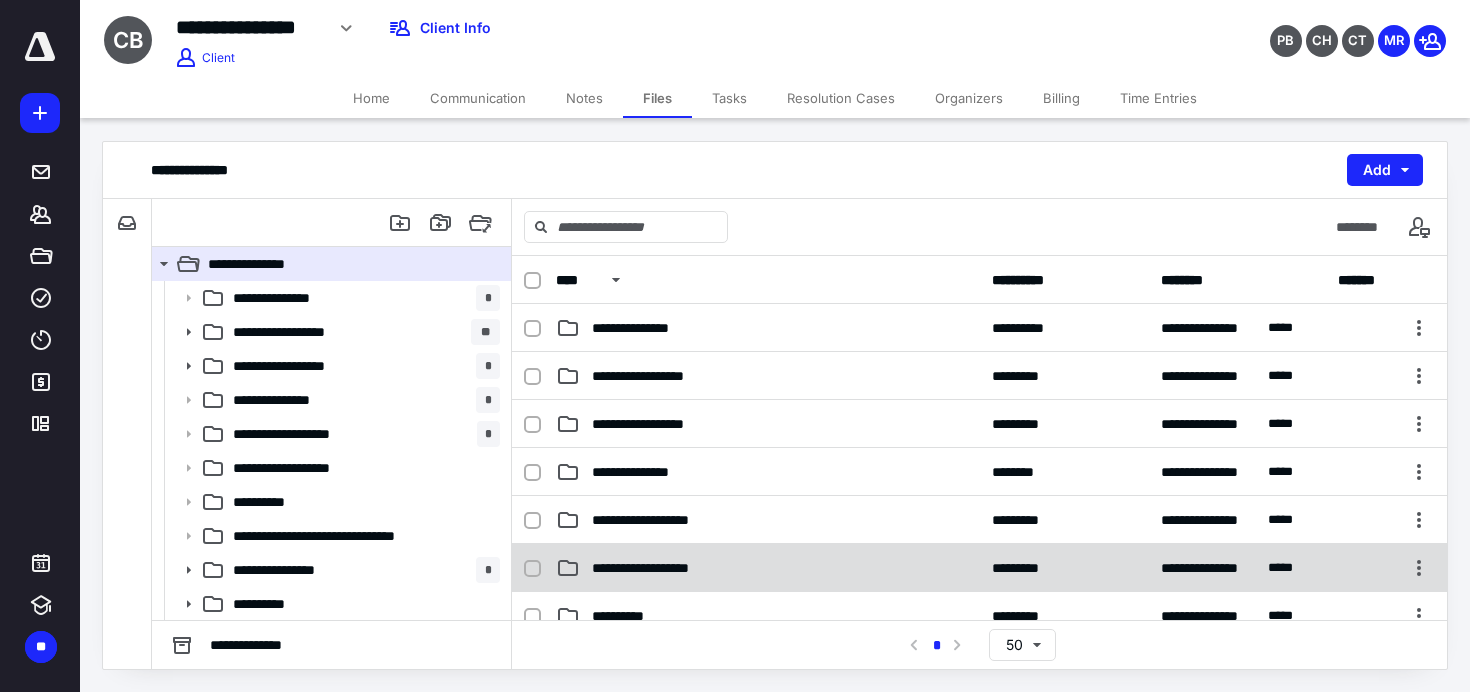 click on "**********" at bounding box center [663, 568] 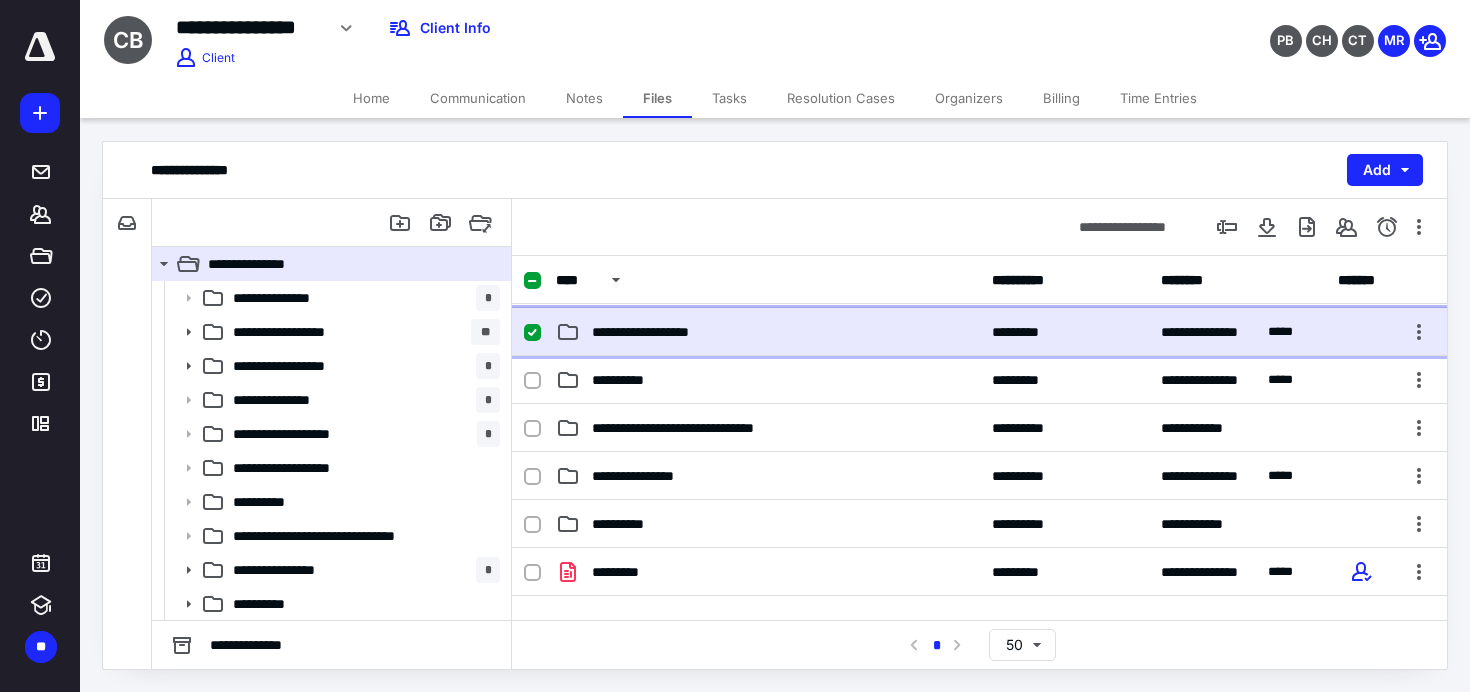 scroll, scrollTop: 240, scrollLeft: 0, axis: vertical 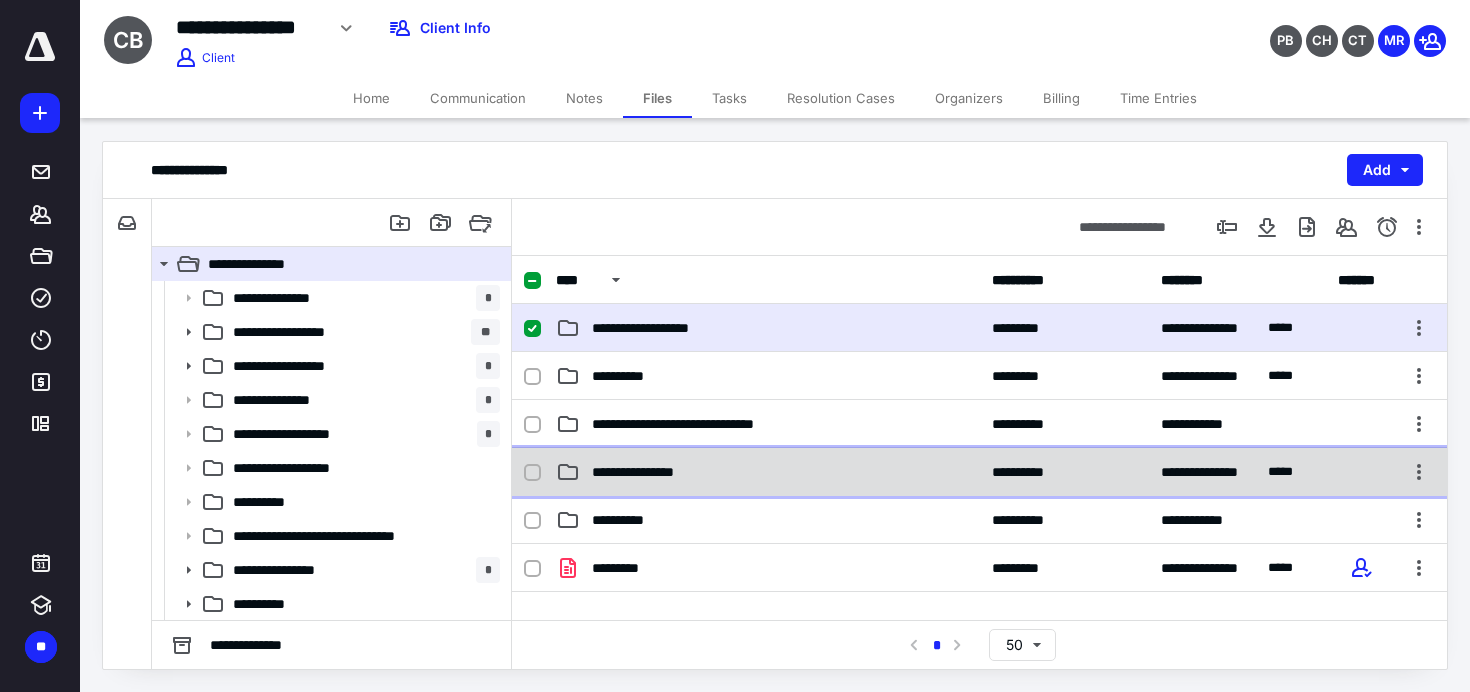 click on "**********" at bounding box center (648, 472) 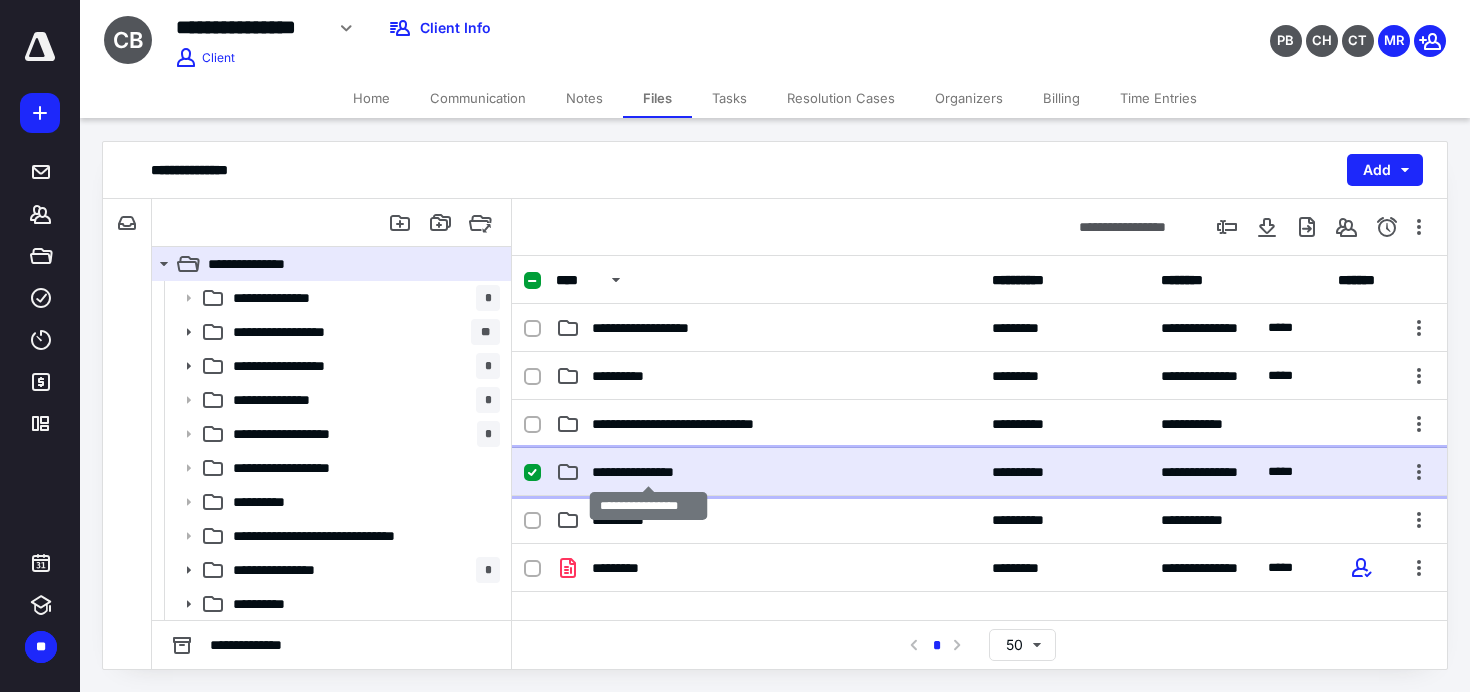 click on "**********" at bounding box center (648, 472) 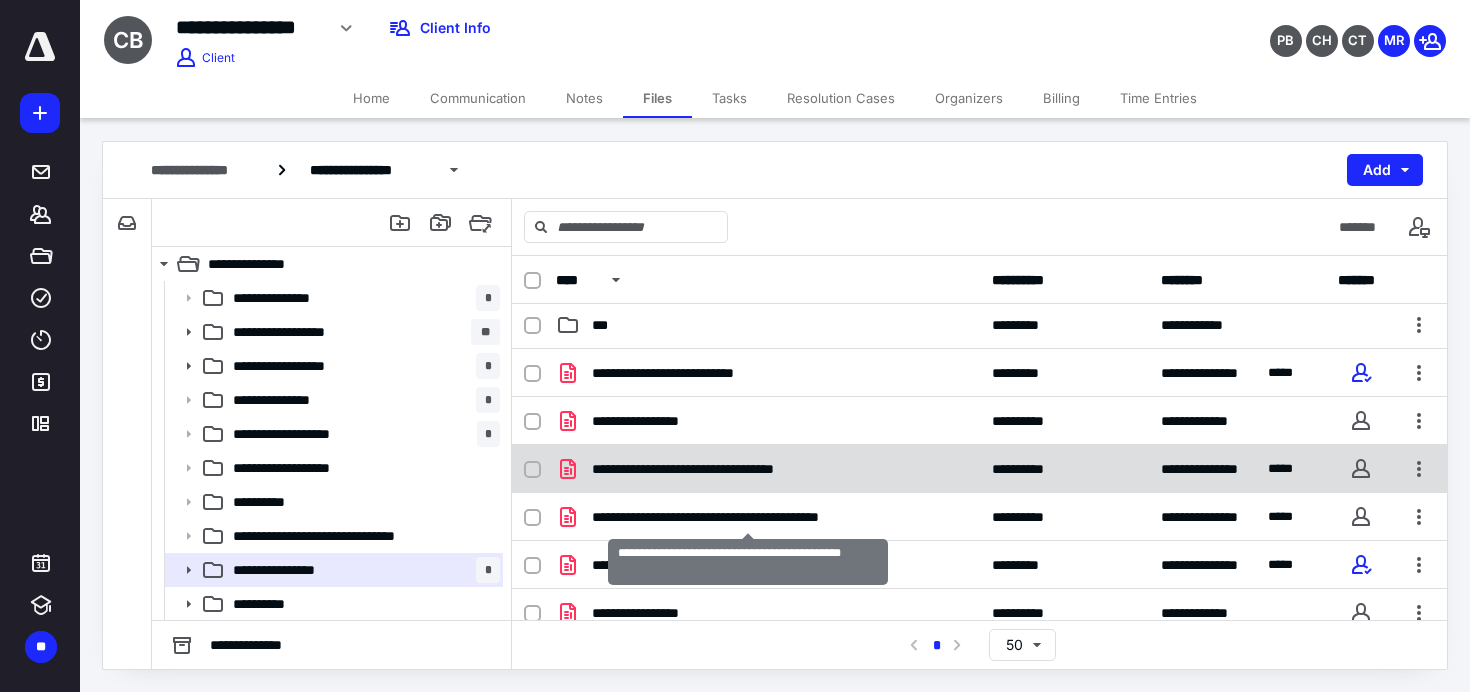 scroll, scrollTop: 0, scrollLeft: 0, axis: both 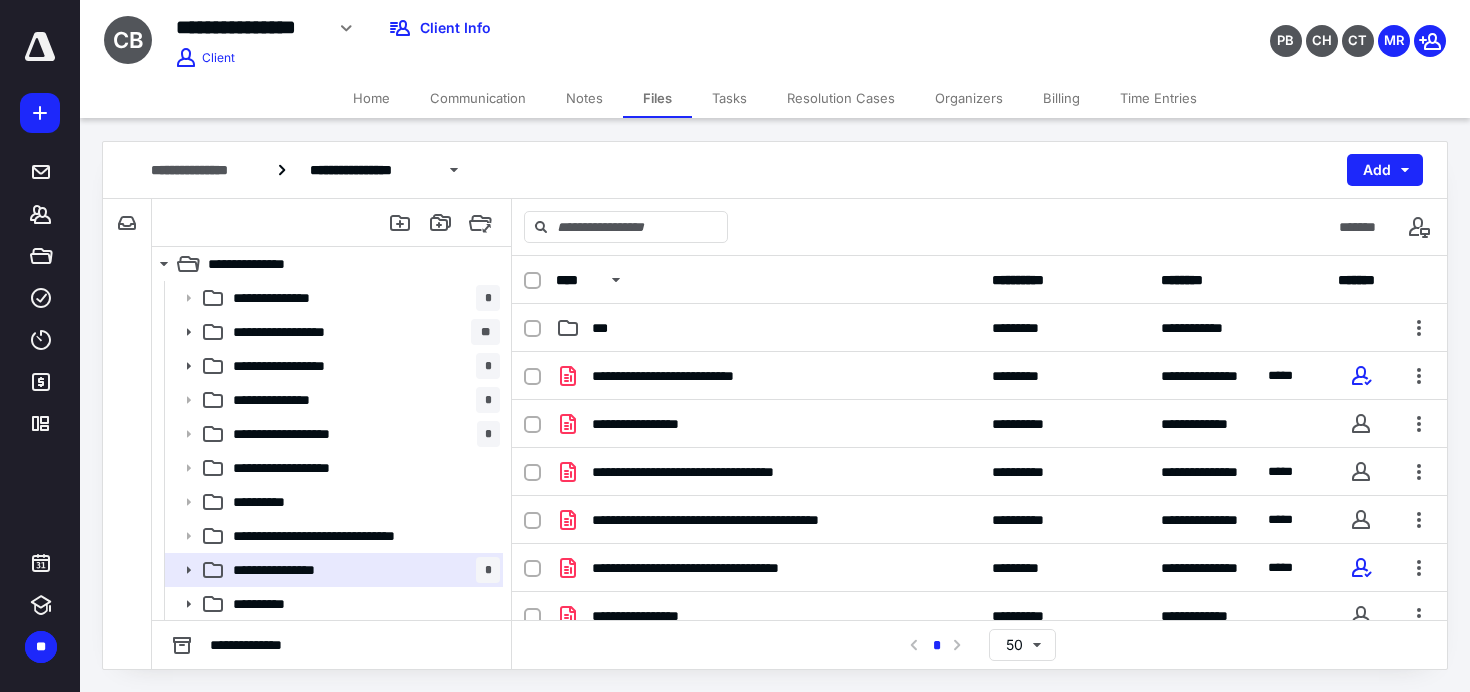 click on "Files" at bounding box center [657, 98] 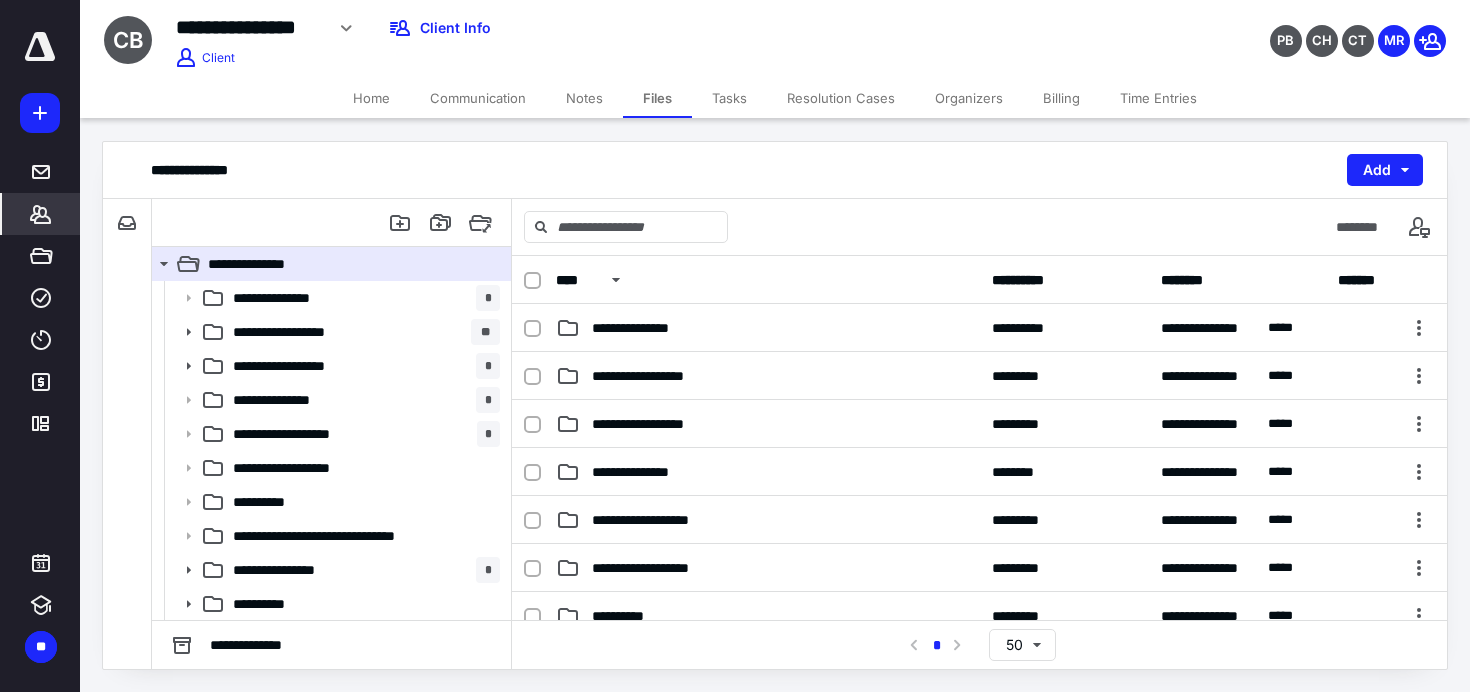 click 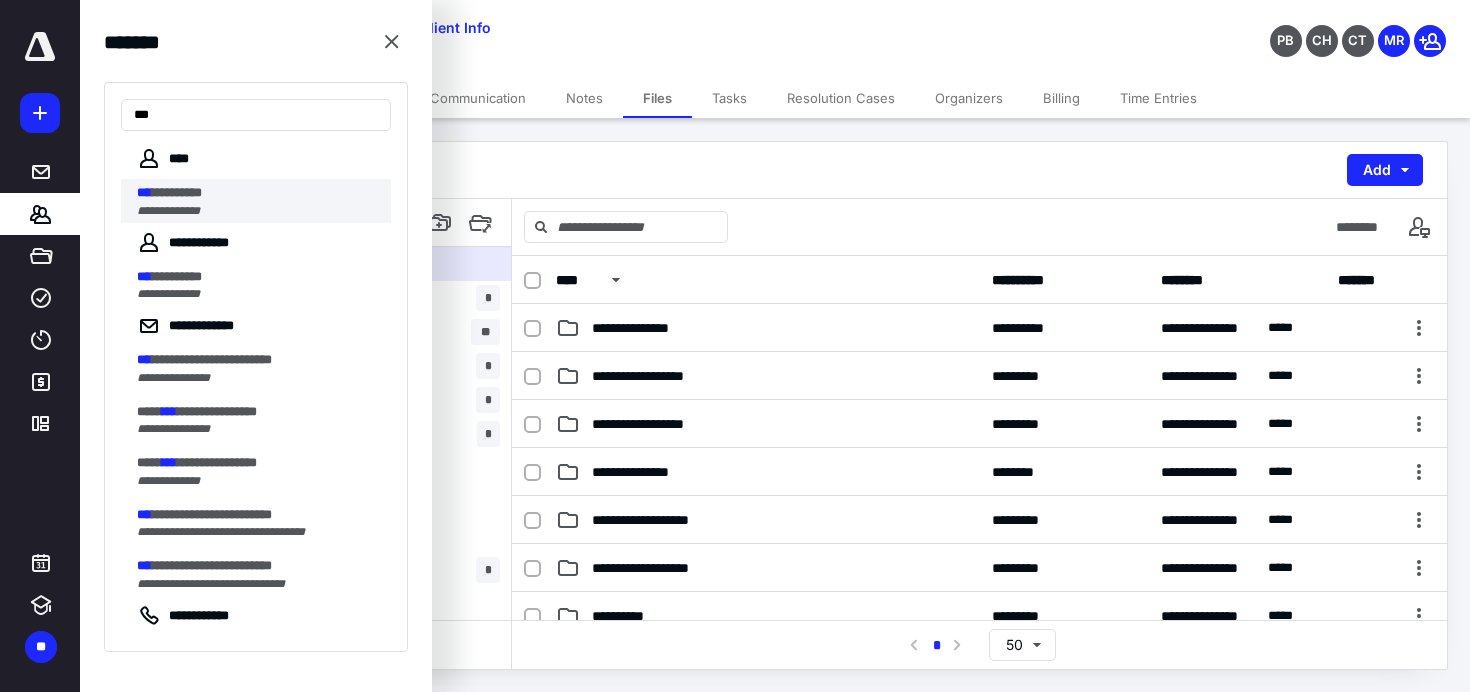 type on "***" 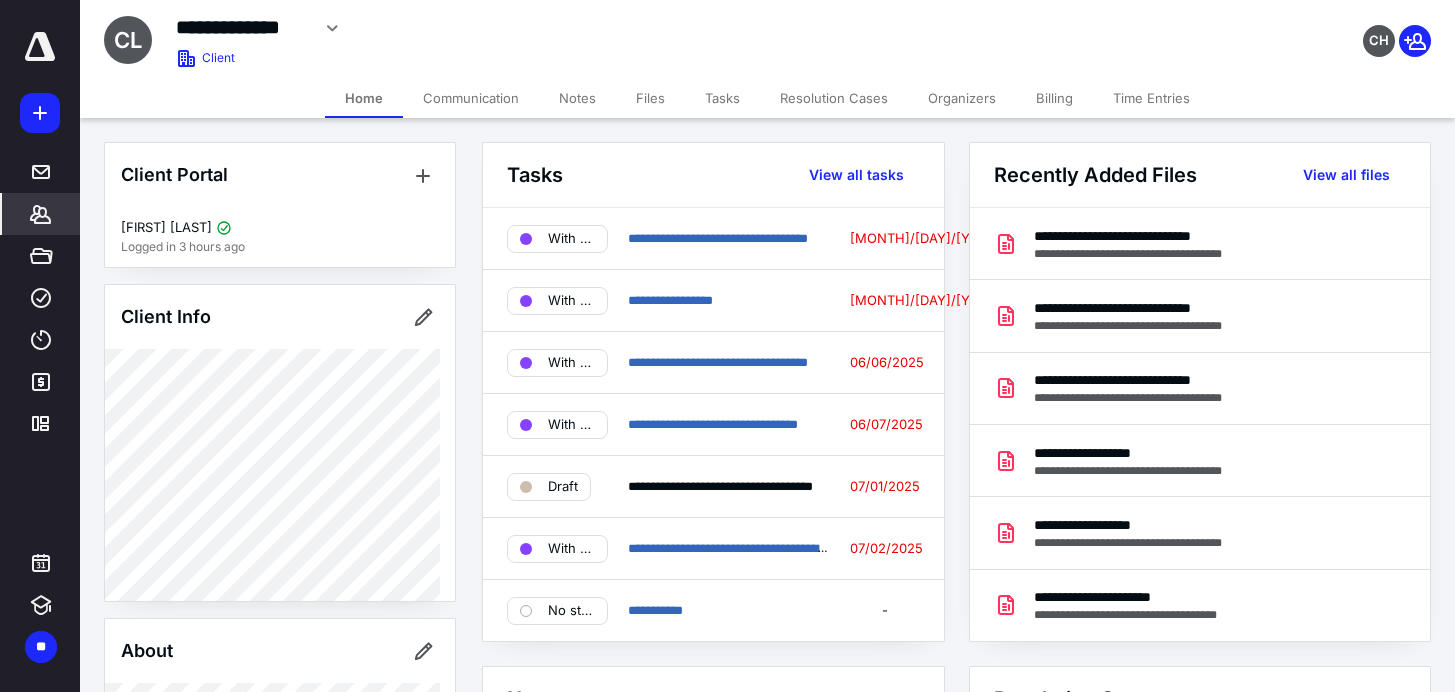click on "Files" at bounding box center (650, 98) 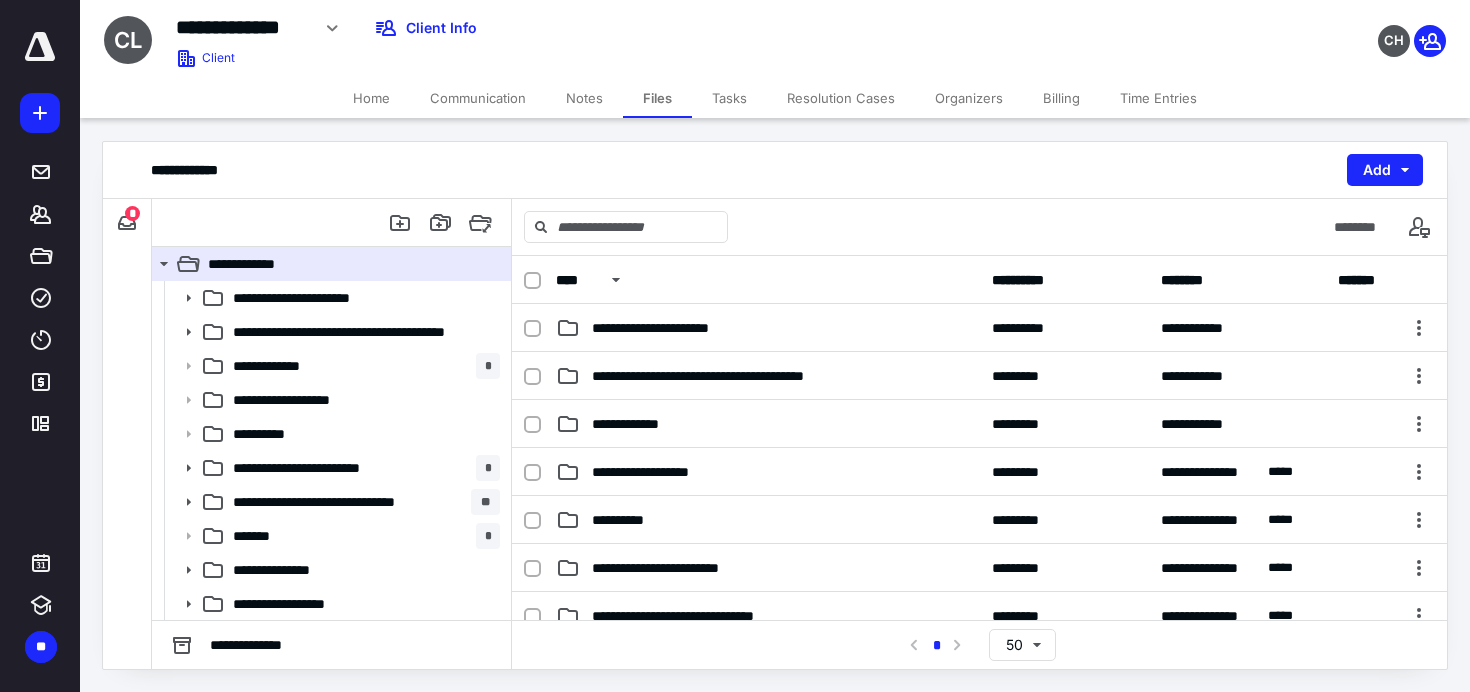 click 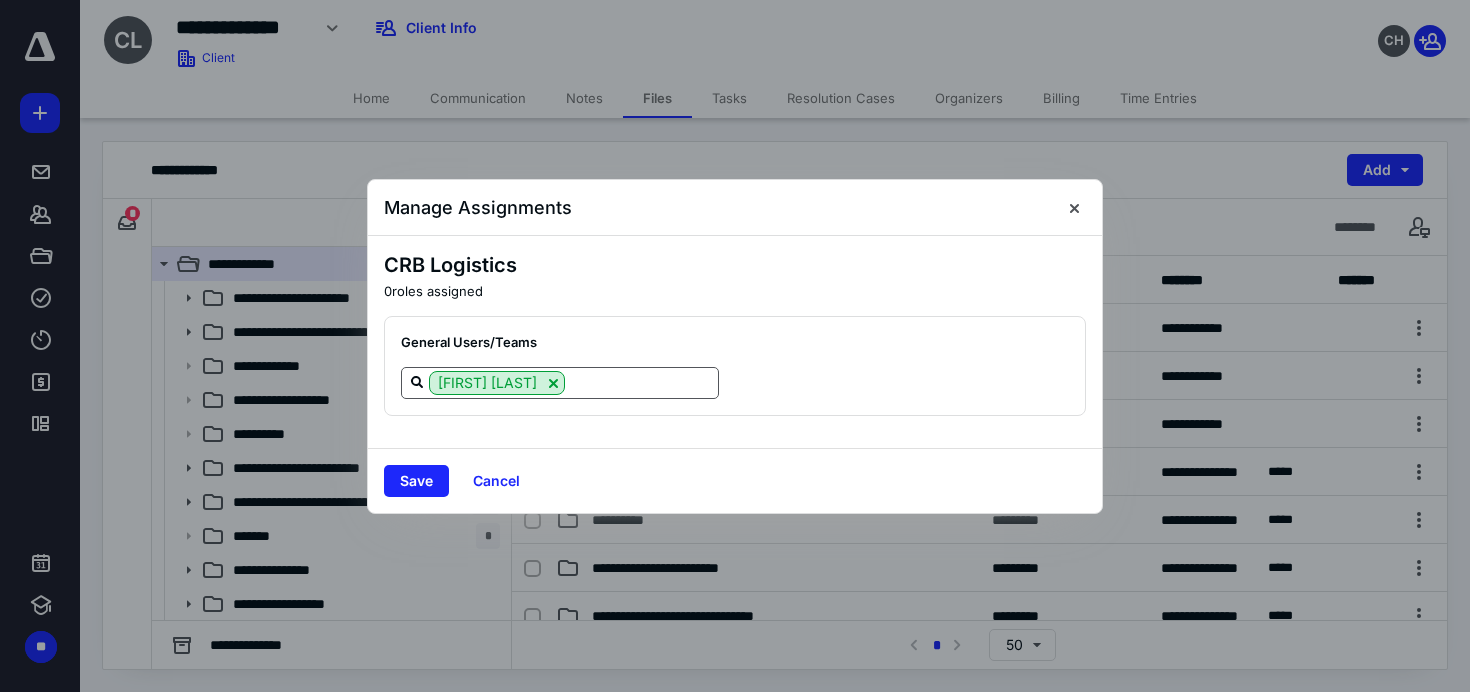 click at bounding box center (641, 382) 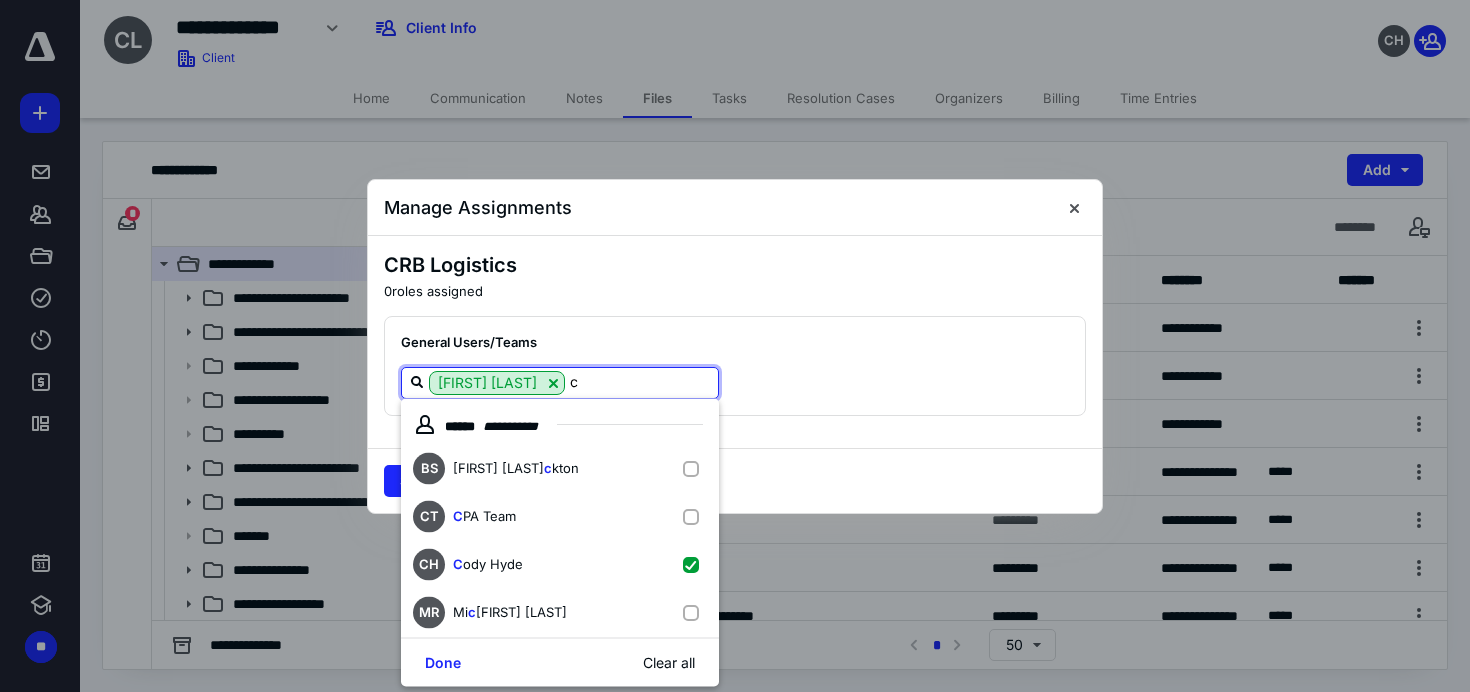 type on "cp" 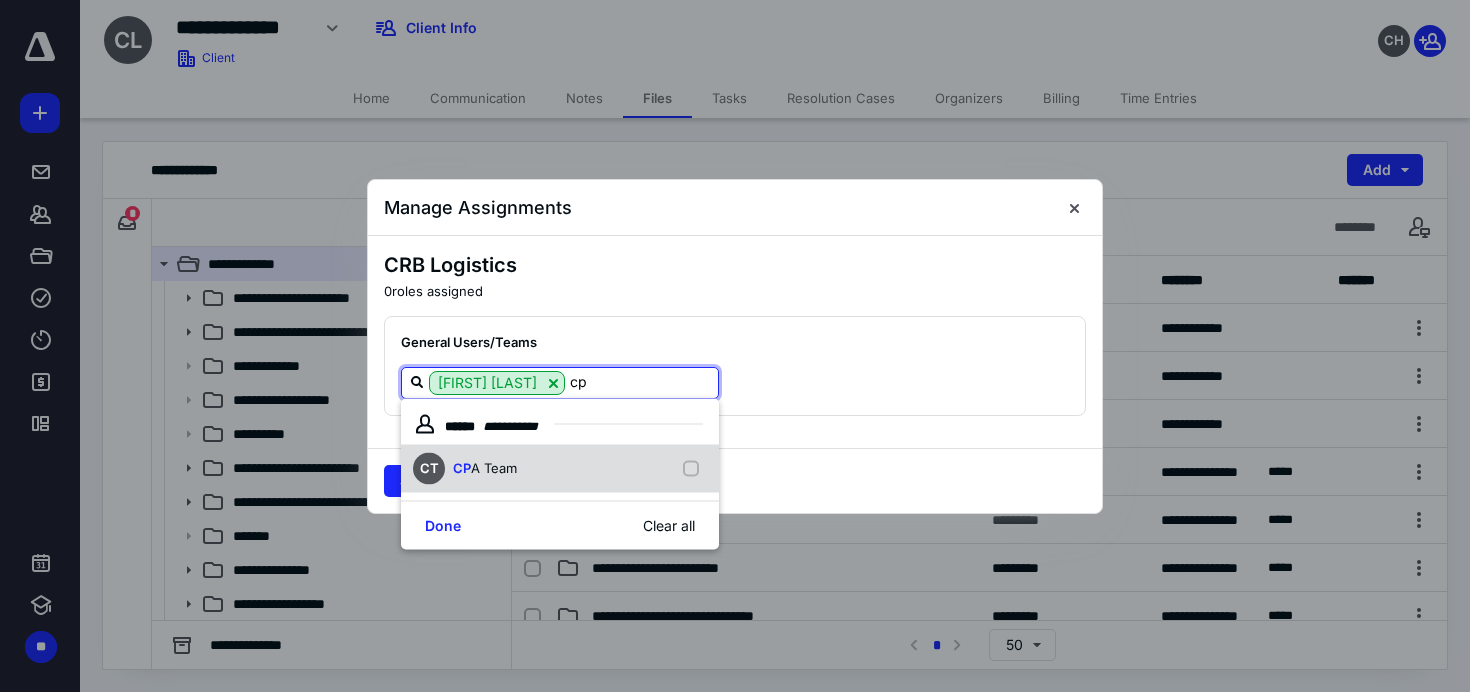 click on "CT CP A Team" at bounding box center (560, 469) 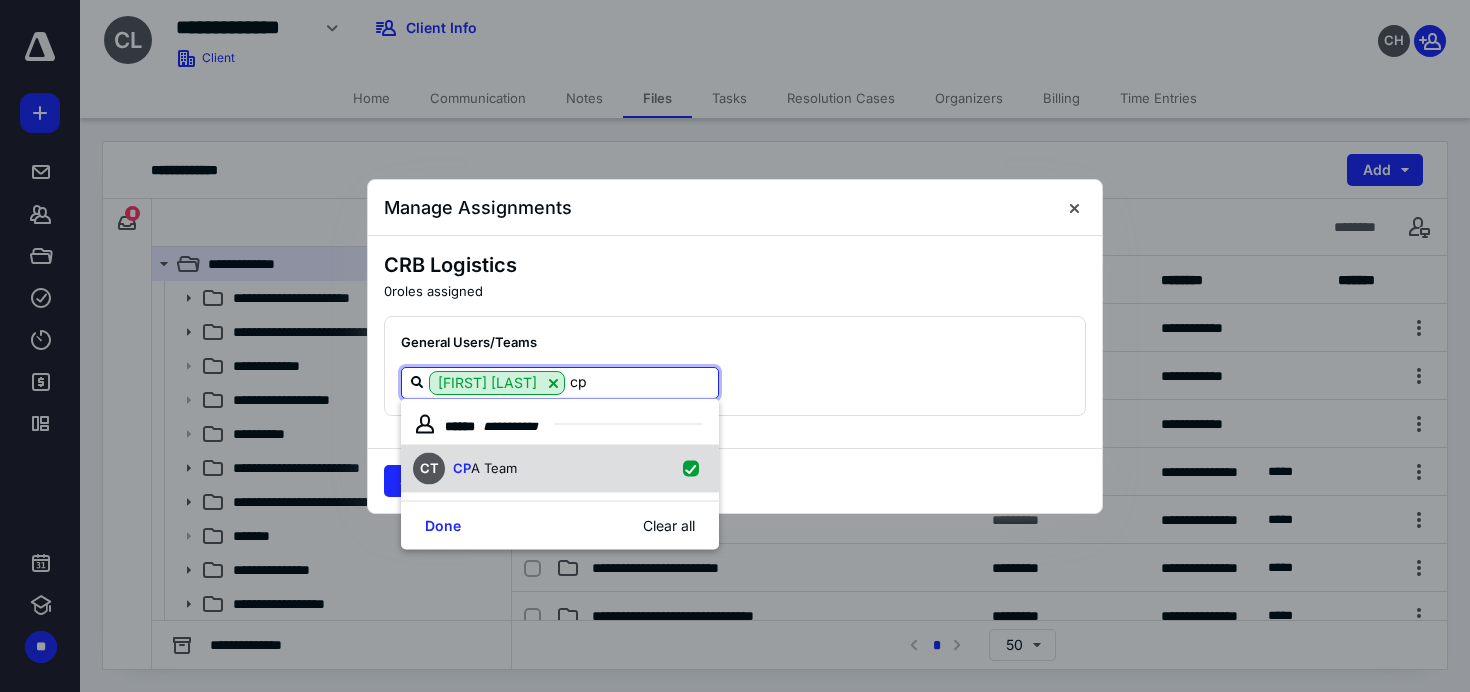 checkbox on "true" 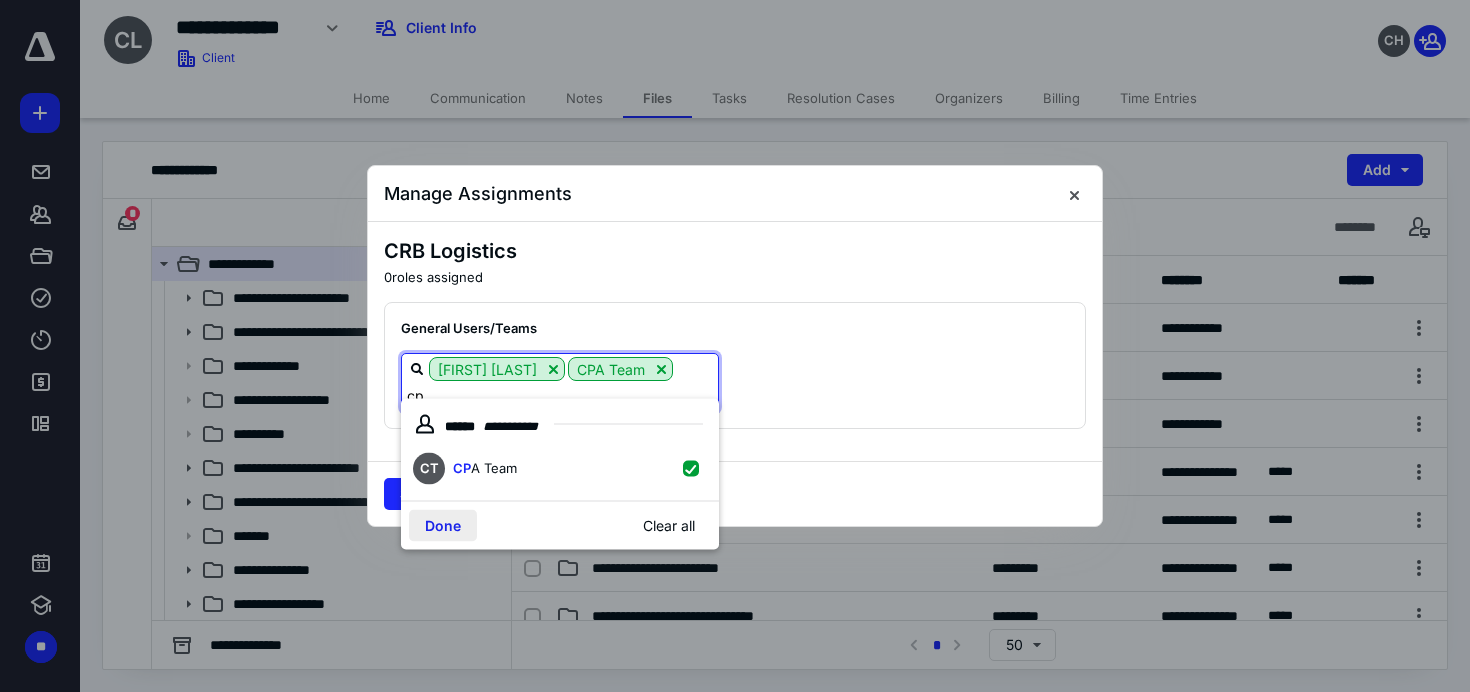 type on "cp" 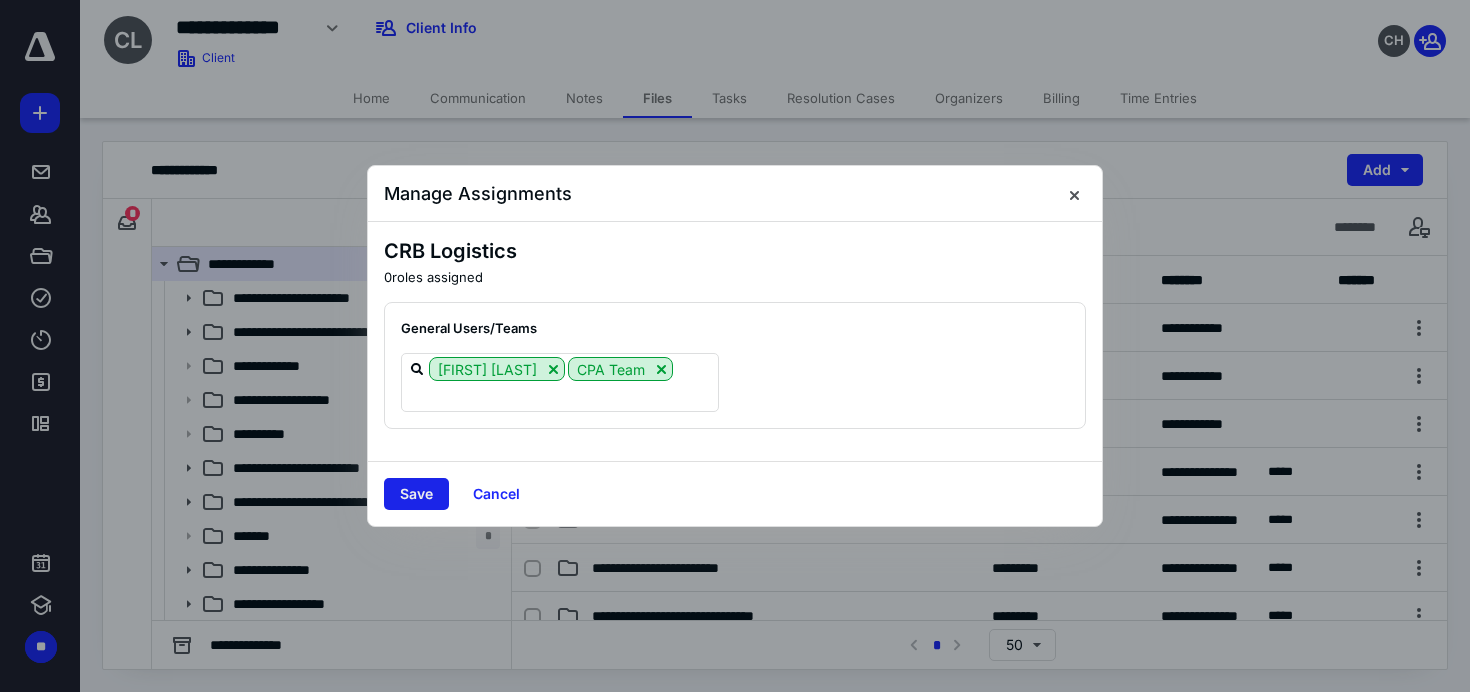 click on "Save" at bounding box center (416, 494) 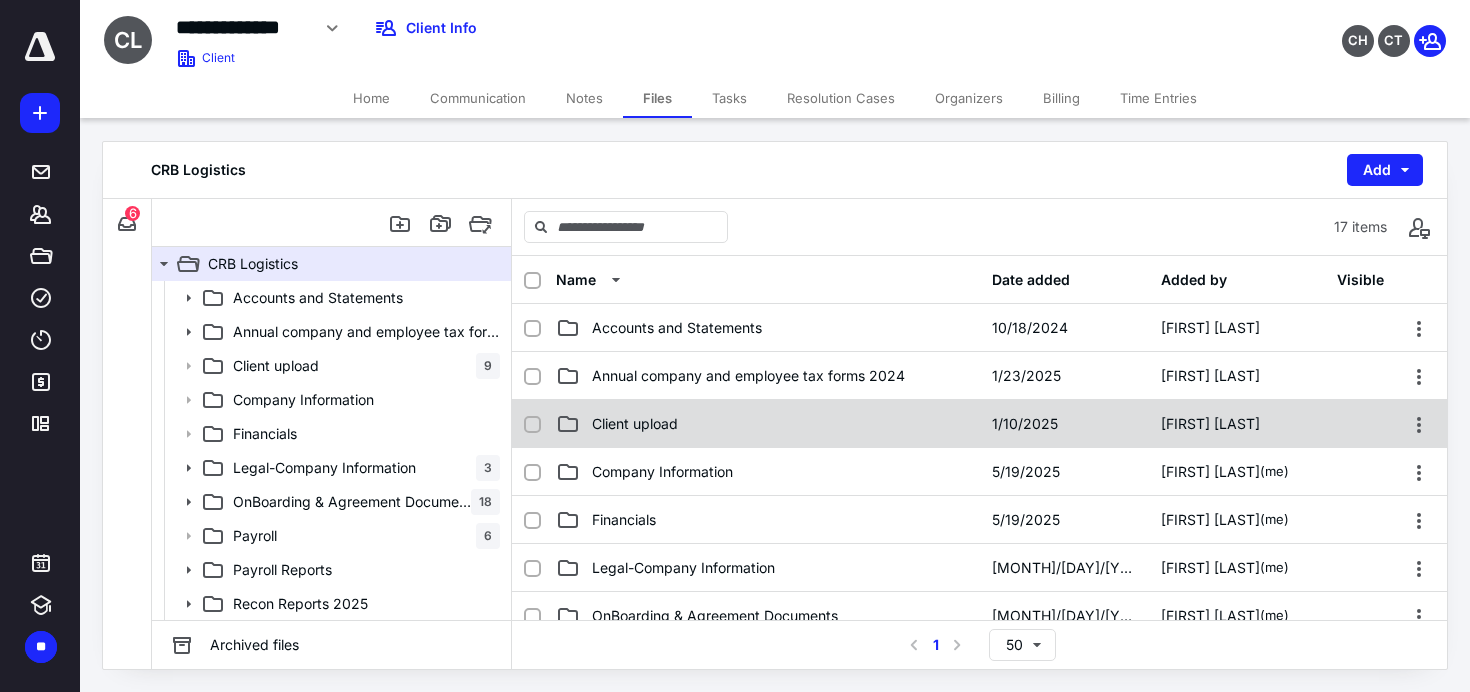 click on "Client upload [MONTH]/[DAY]/[YEAR] [FIRST] [LAST]" at bounding box center (979, 424) 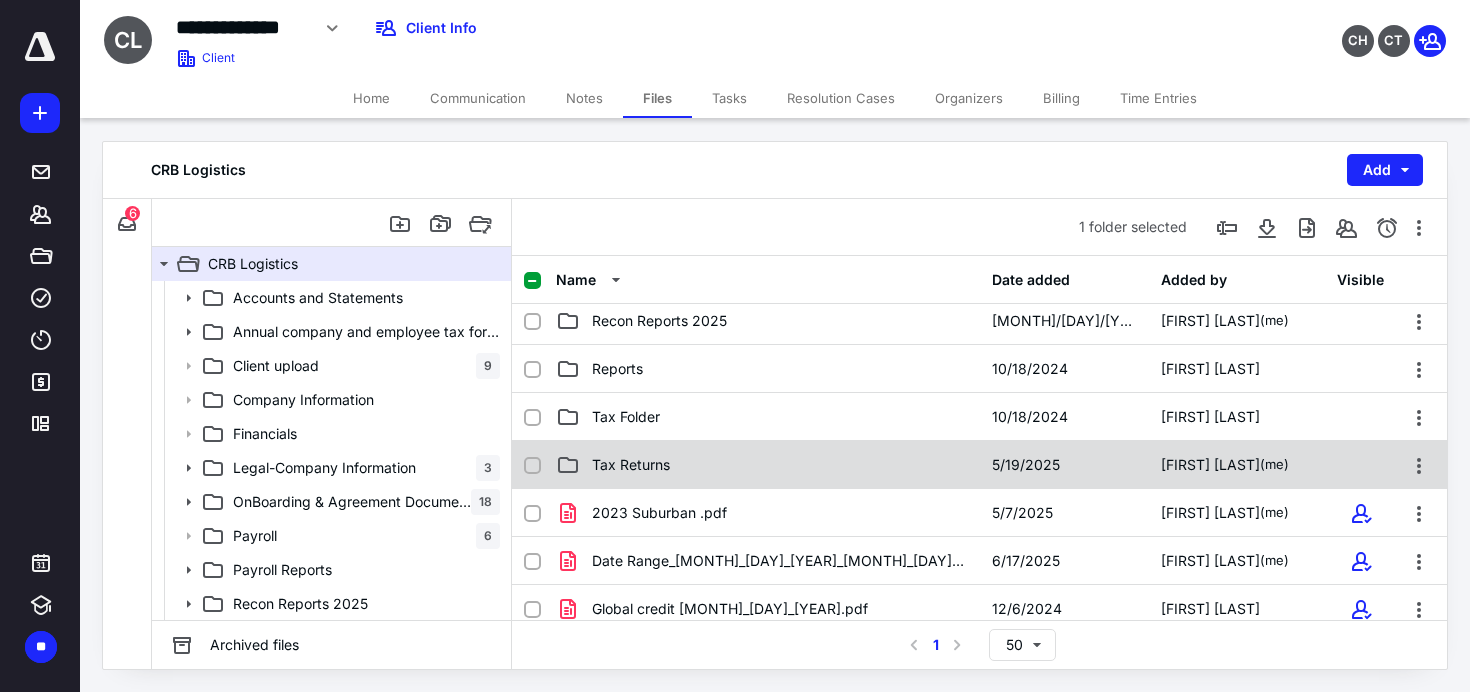 scroll, scrollTop: 440, scrollLeft: 0, axis: vertical 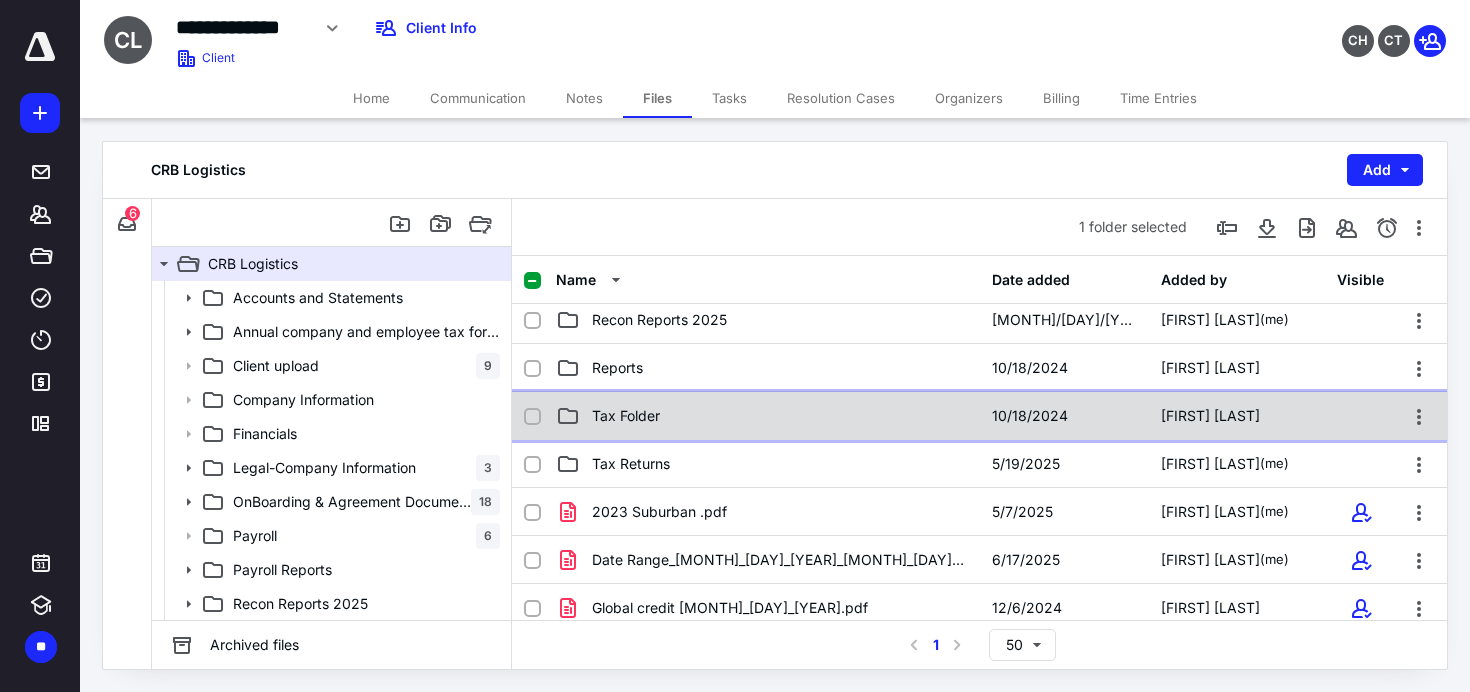 click on "Tax Folder" at bounding box center [626, 416] 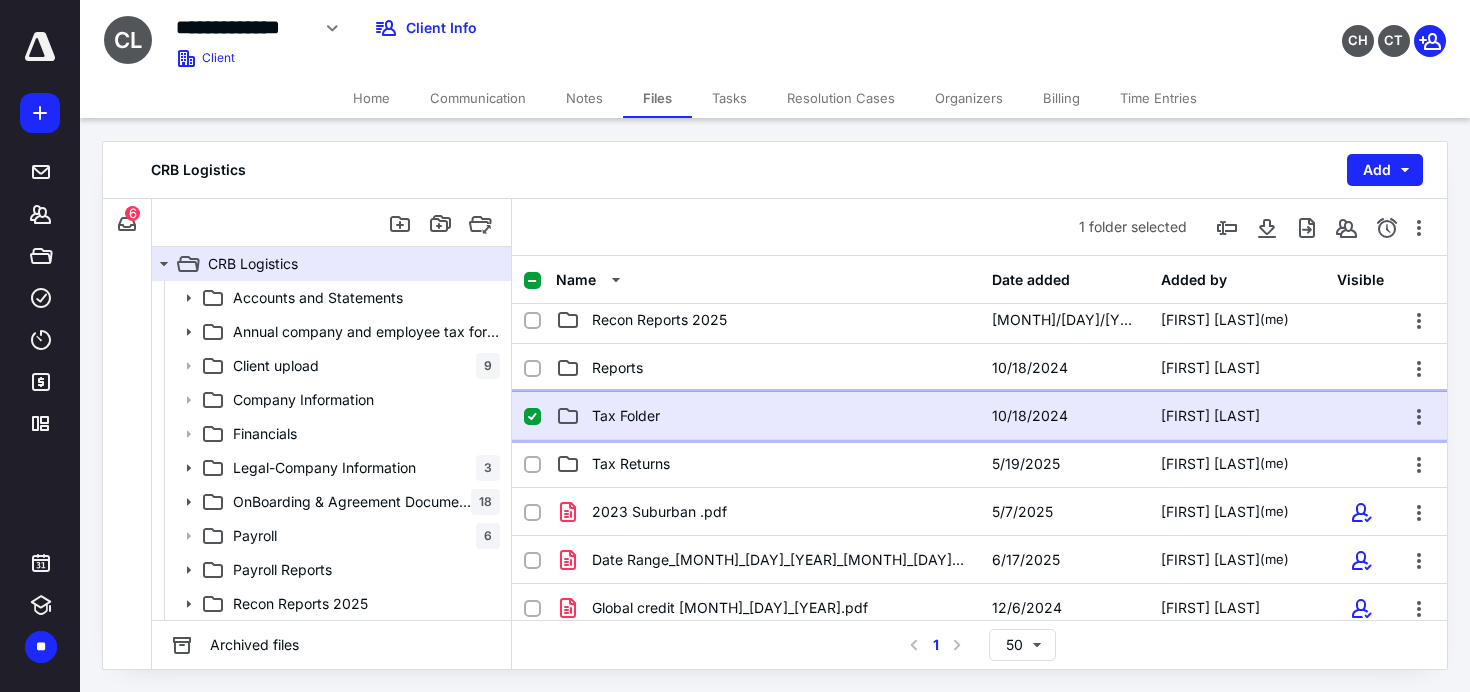 click on "Tax Folder" at bounding box center [626, 416] 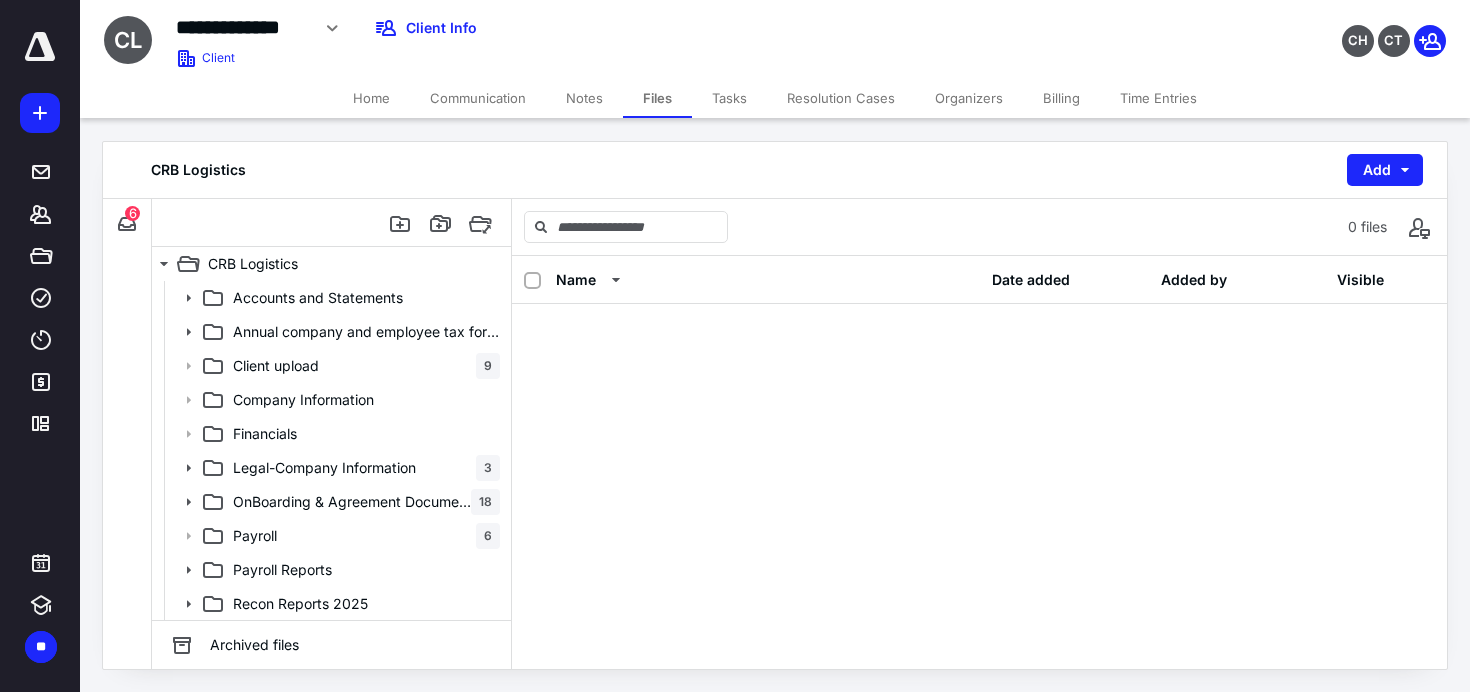 scroll, scrollTop: 0, scrollLeft: 0, axis: both 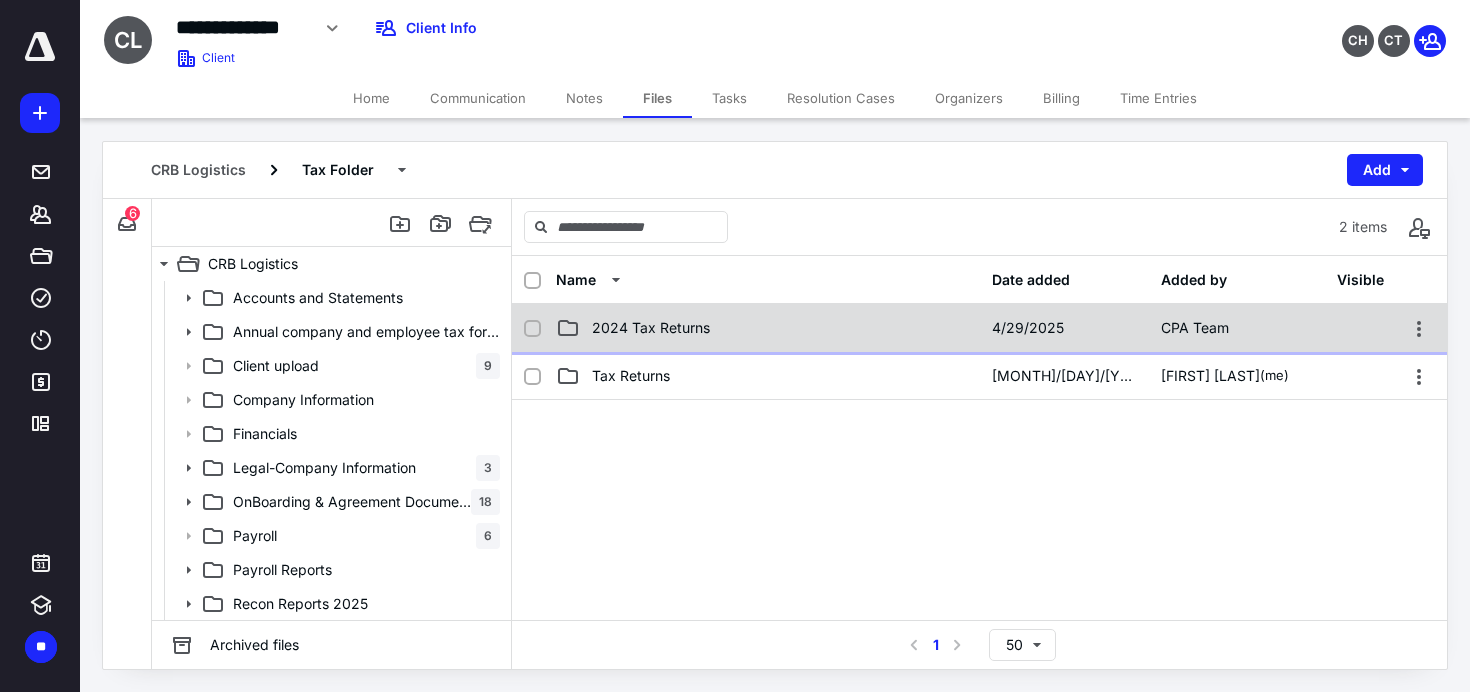 click on "2024 Tax Returns" at bounding box center [651, 328] 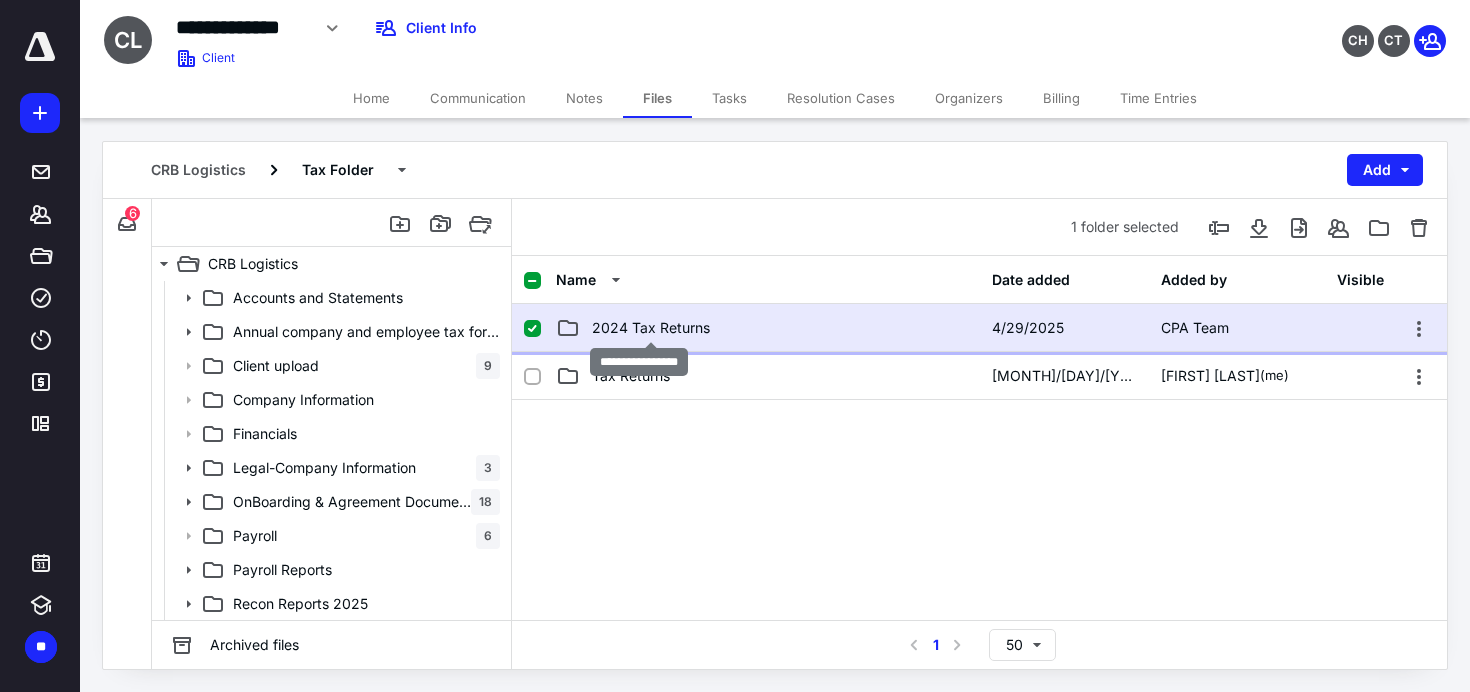 click on "2024 Tax Returns" at bounding box center [651, 328] 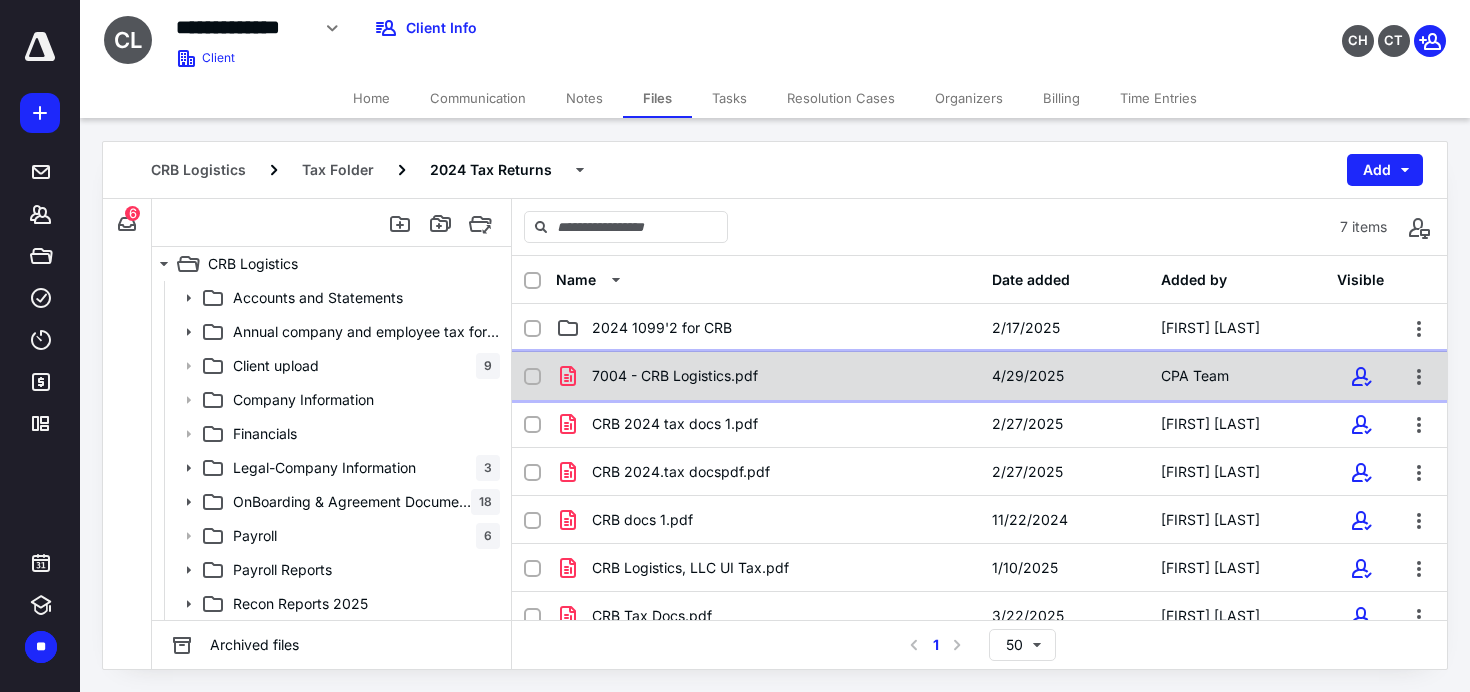 click on "7004 - CRB Logistics.pdf" at bounding box center (675, 376) 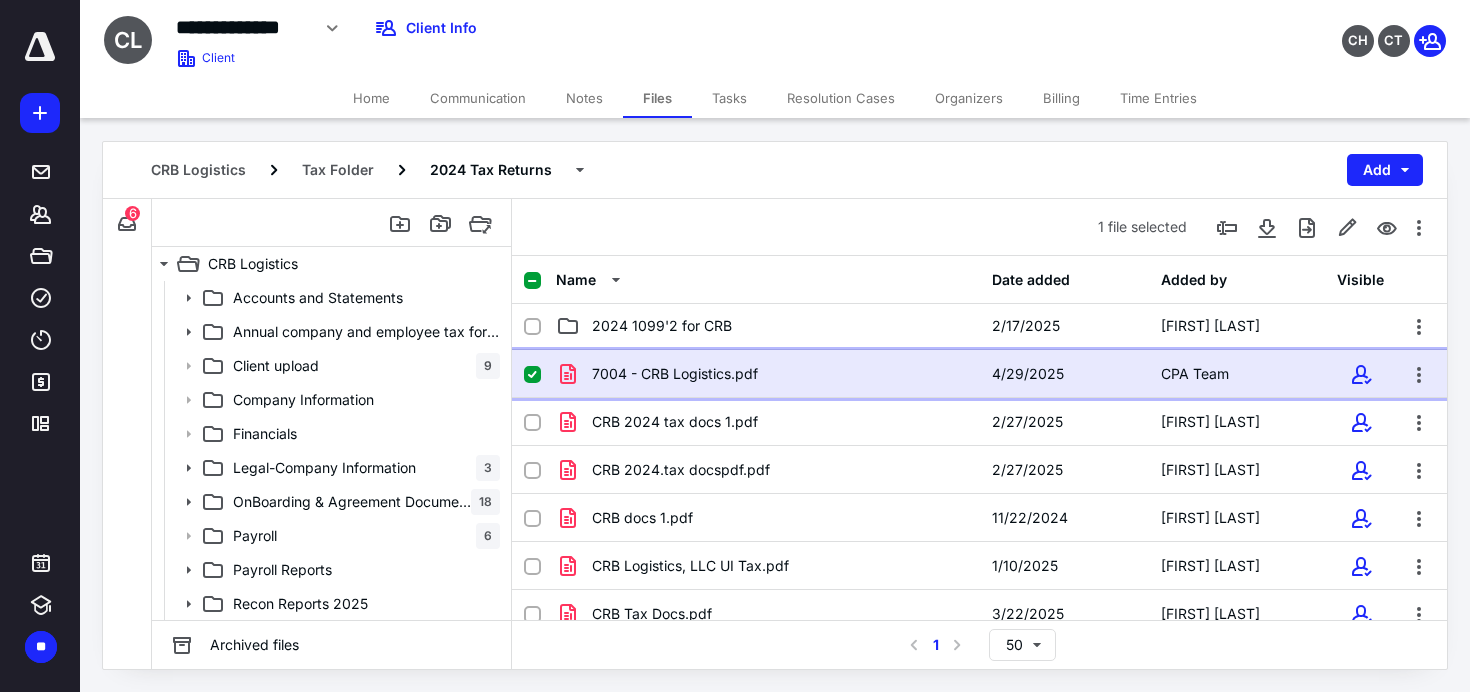 scroll, scrollTop: 0, scrollLeft: 0, axis: both 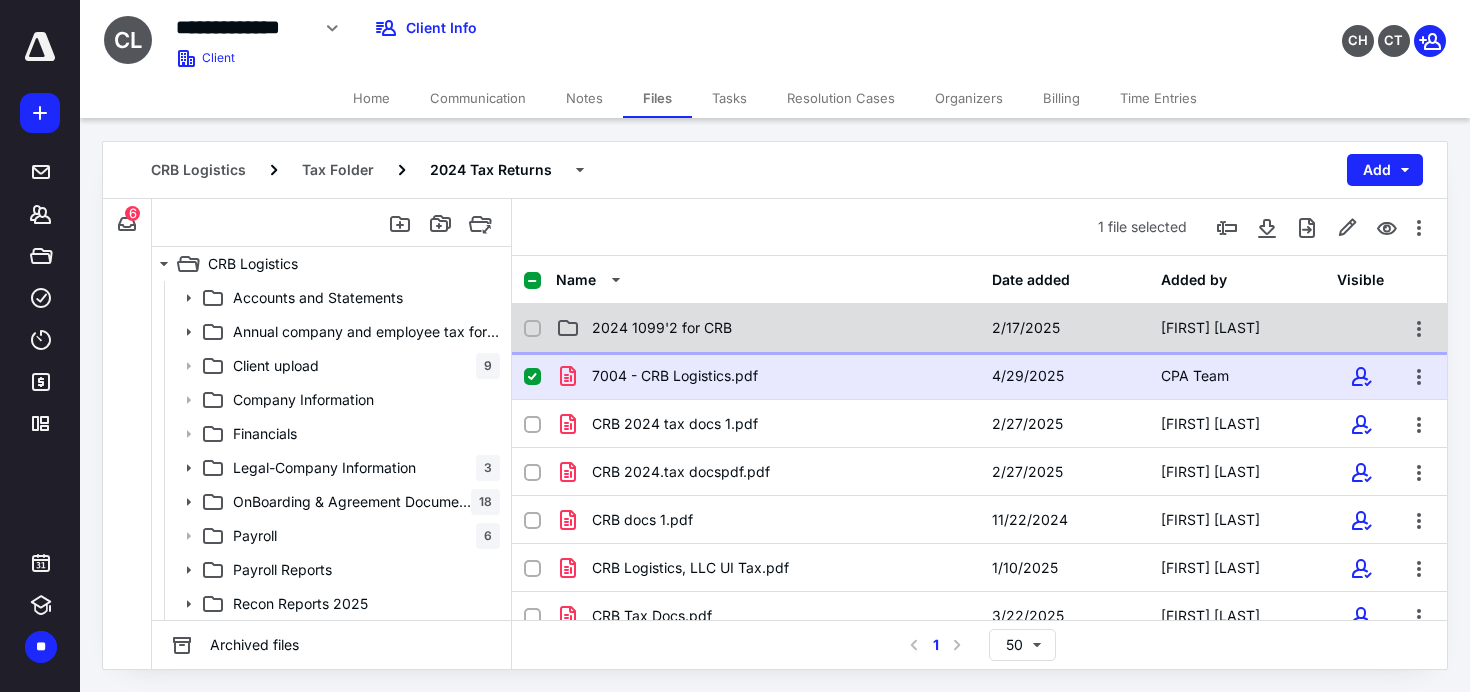 click at bounding box center [540, 328] 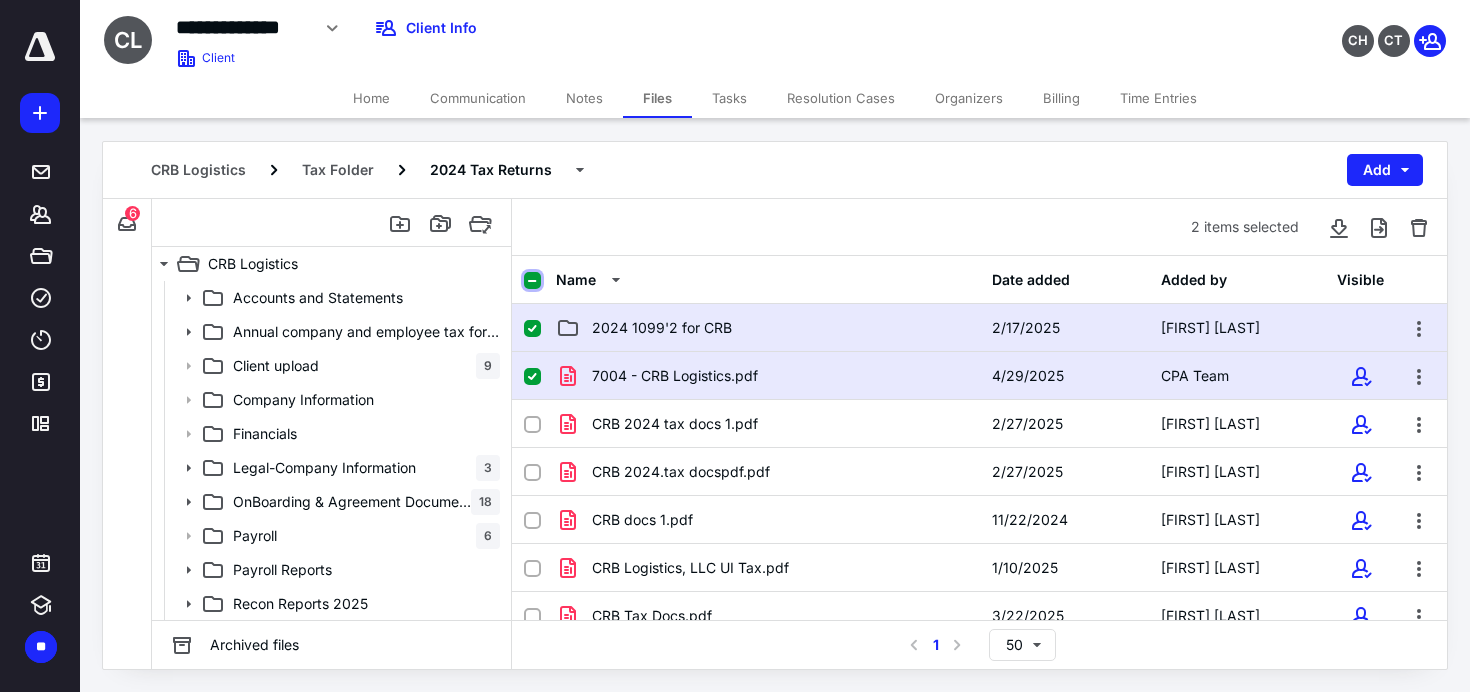 click at bounding box center (532, 281) 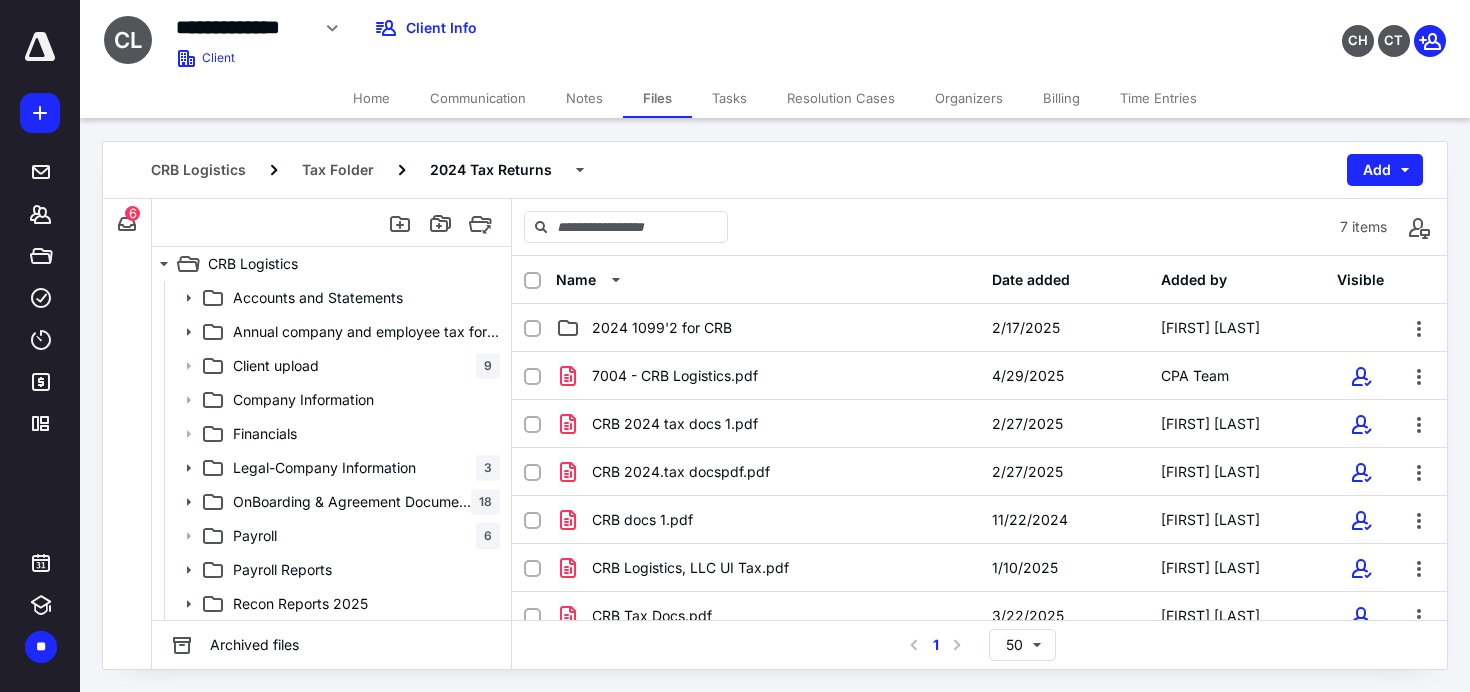 click at bounding box center (532, 281) 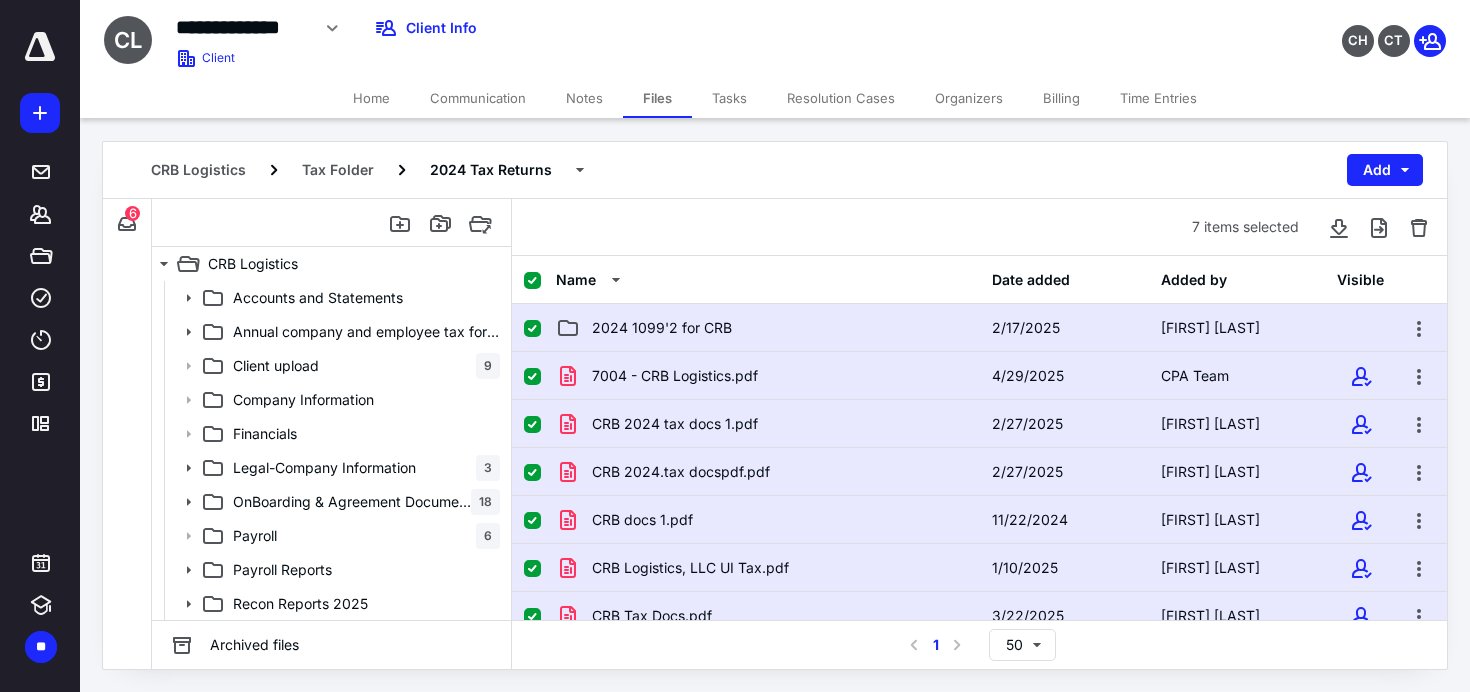 click 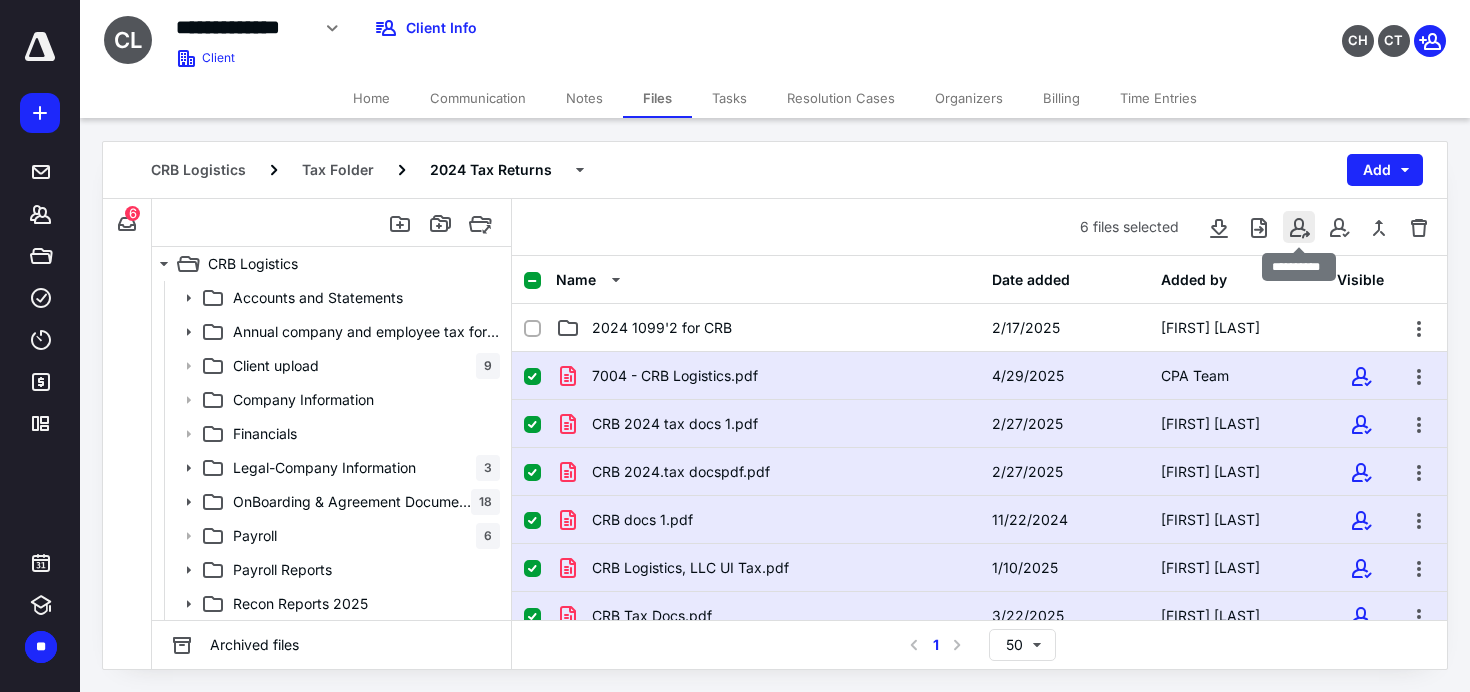 click at bounding box center (1299, 227) 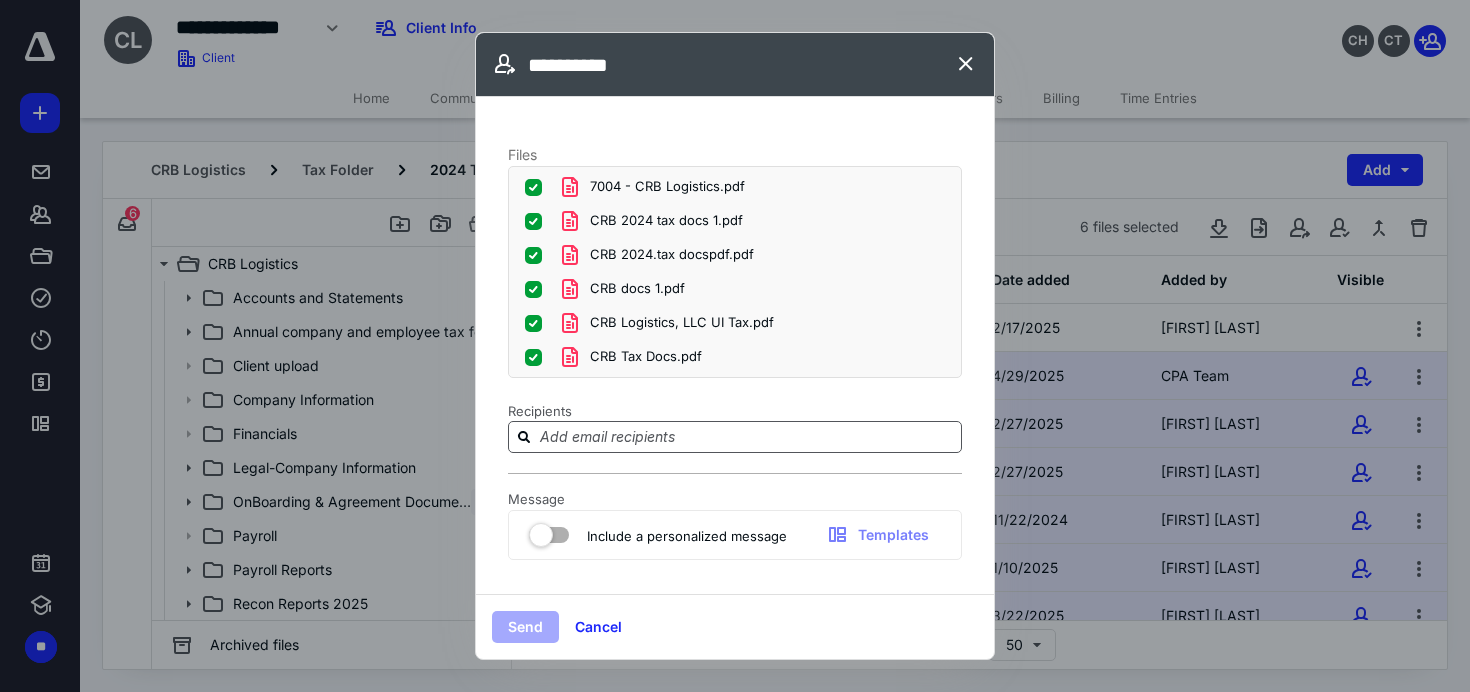 click at bounding box center (747, 436) 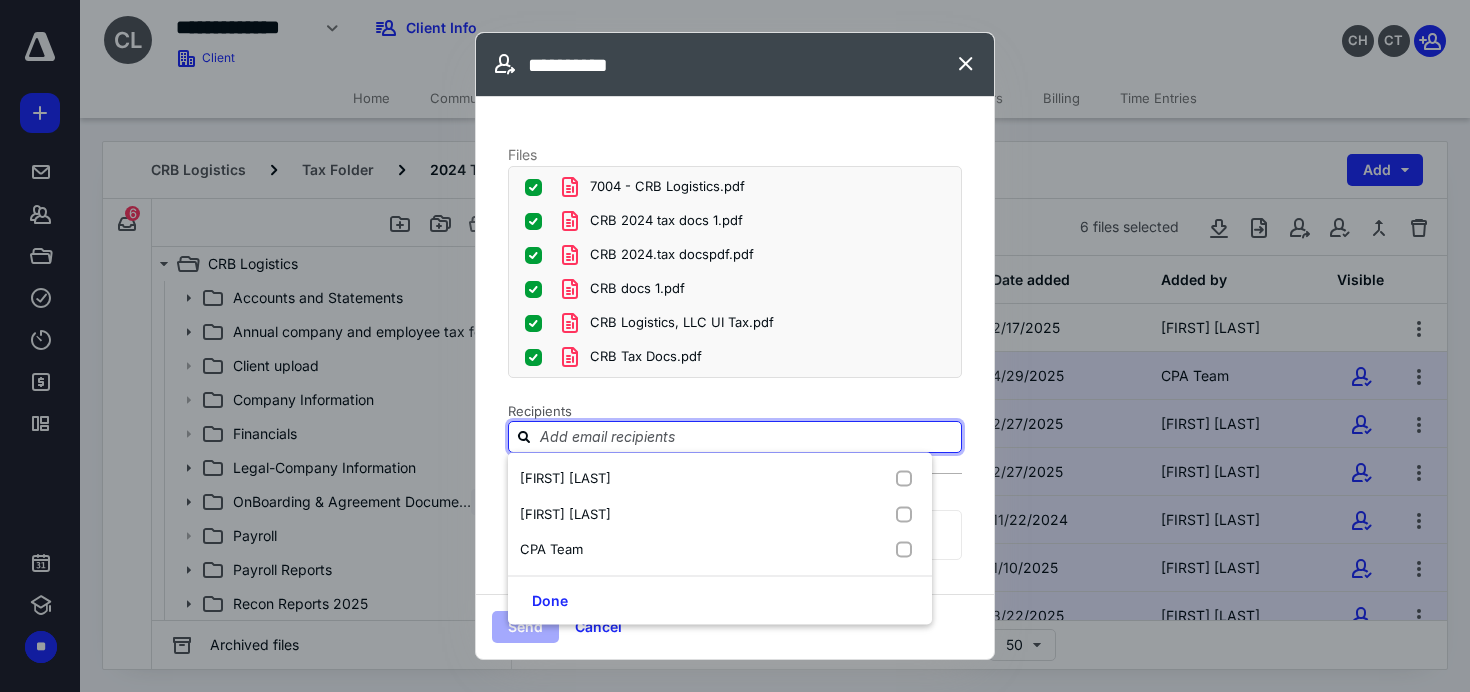 type on "c" 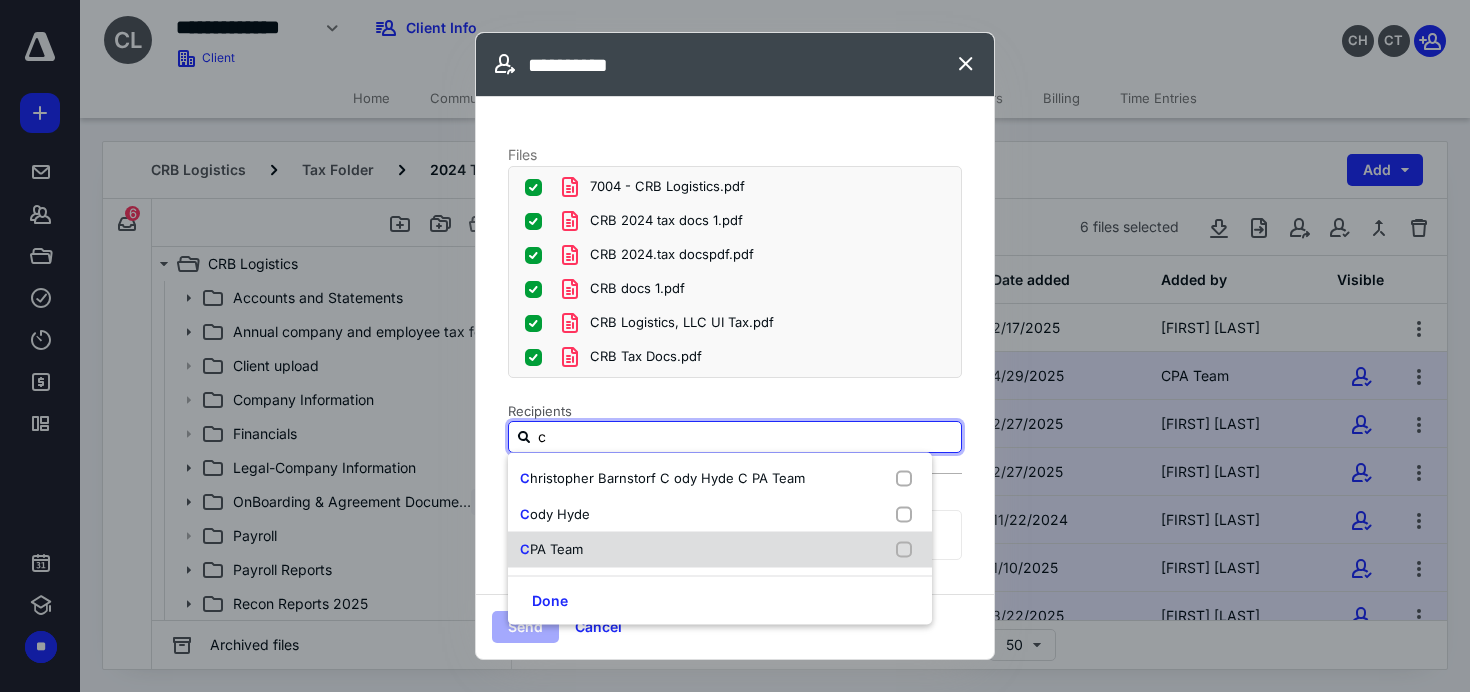 click on "C PA Team" at bounding box center (720, 550) 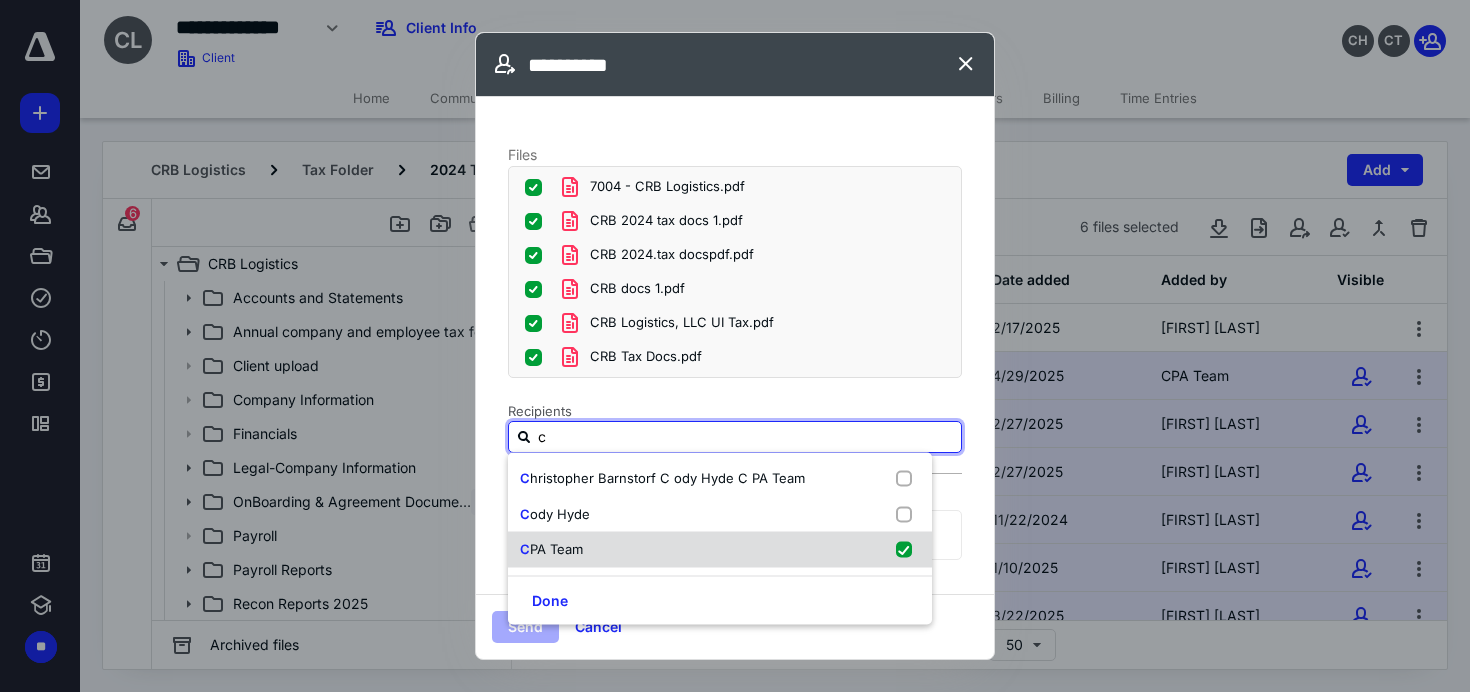 checkbox on "true" 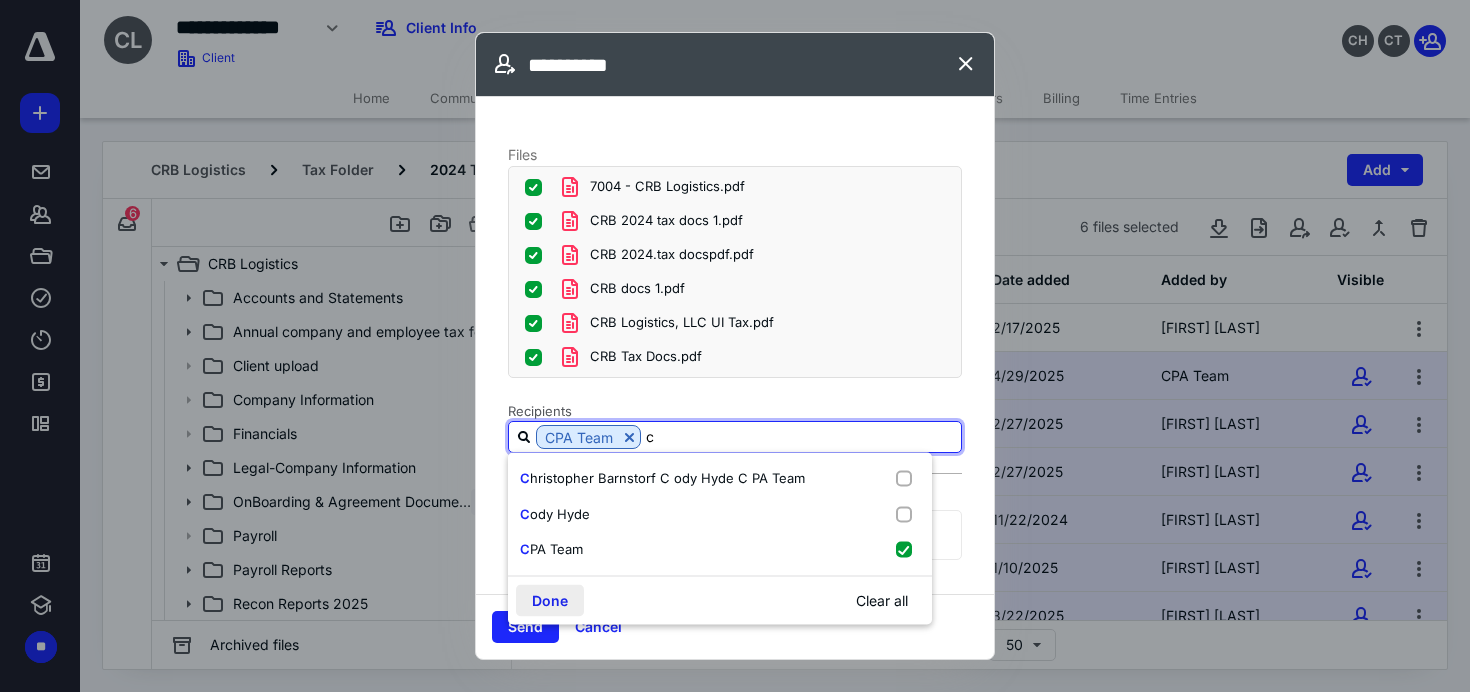 type on "c" 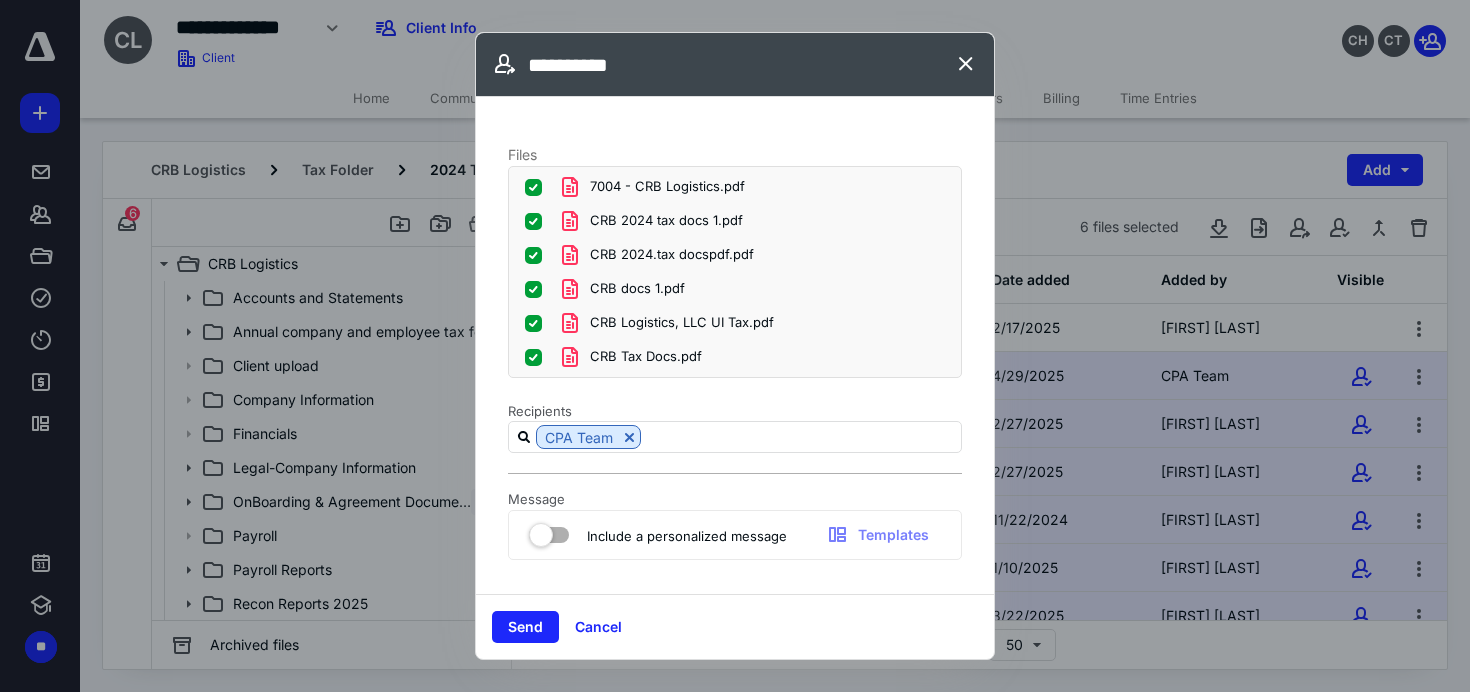 click at bounding box center [549, 531] 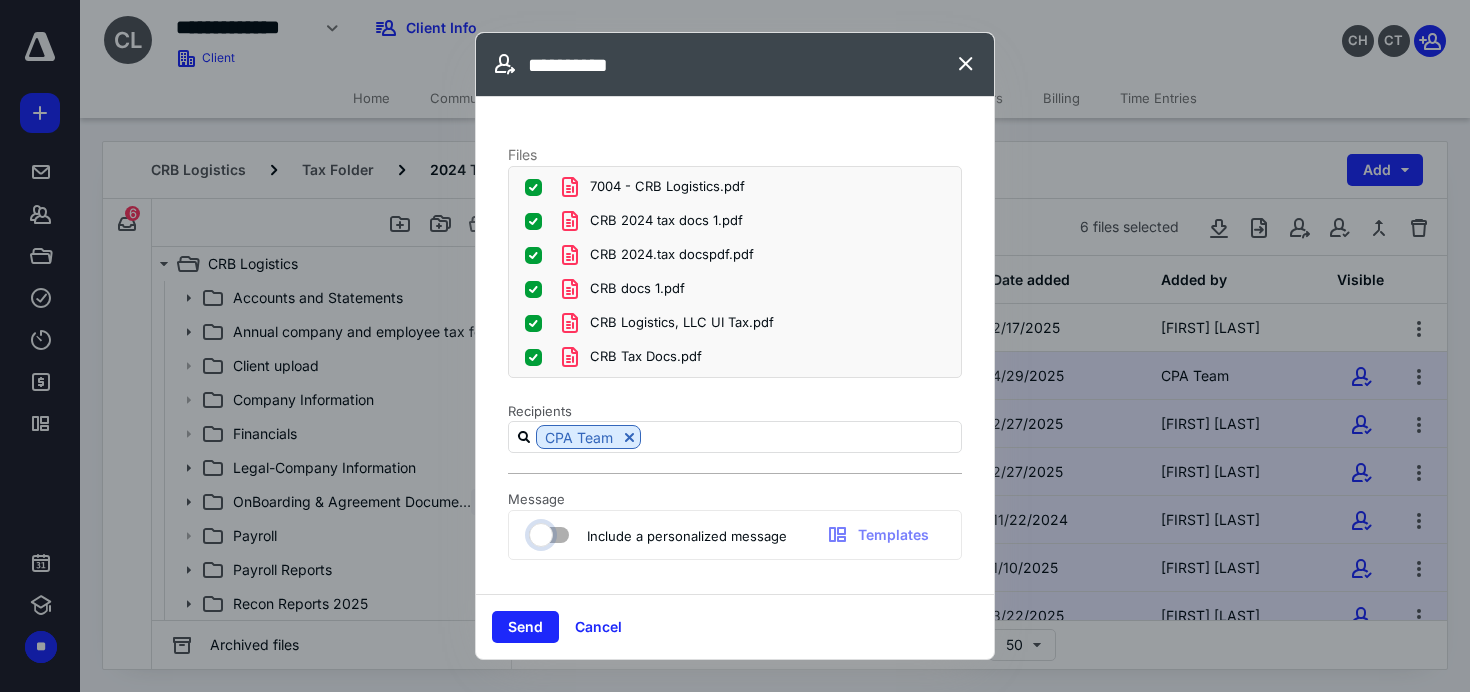 click at bounding box center [539, 532] 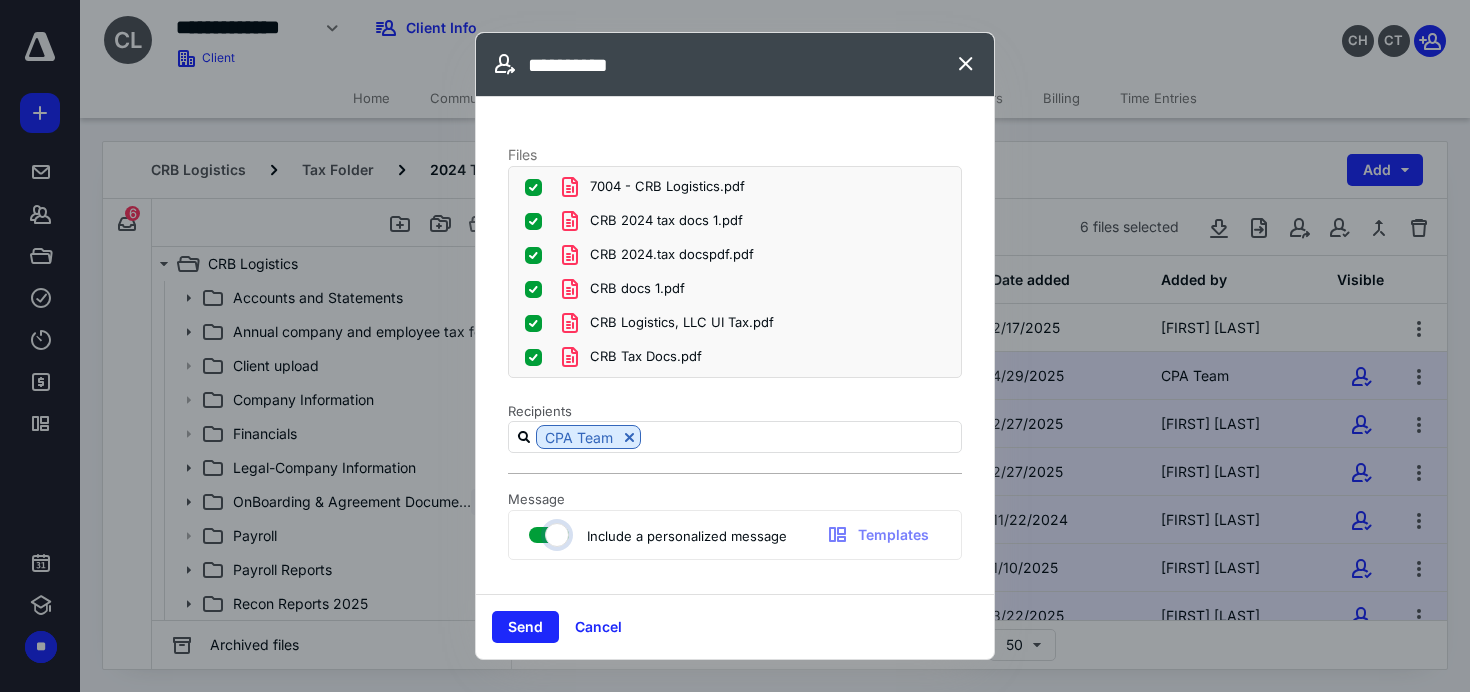 checkbox on "true" 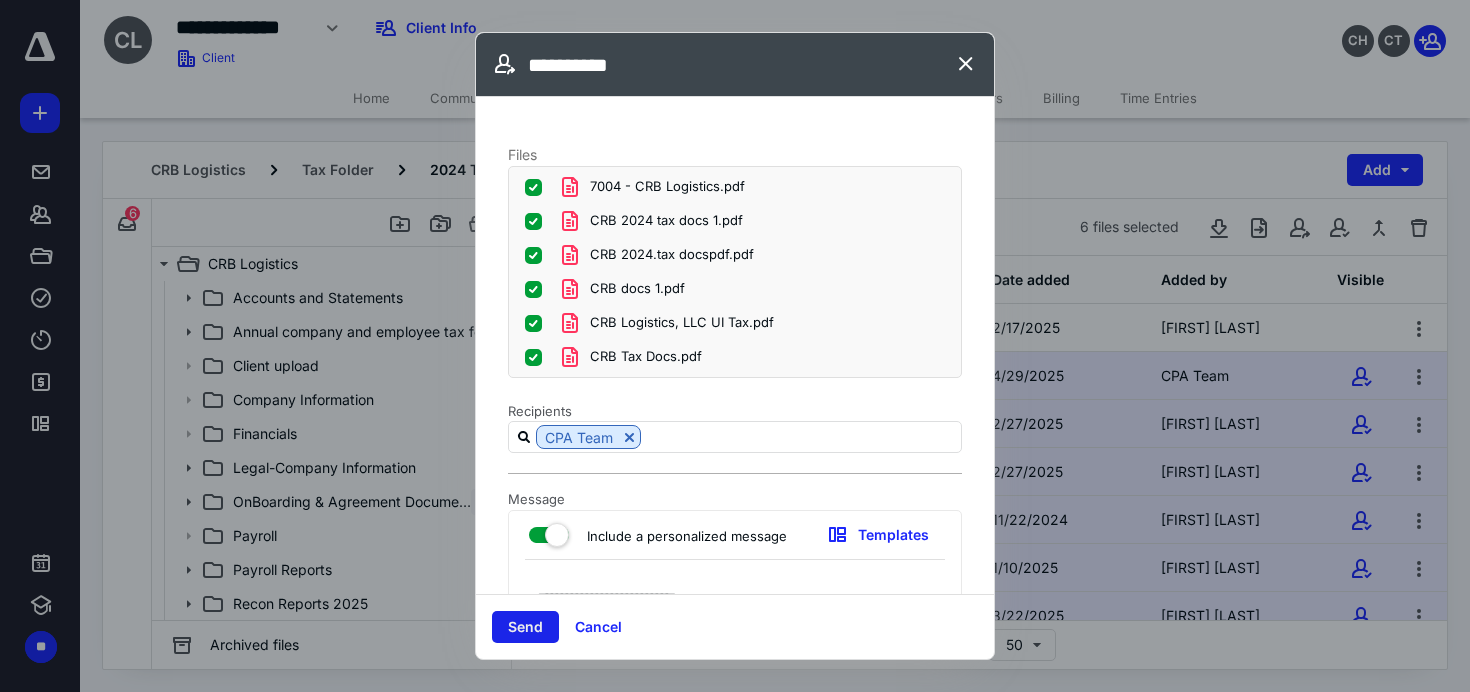 click on "Send" at bounding box center [525, 627] 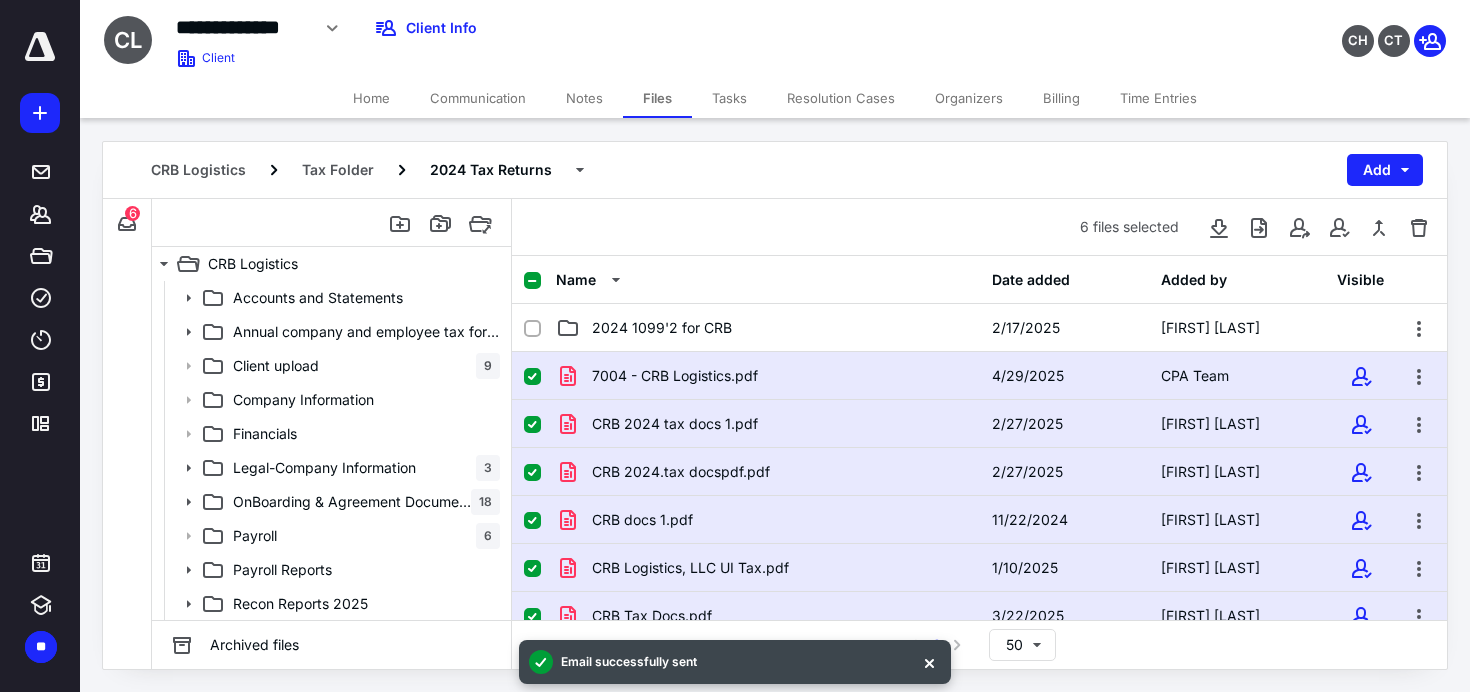 click 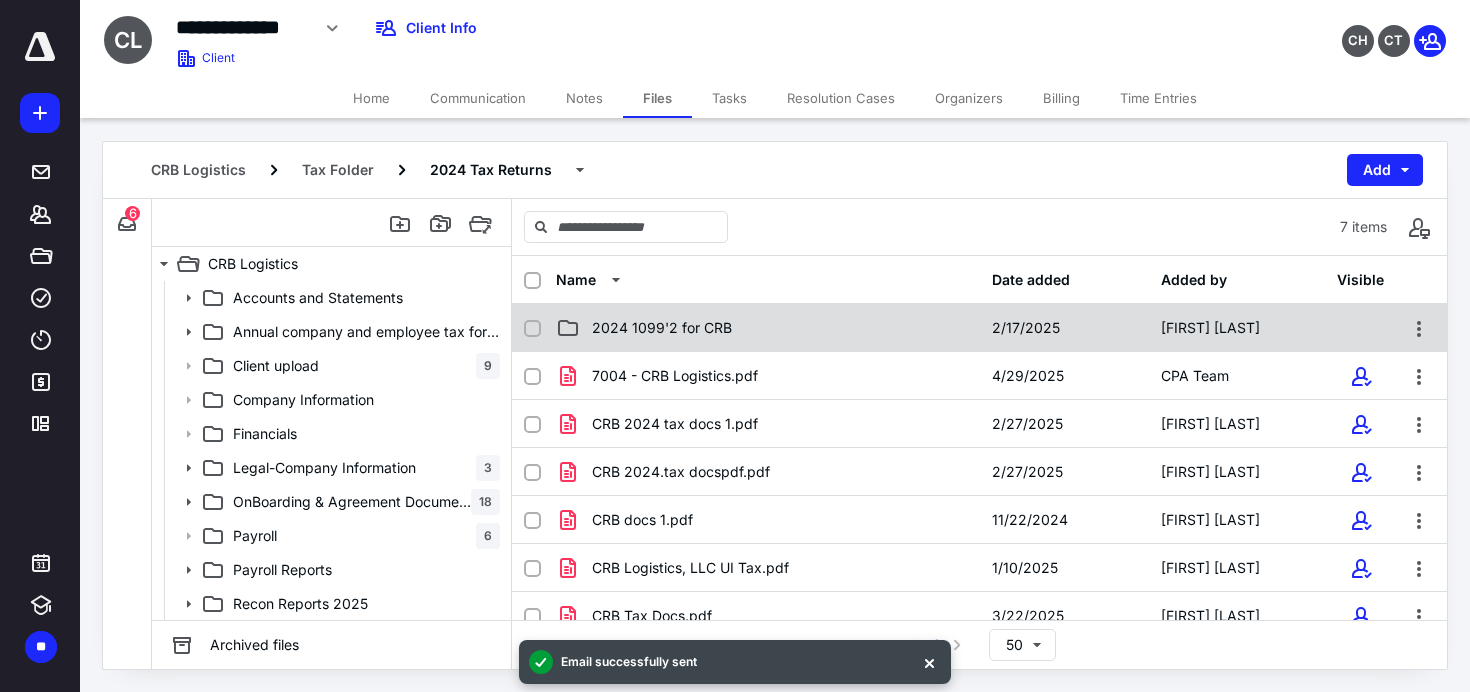 click on "2024 1099'2 for CRB" at bounding box center (662, 328) 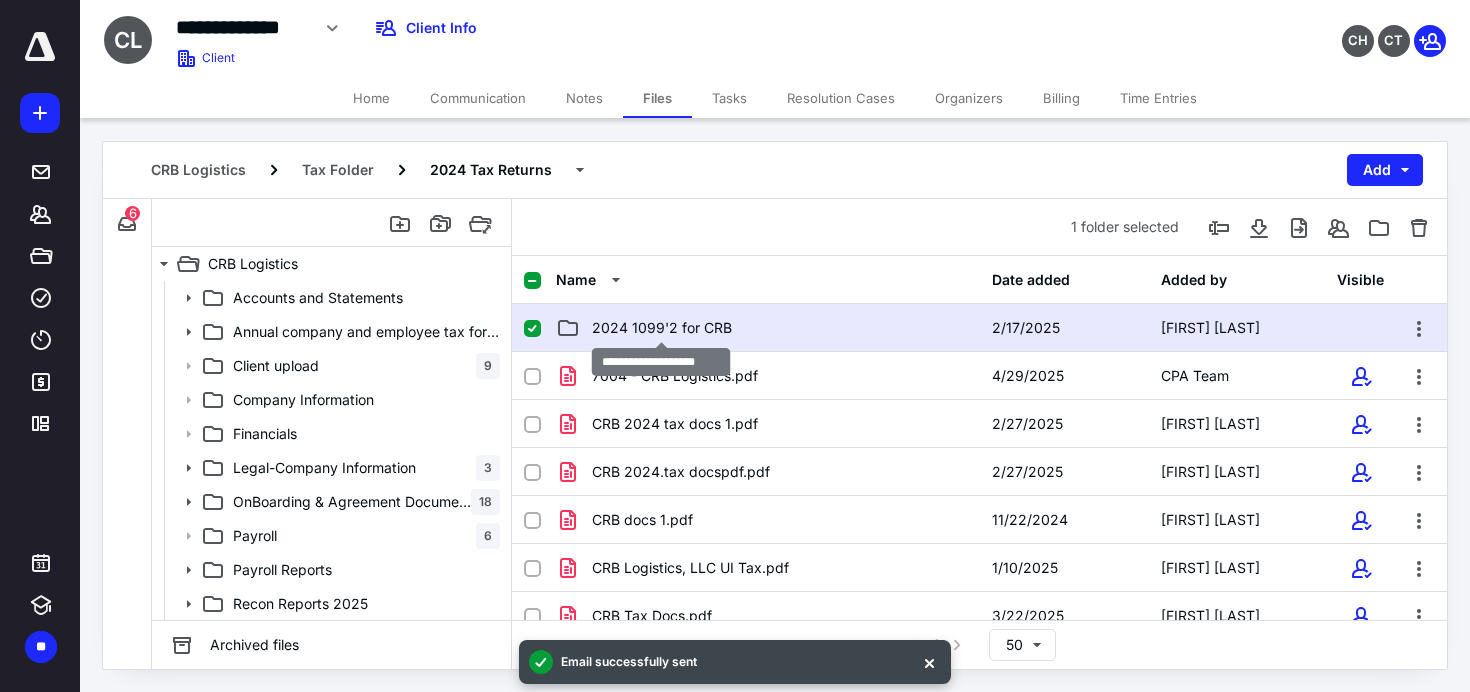 click on "2024 1099'2 for CRB" at bounding box center (662, 328) 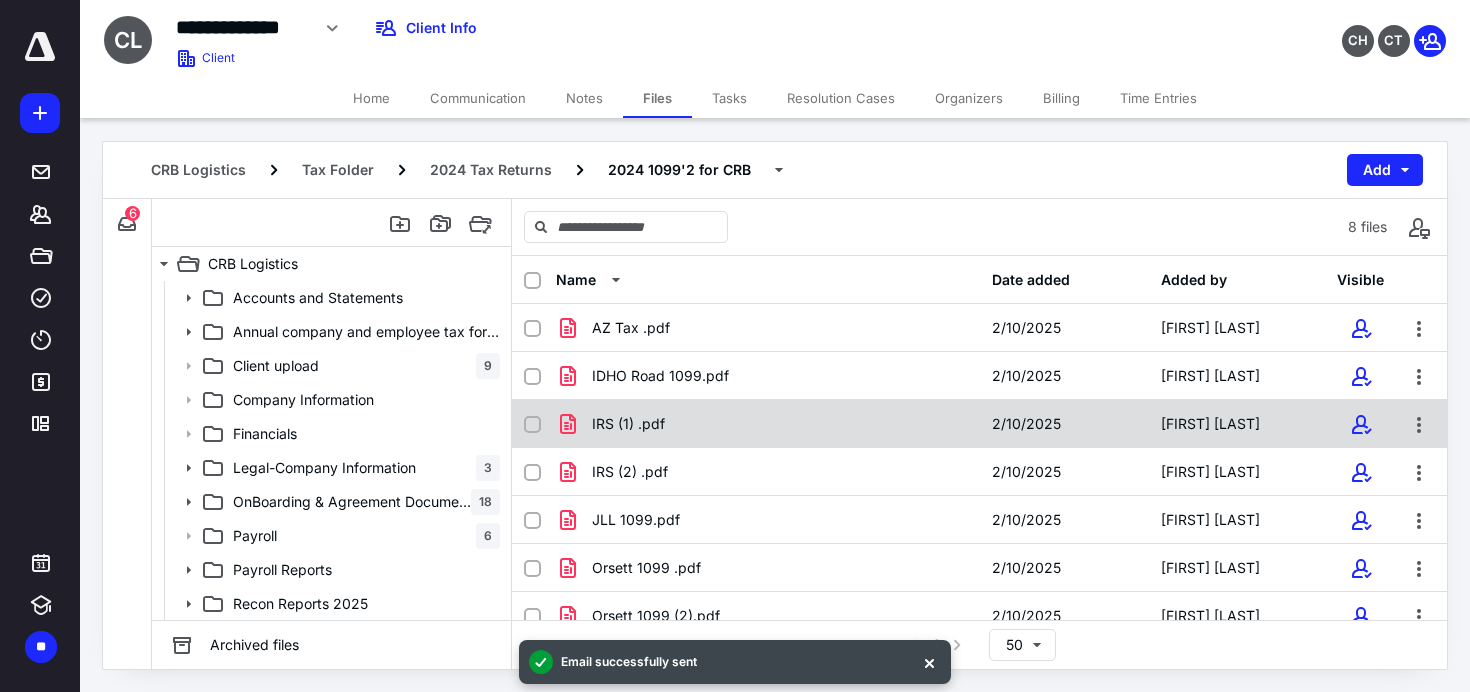 click on "IRS (1) .pdf [MONTH]/[DAY]/[YEAR] [FIRST] [LAST]" at bounding box center [979, 424] 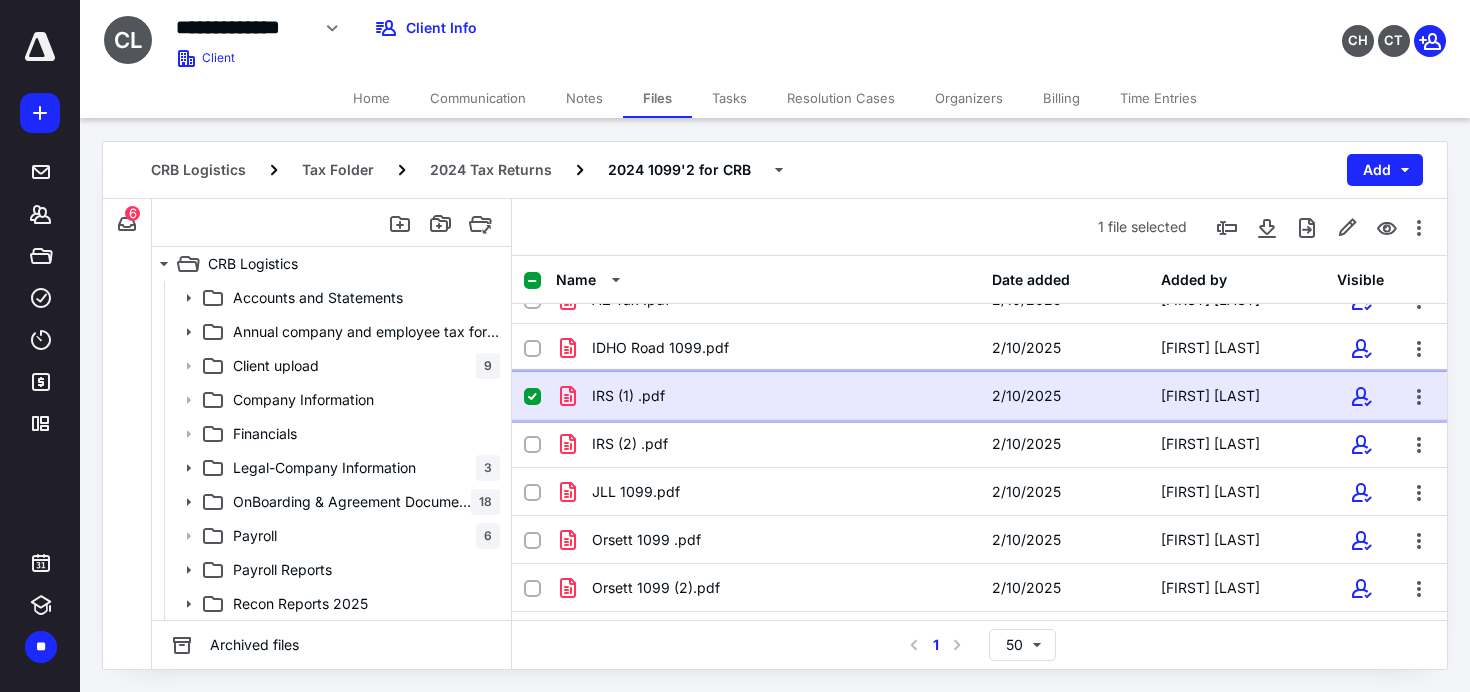 scroll, scrollTop: 0, scrollLeft: 0, axis: both 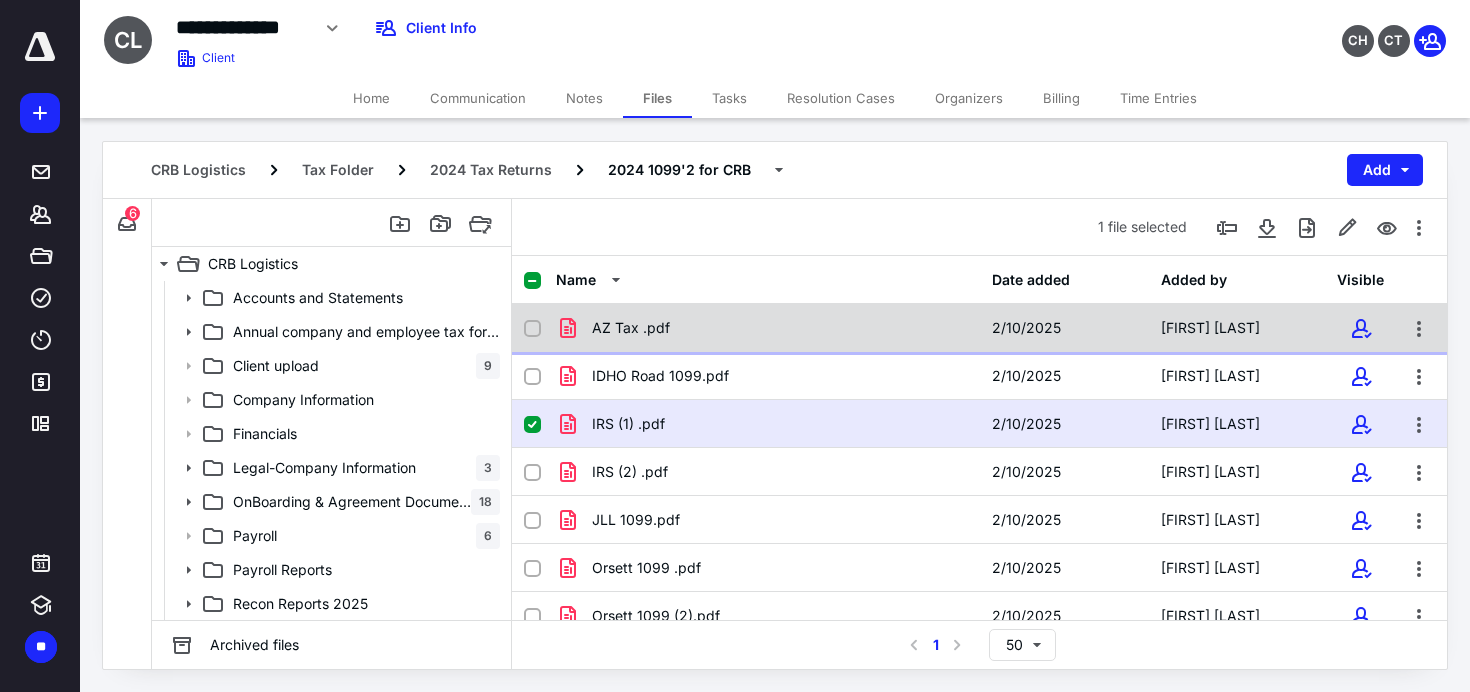 click on "AZ Tax .pdf" at bounding box center (631, 328) 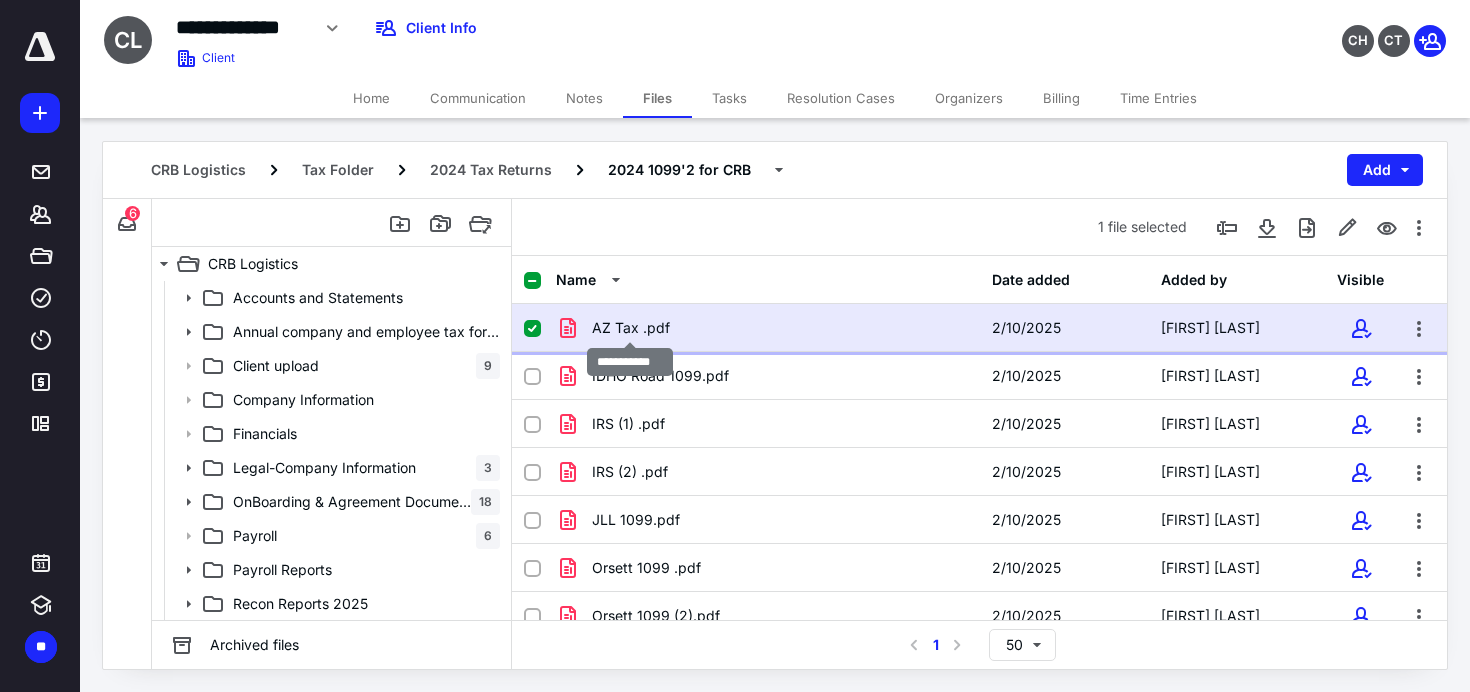 click on "AZ Tax .pdf" at bounding box center (631, 328) 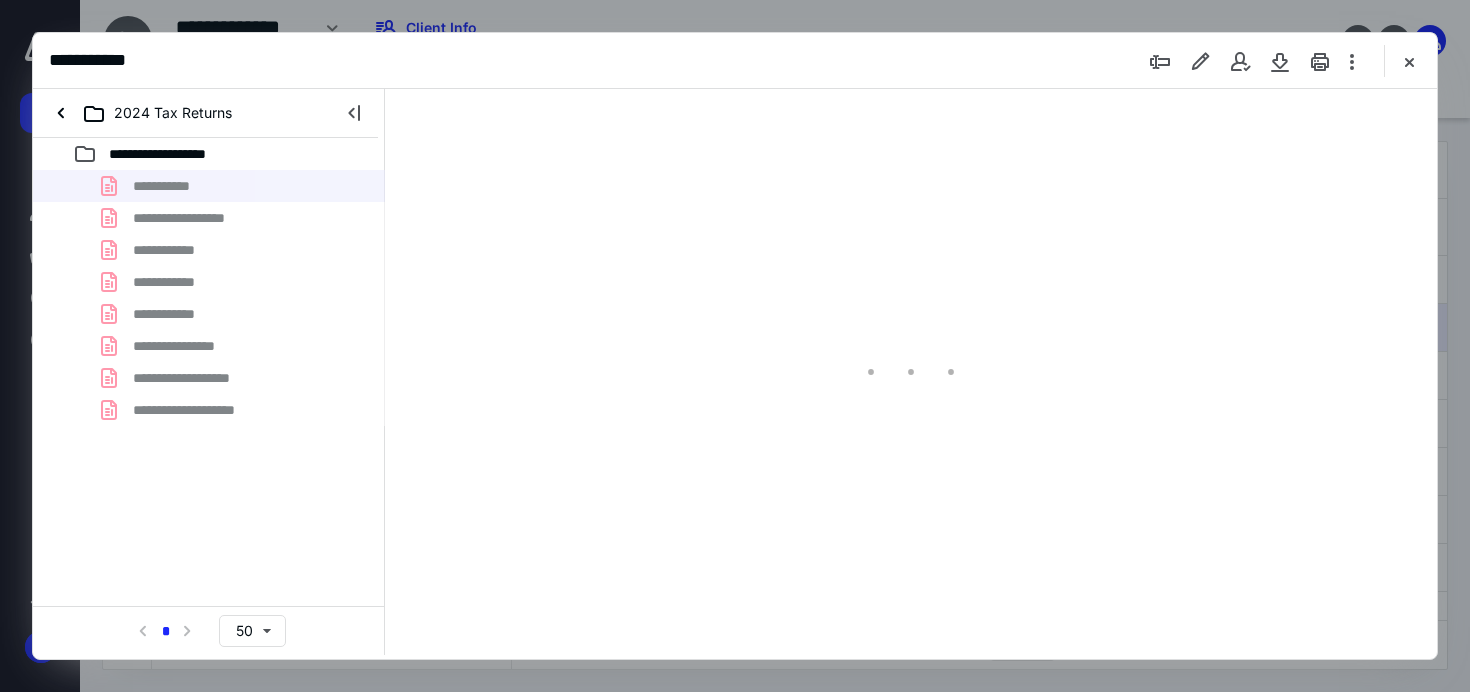 scroll, scrollTop: 0, scrollLeft: 0, axis: both 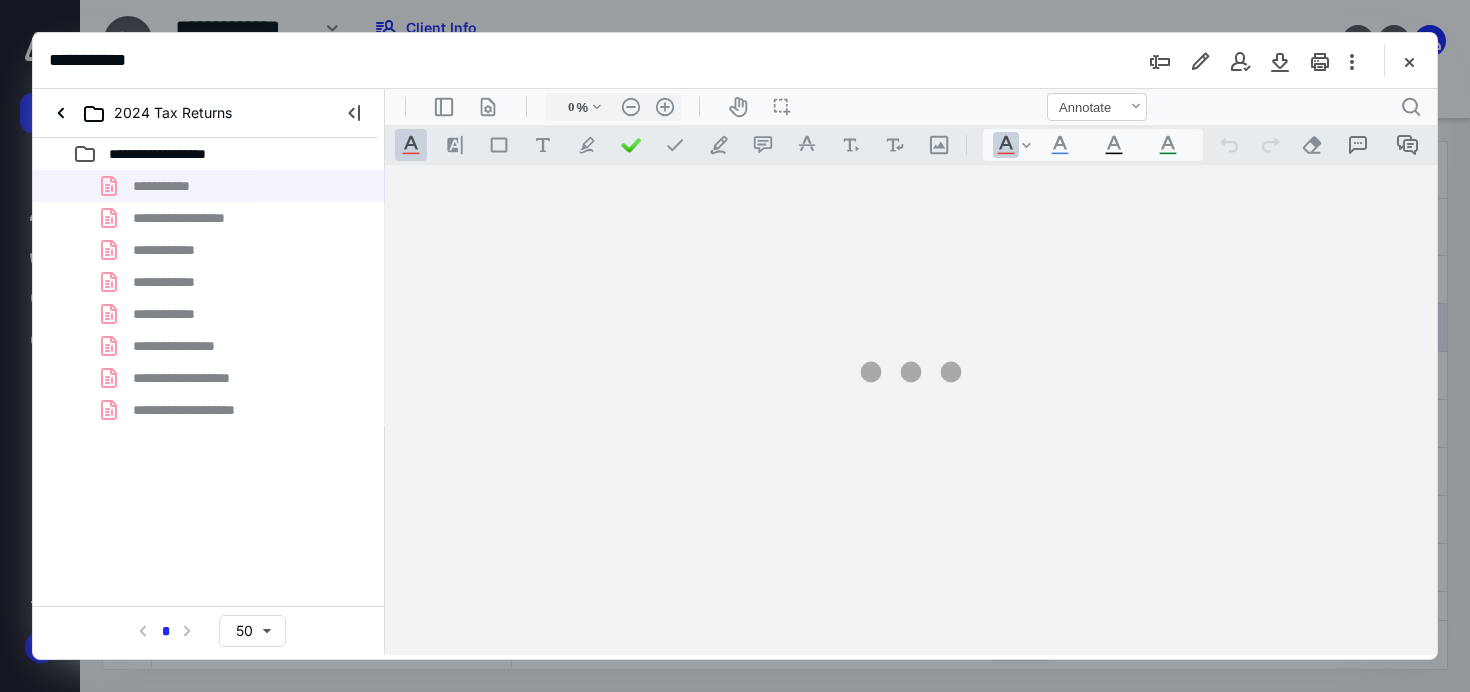 type on "58" 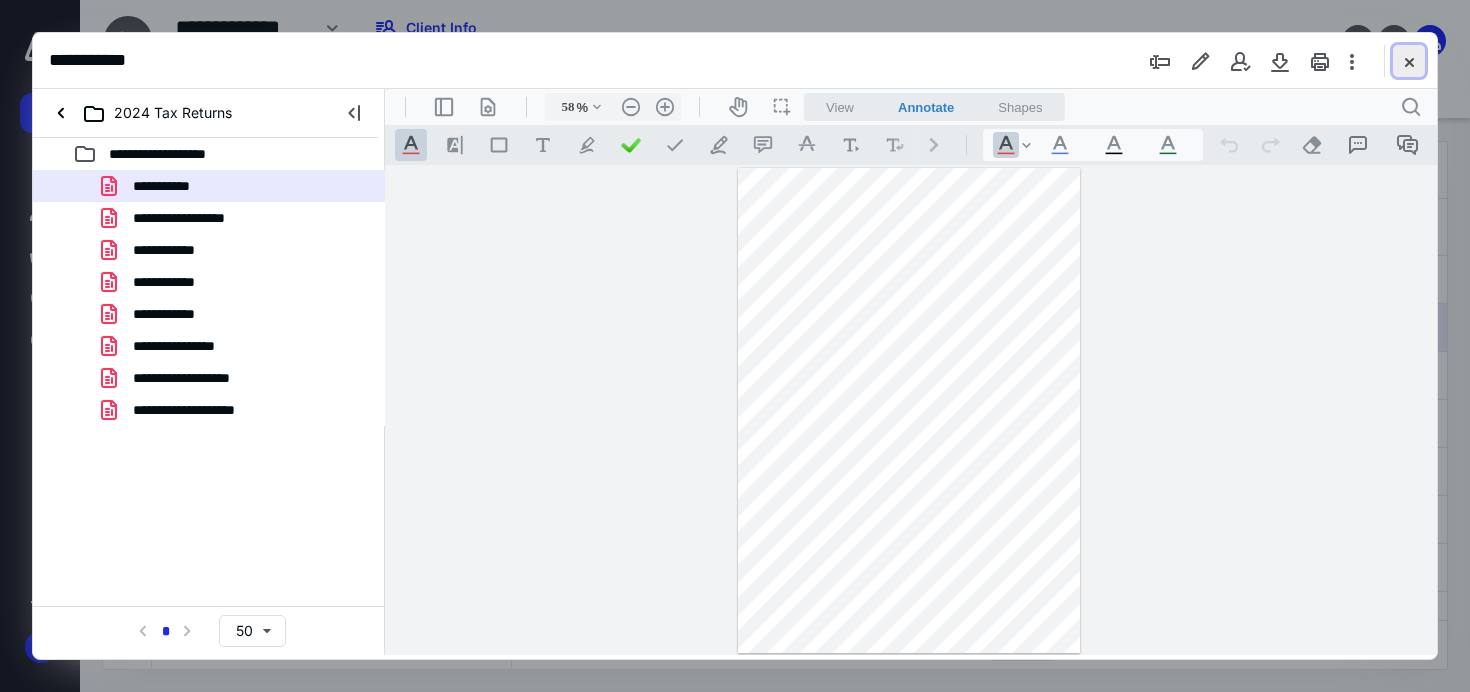 click at bounding box center (1409, 61) 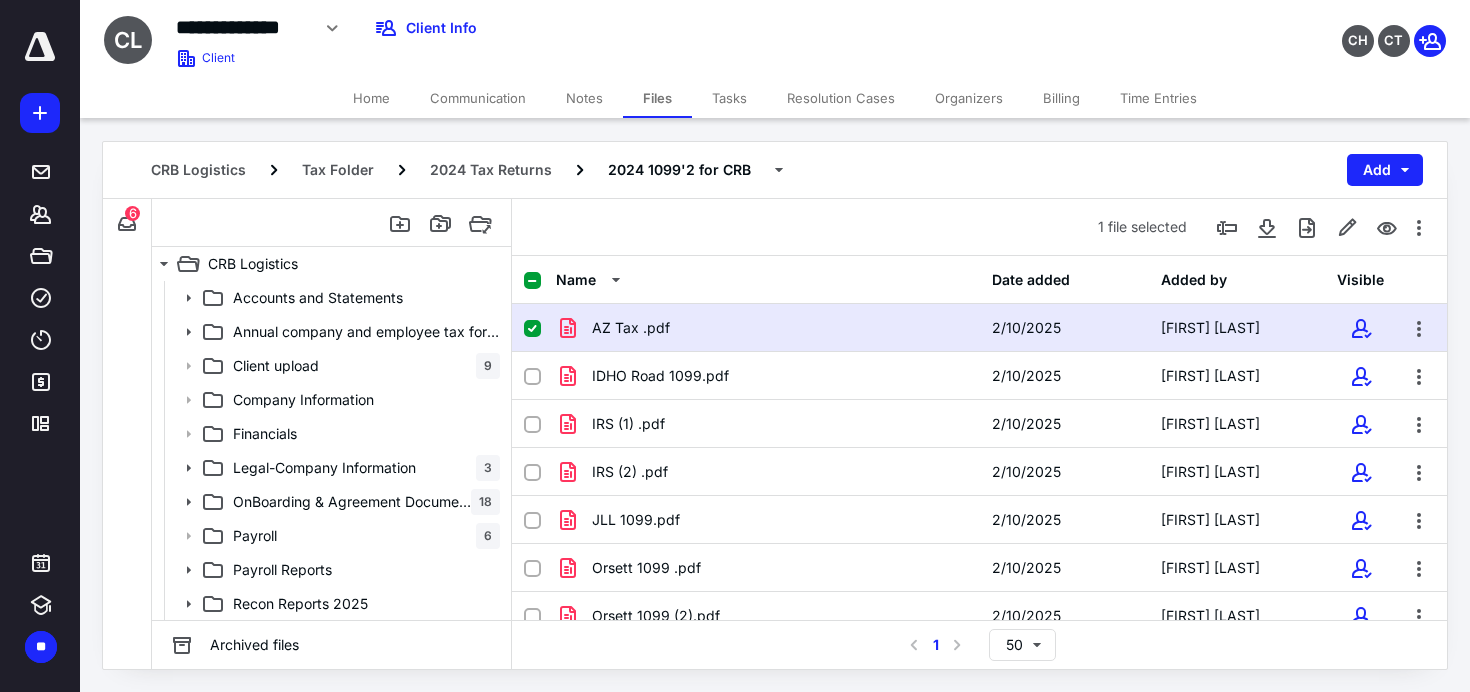 click at bounding box center [532, 281] 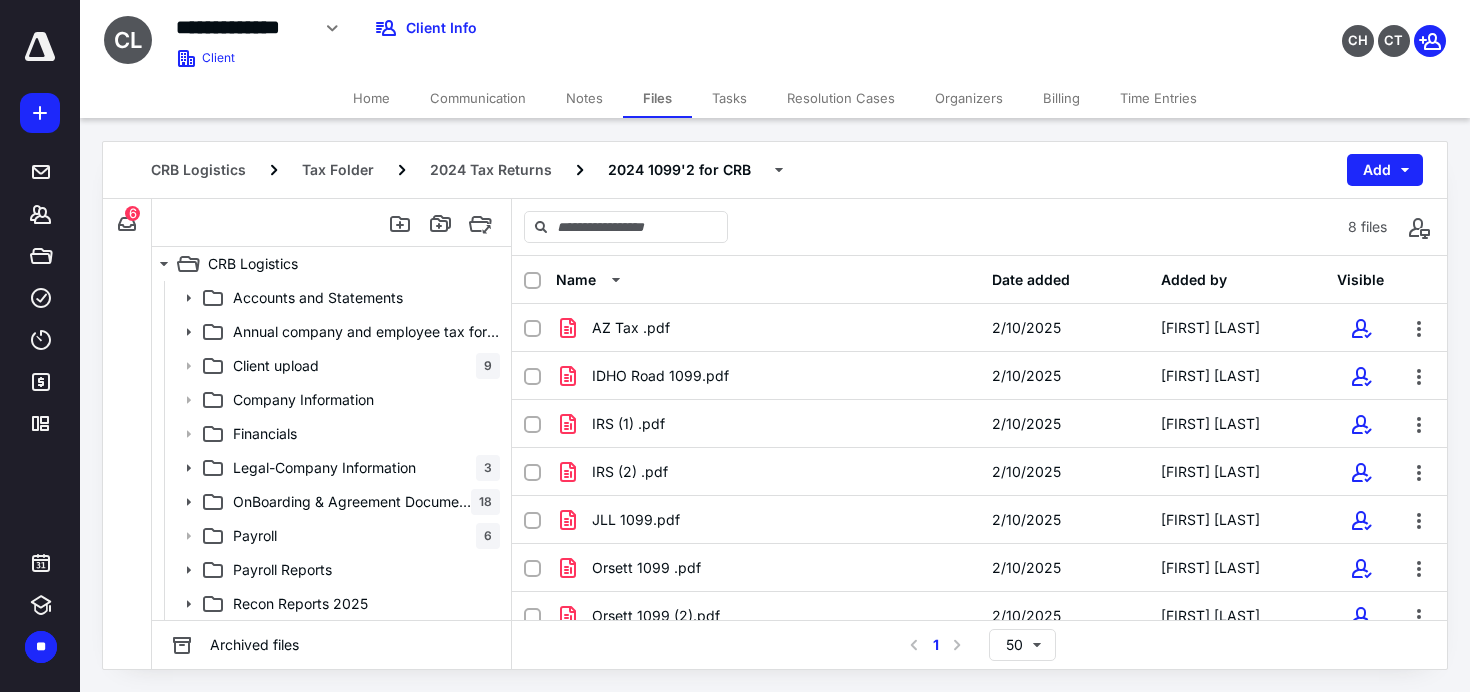 click at bounding box center (532, 281) 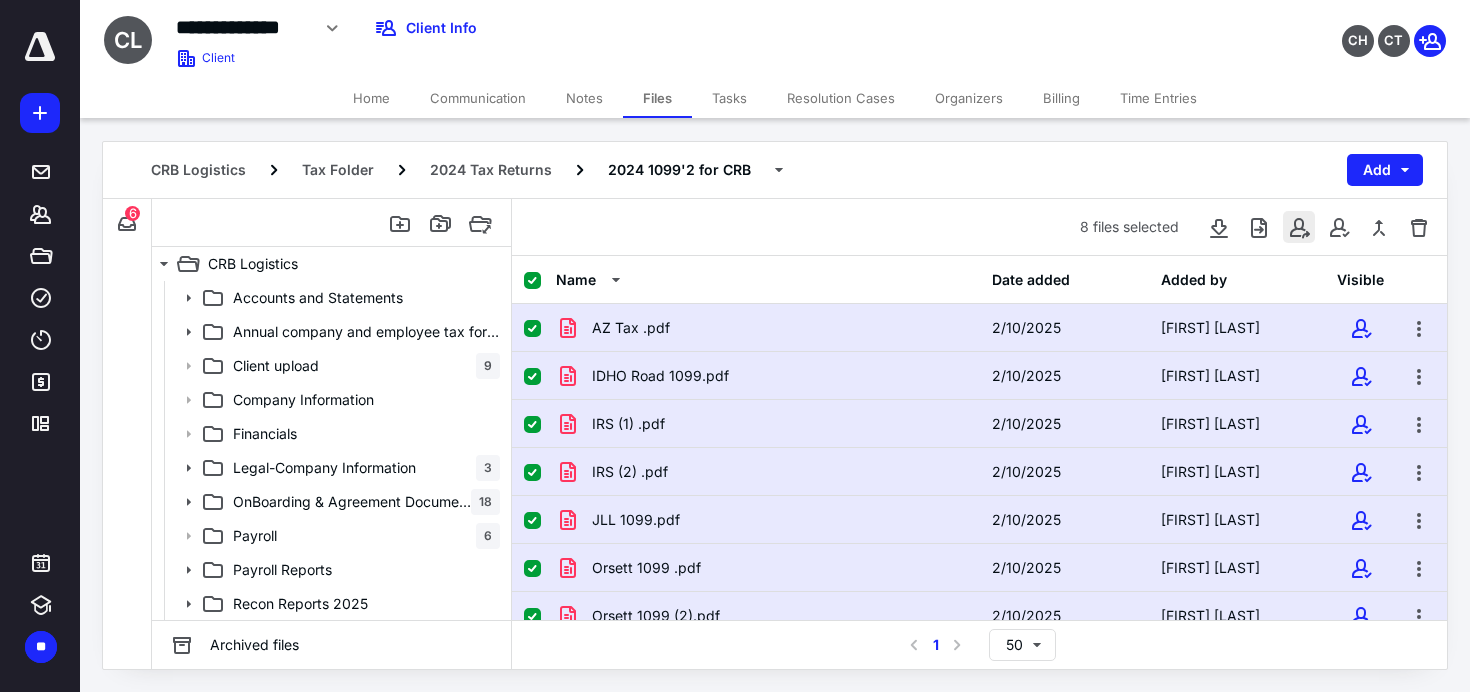 click at bounding box center [1299, 227] 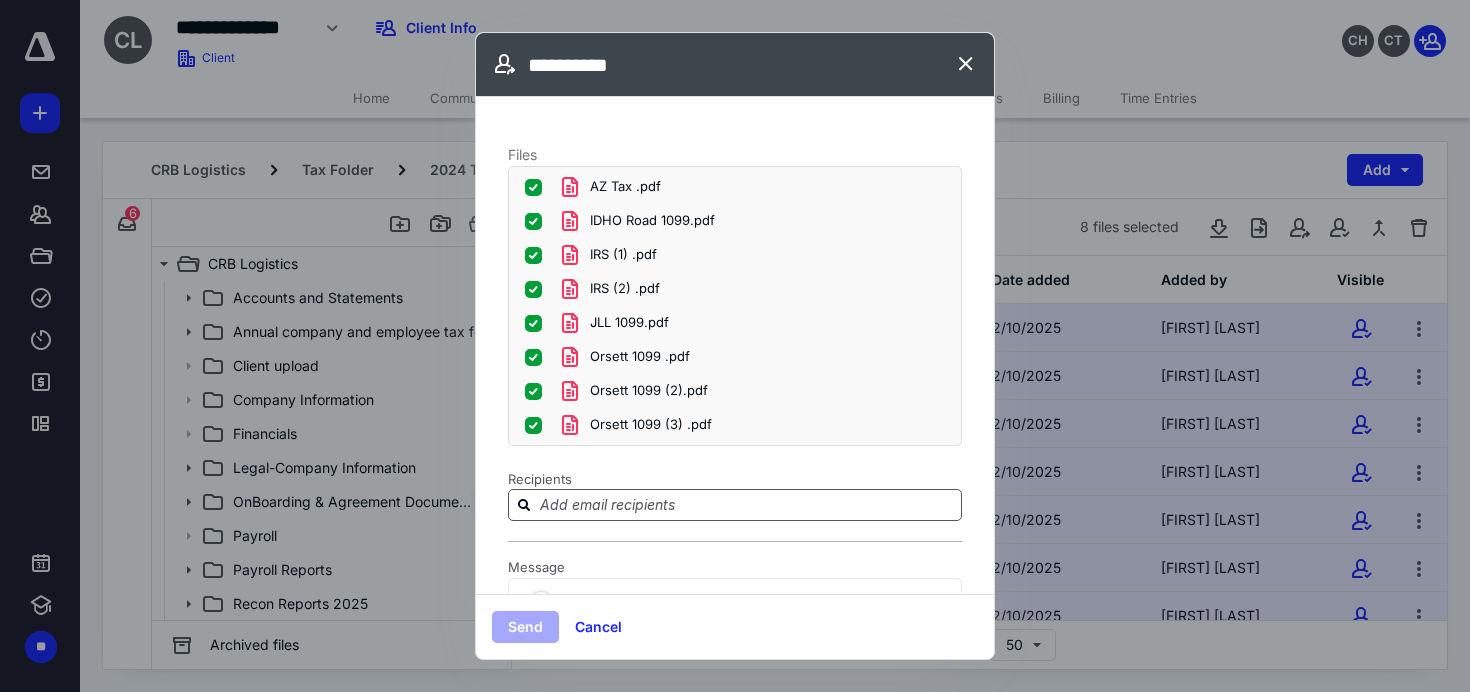 click at bounding box center [747, 504] 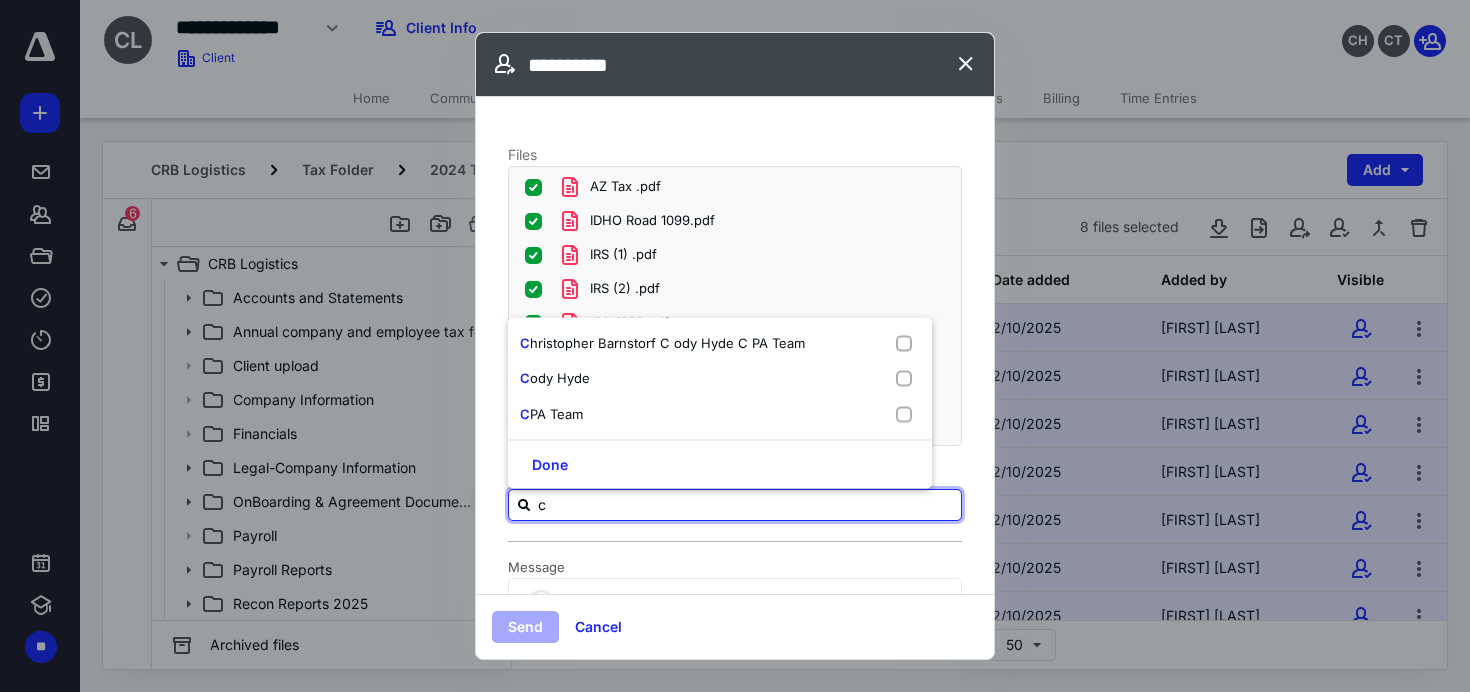 type on "c" 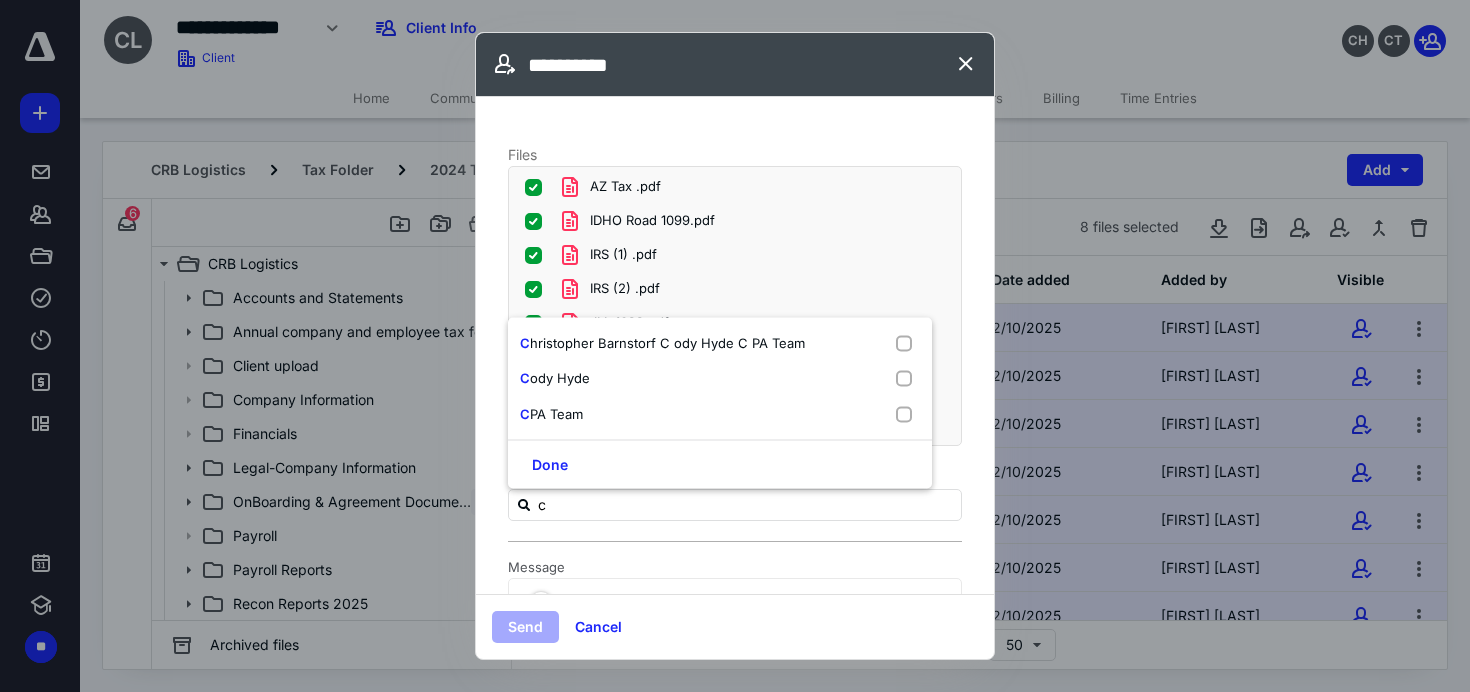 click on "C hristopher Barnstorf C ody Hyde C PA Team" at bounding box center [720, 378] 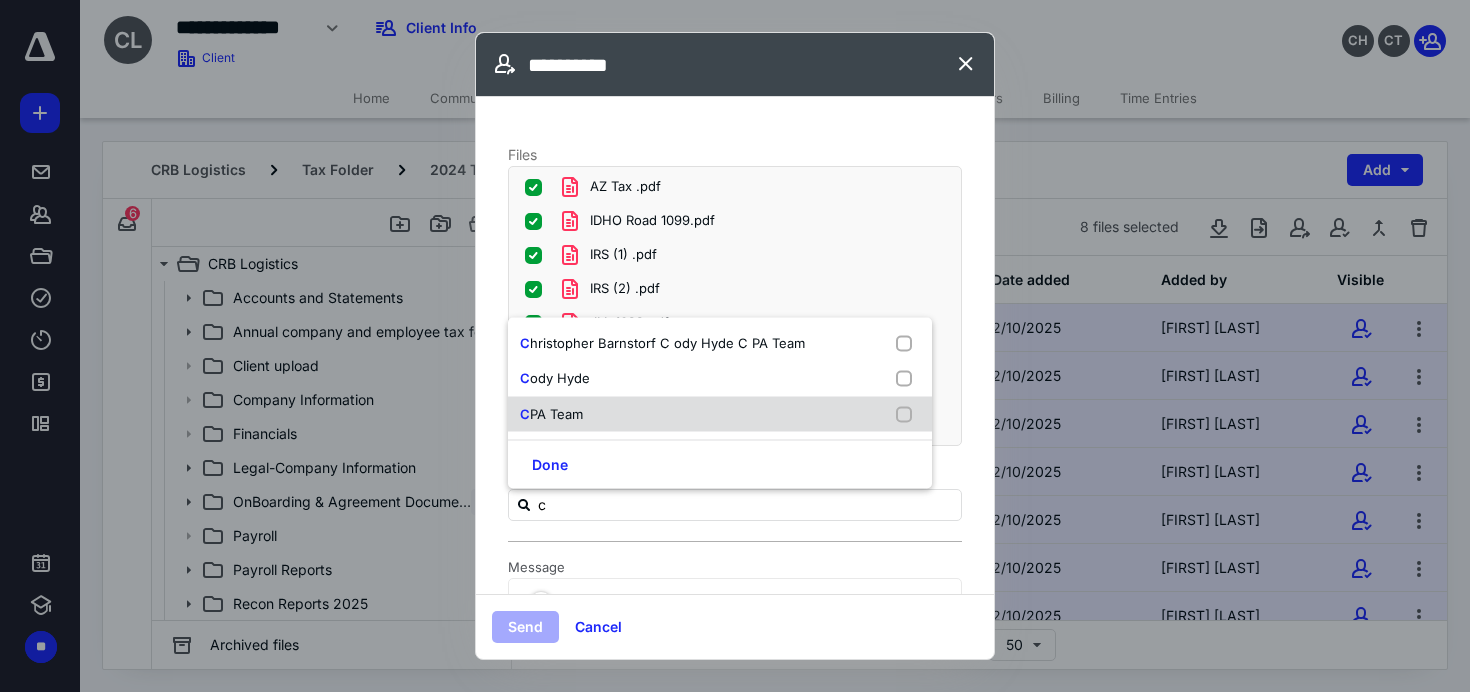 click on "C PA Team" at bounding box center [720, 414] 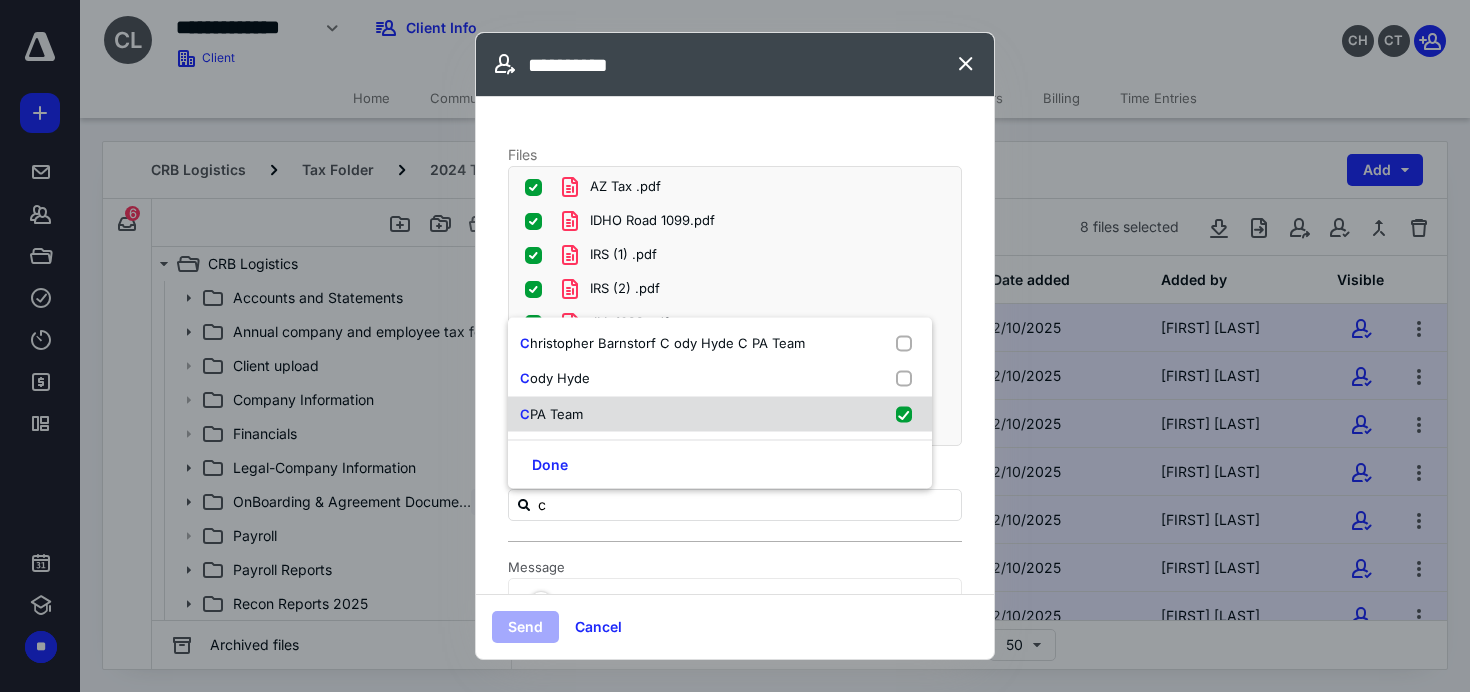 checkbox on "true" 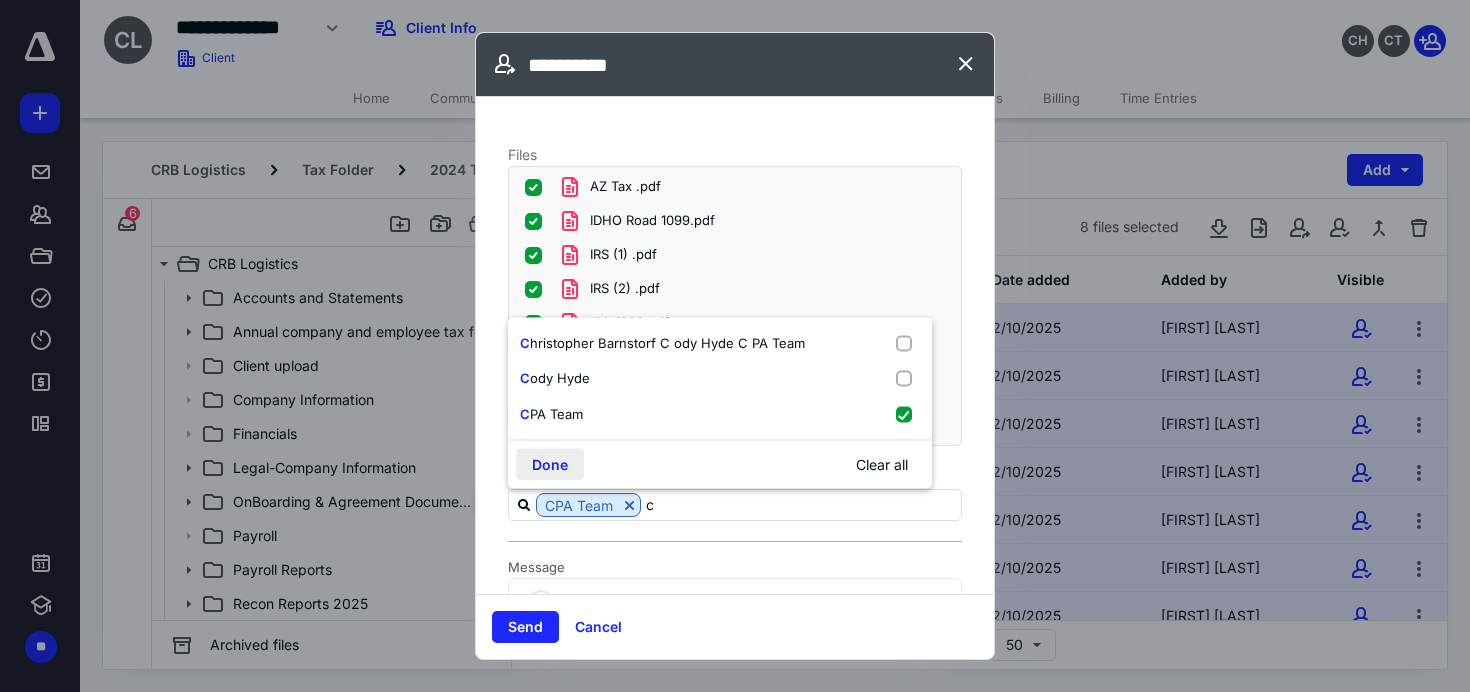 click on "Done" at bounding box center (550, 465) 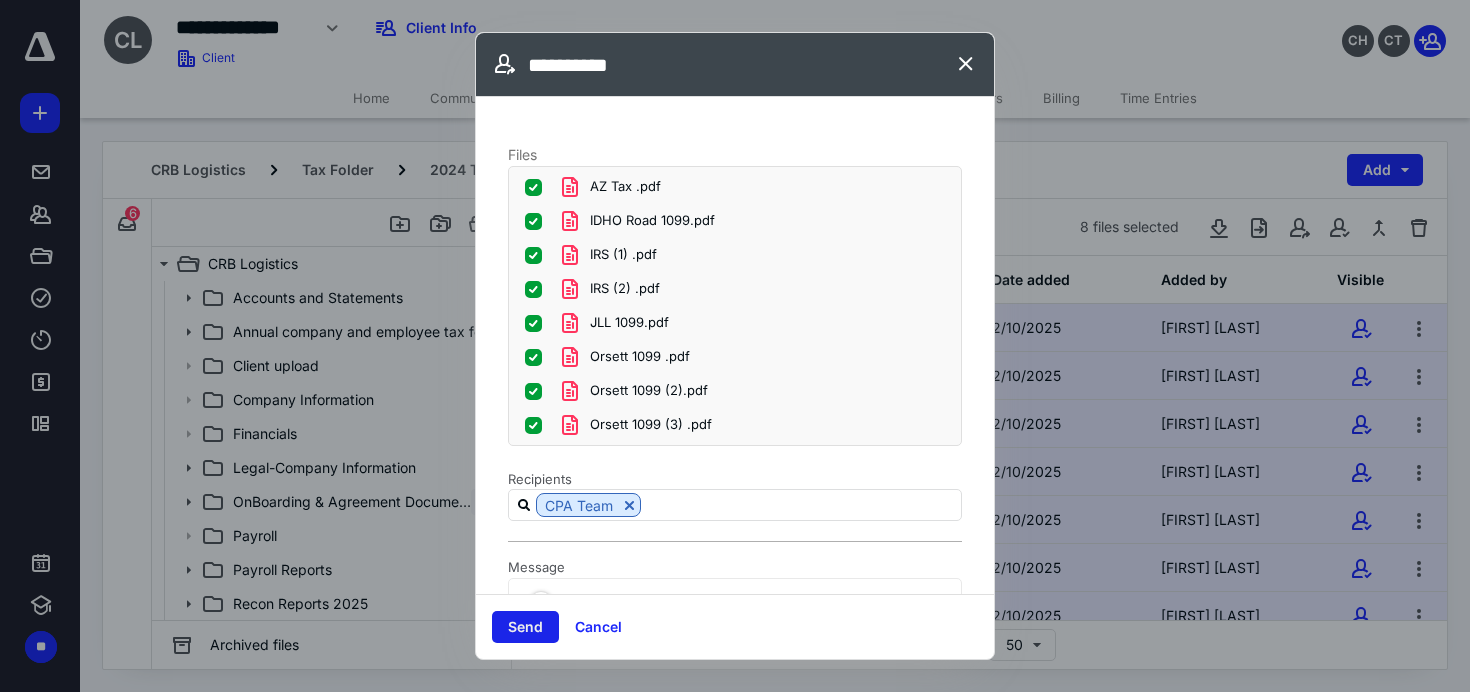click on "Send" at bounding box center [525, 627] 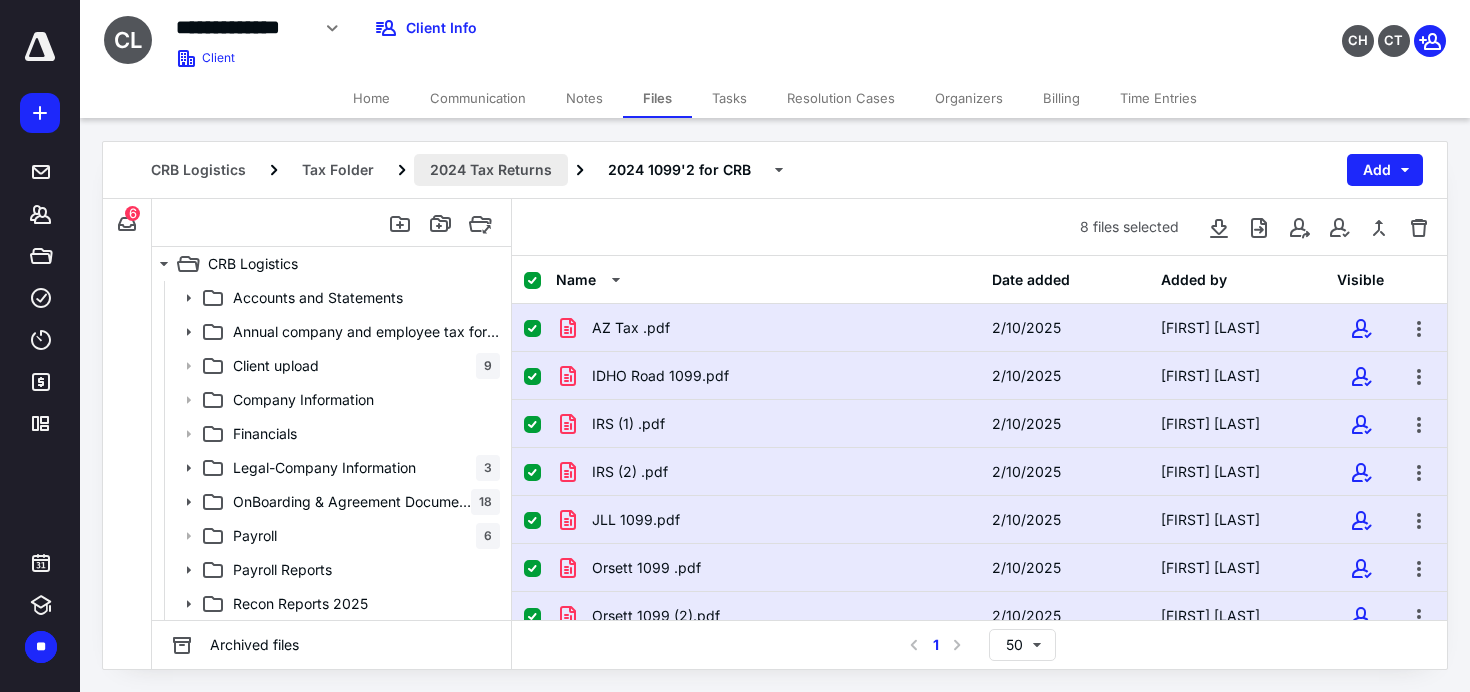click on "2024 Tax Returns" at bounding box center (491, 170) 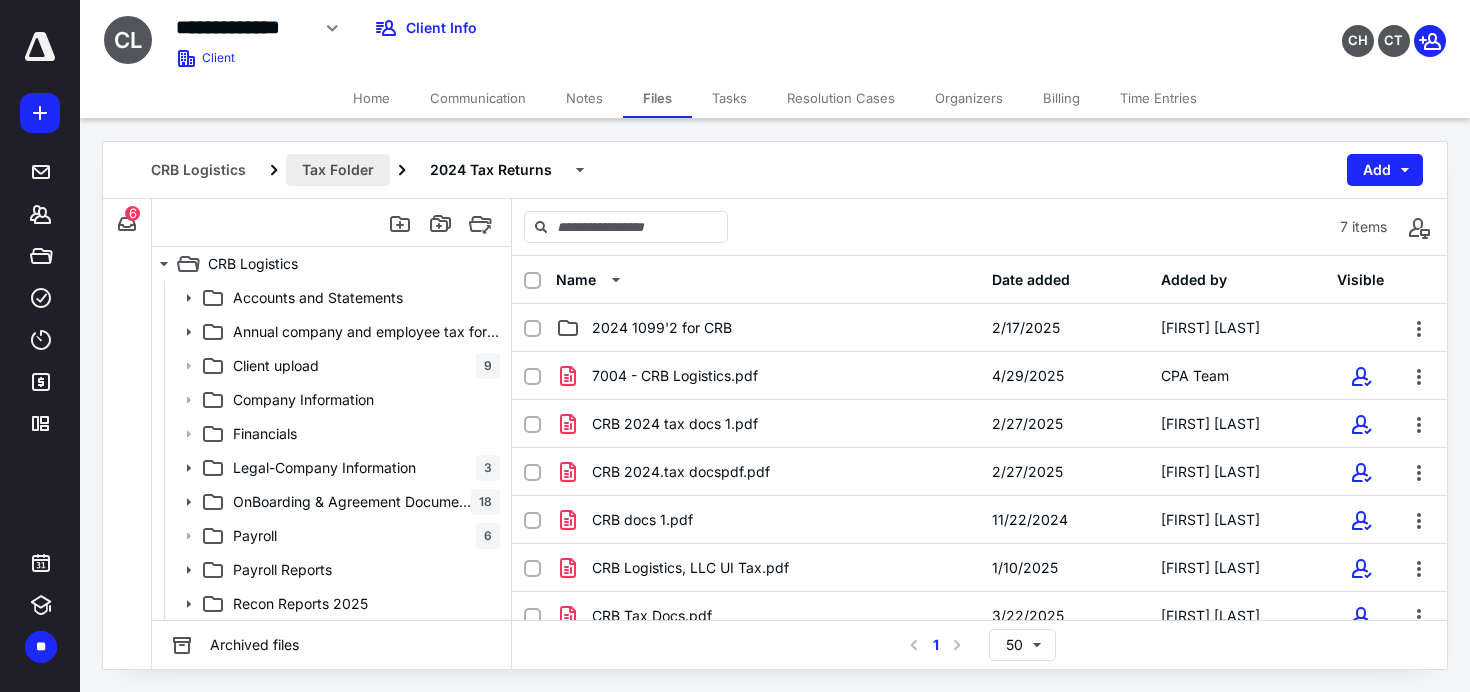 click on "Tax Folder" at bounding box center [338, 170] 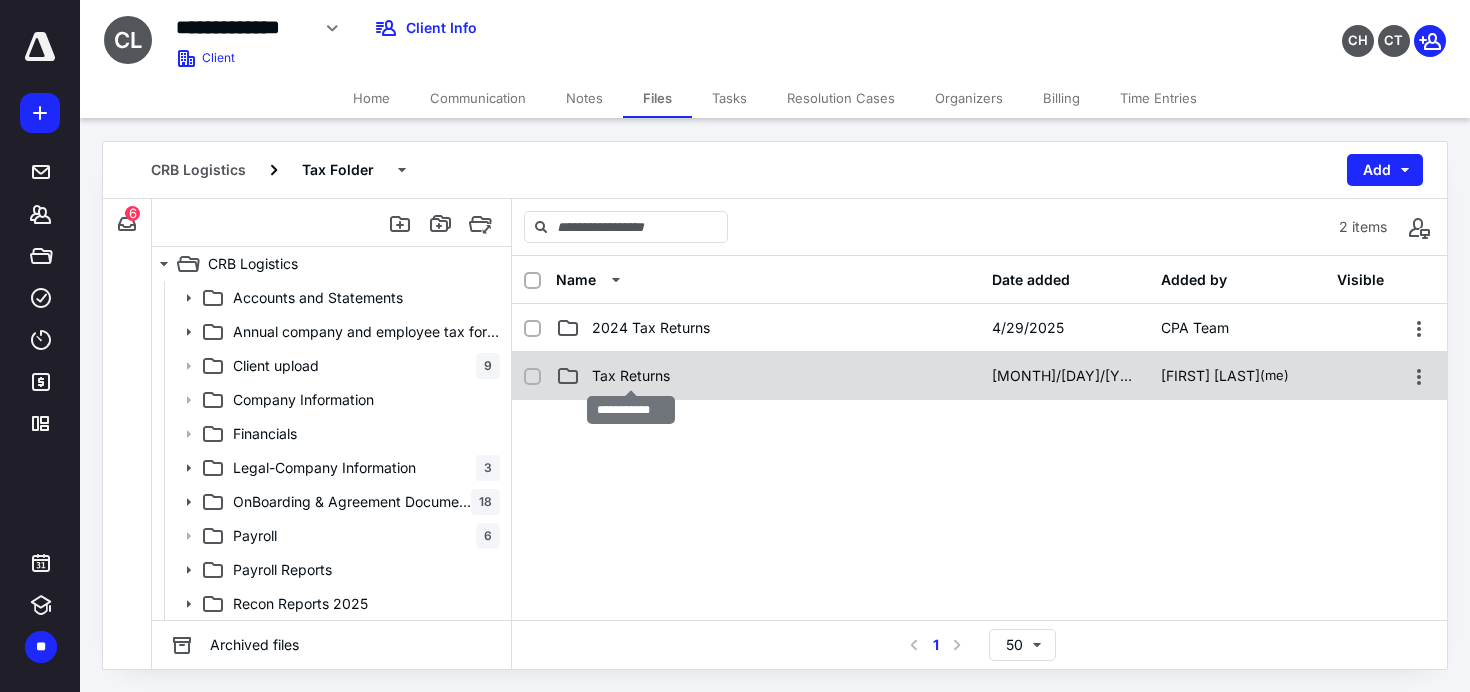 click on "Tax Returns" at bounding box center (631, 376) 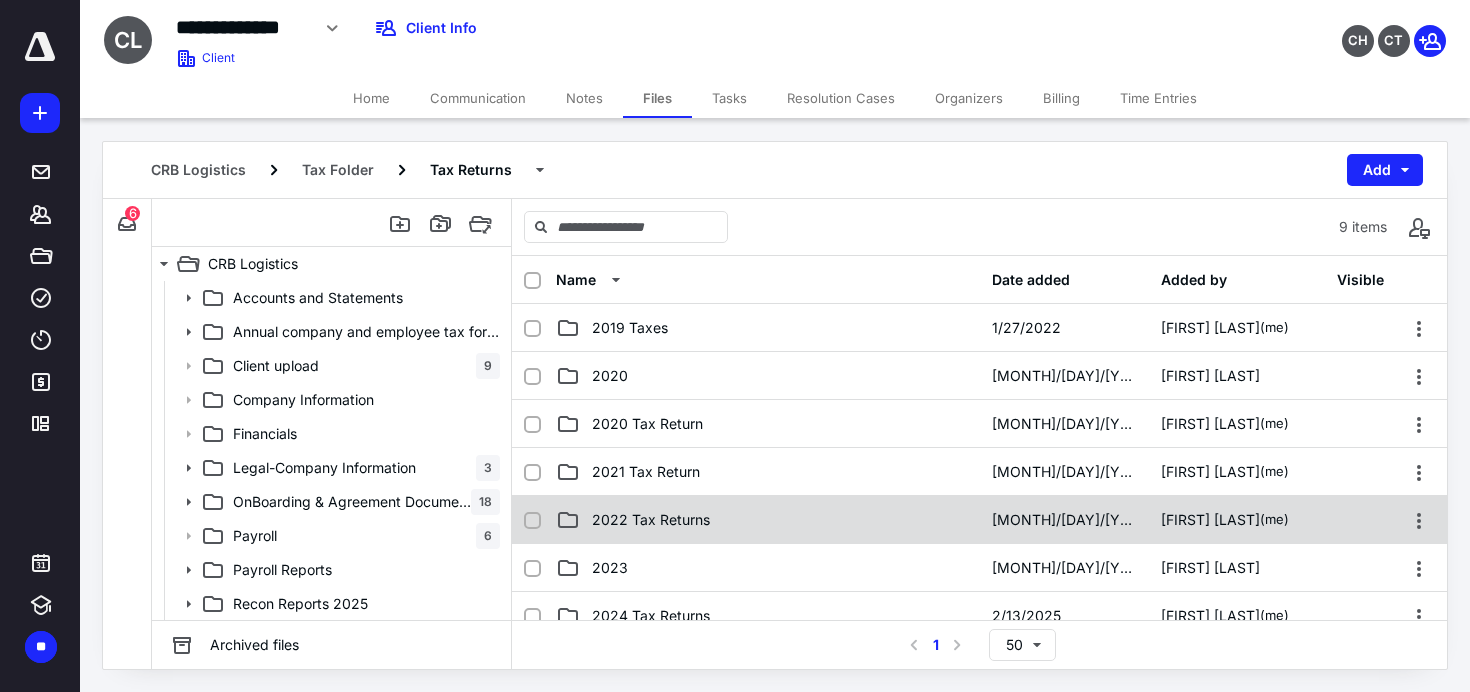 click on "[YEAR] Tax Returns [MONTH]/[DAY]/[YEAR] [FIRST] [LAST] (me)" at bounding box center (979, 520) 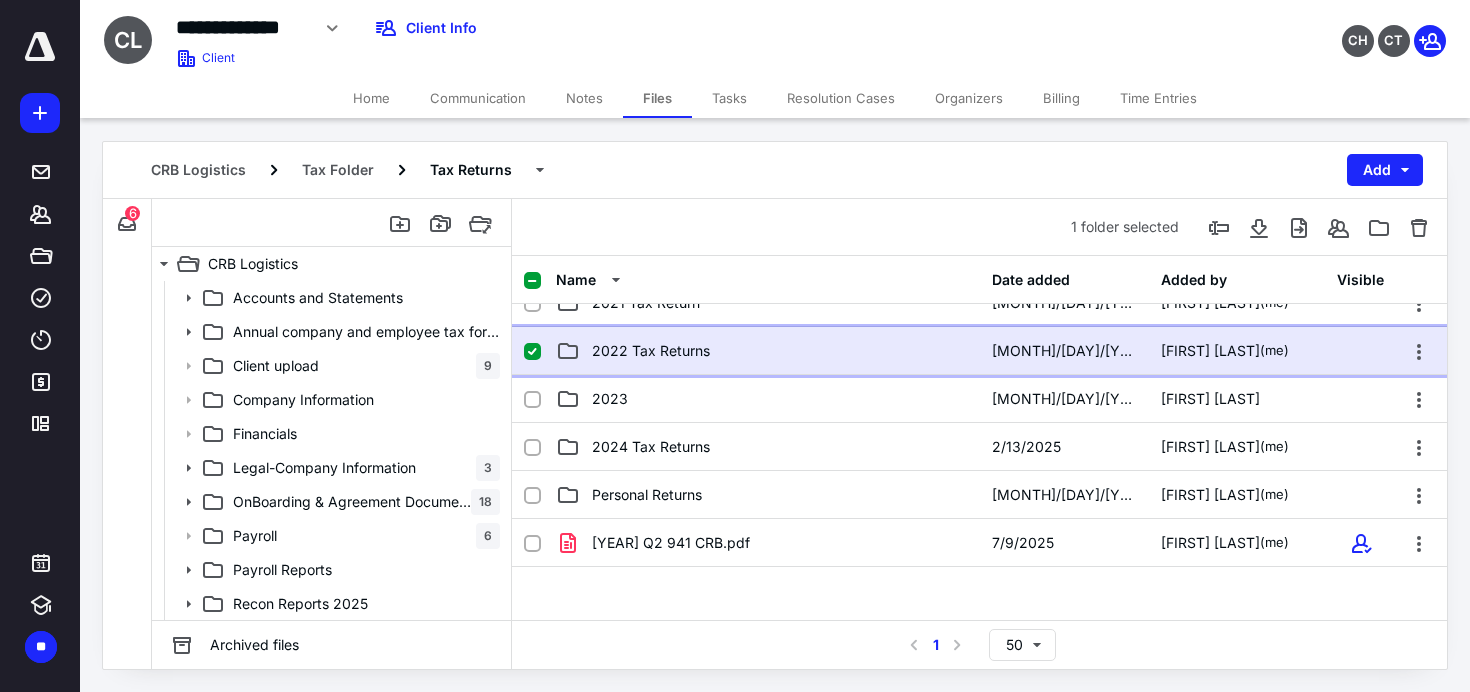 scroll, scrollTop: 200, scrollLeft: 0, axis: vertical 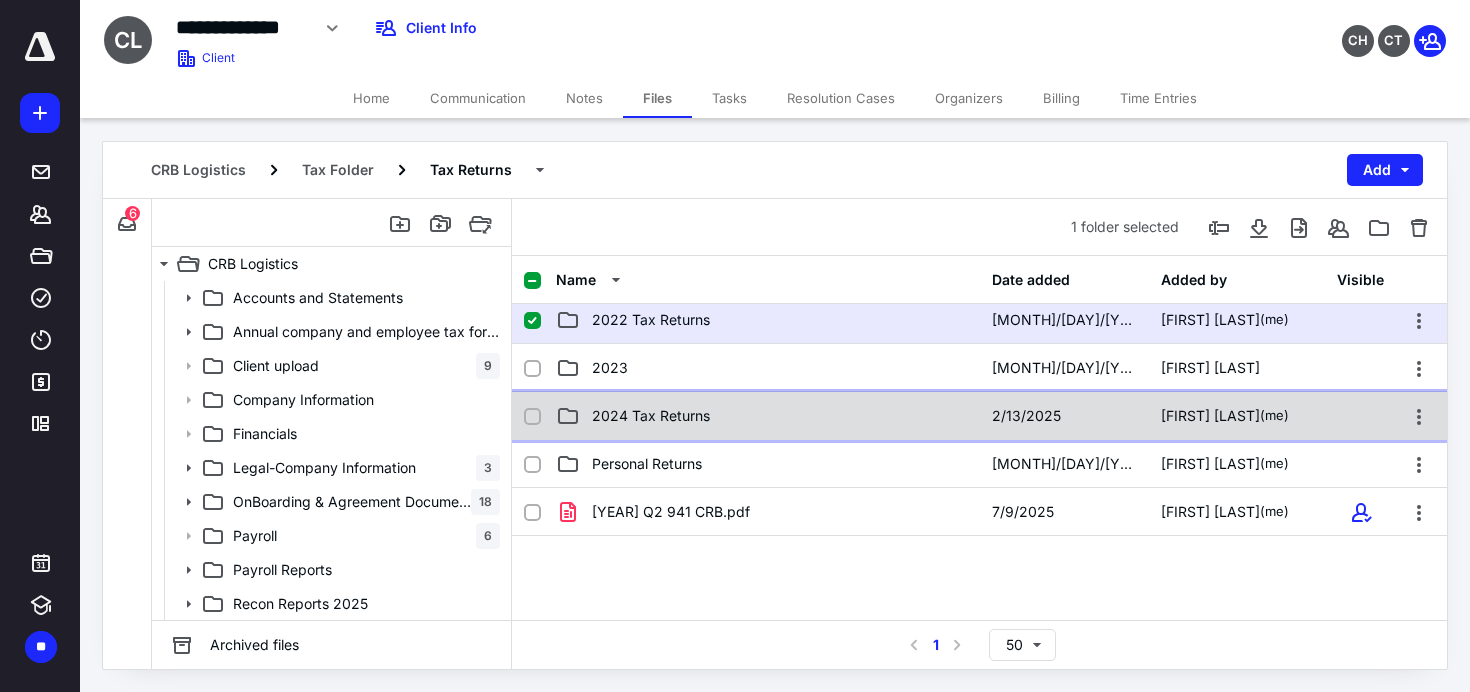 click on "2024 Tax Returns" at bounding box center [651, 416] 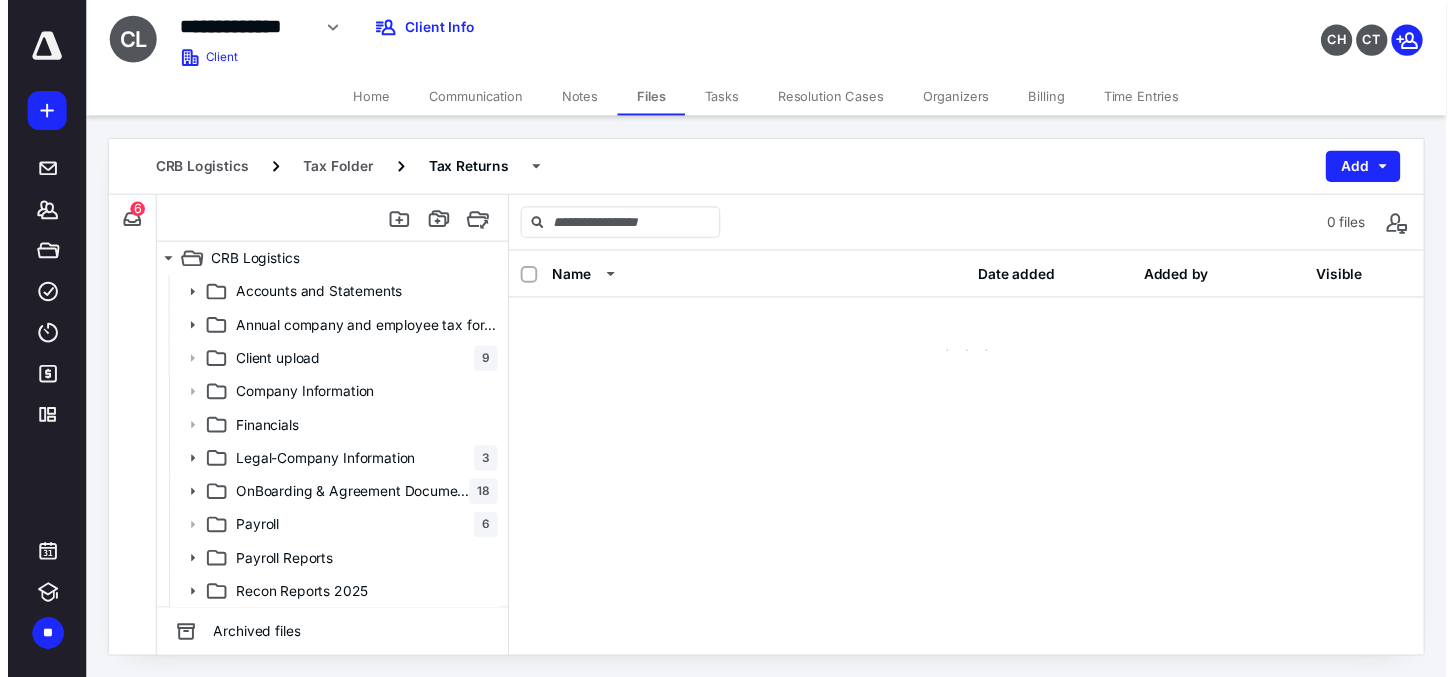 scroll, scrollTop: 0, scrollLeft: 0, axis: both 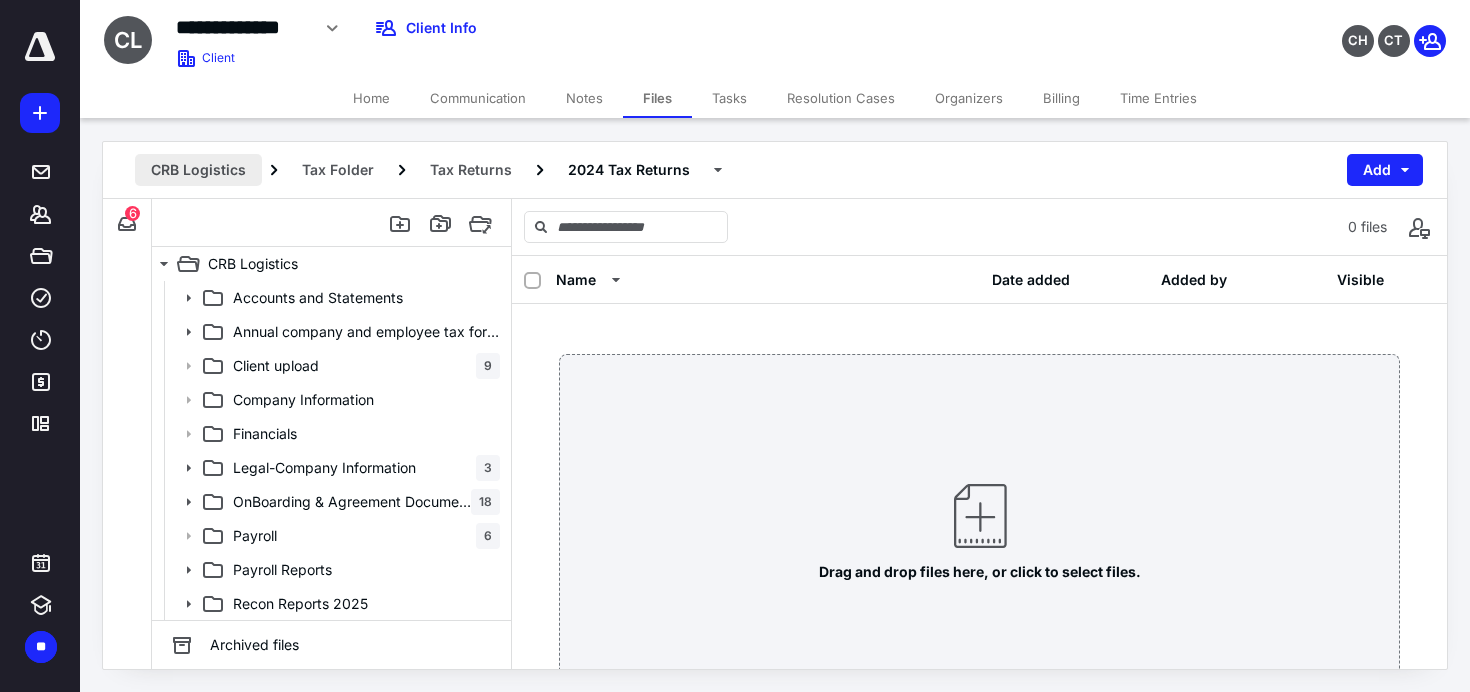 click on "CRB Logistics" at bounding box center (198, 170) 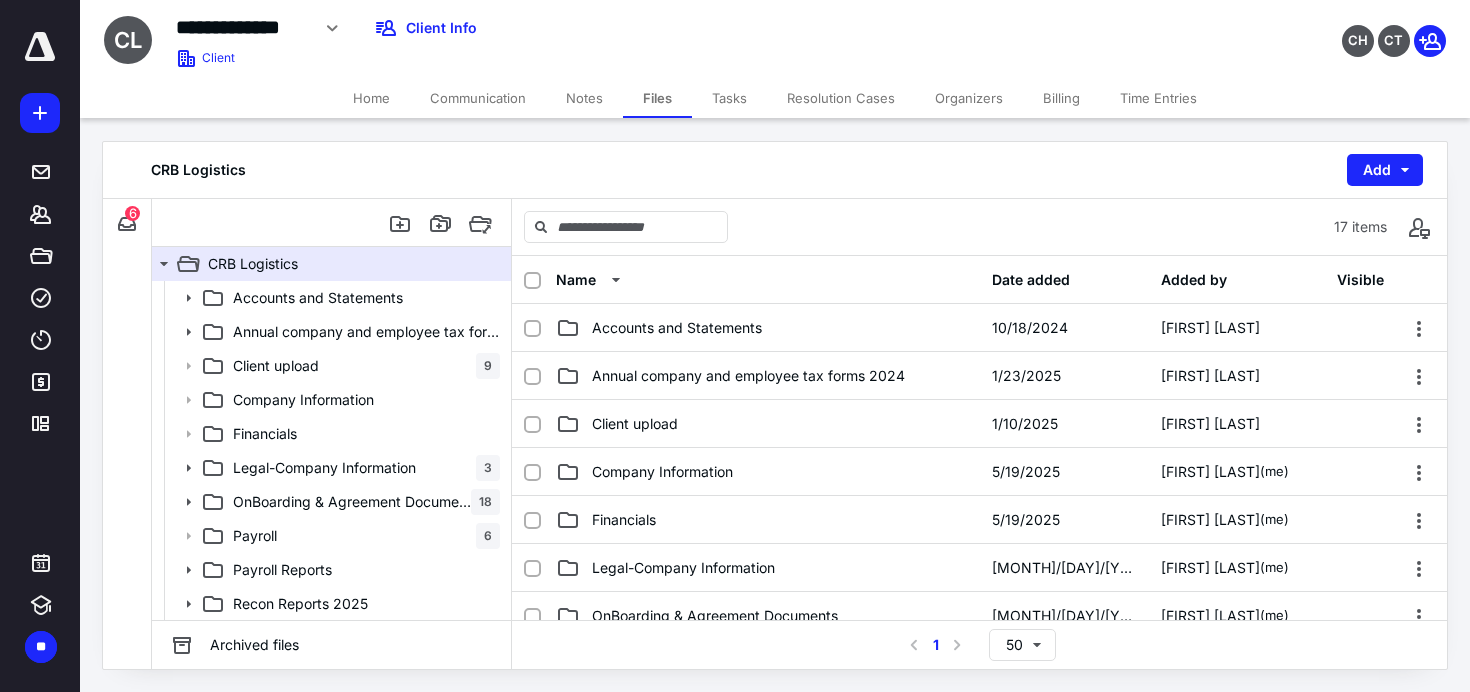 click on "CRB Logistics Add File Inbox: CRB Logistics 6 Select all 6 files Notes Payable - 2020 Ford F150 - Reconciliation Report.pdf [MONTH]/[DAY]/[YEAR] Bookkeeping Team Ask My Accountant - Create Interior Design (1).xlsx [MONTH]/[DAY]/[YEAR] Bookkeeping Team Unclear Transaction List - CRB Logistic (2) (1).xlsx [MONTH]/[DAY]/[YEAR] Bookkeeping Team Unclear Transaction List - CRB Logistic (2).xlsx [MONTH]/[DAY]/[YEAR] Bookkeeping Team Ask My Accountant - CRB Logistics.xlsx [MONTH]/[DAY]/[YEAR] Bookkeeping Team CC 7574 Reconcilation Report [YEAR].pdf [MONTH]/[DAY]/[YEAR] Bookkeeping Team CRB Logistics Accounts and Statements Annual company and employee tax forms [YEAR] Client upload 9 Company Information Financials Legal-Company Information 3 OnBoarding Agreement Documents 18 Payroll 6 Payroll Reports Recon Reports [YEAR] Reports 1 Tax Folder [YEAR] Tax Returns 6 [YEAR] [YEAR] 1099'2 for CRB 8 Tax Returns 1 [YEAR] Taxes [YEAR] [YEAR] Tax Return [YEAR] Tax Return 4 [YEAR] Tax Returns 2 [YEAR] Tax Returns [YEAR] [YEAR] Tax Returns Personal Returns 1 Tax Returns Accounts and Statements Annual company and employee tax forms [YEAR] 9 3" at bounding box center [775, 405] 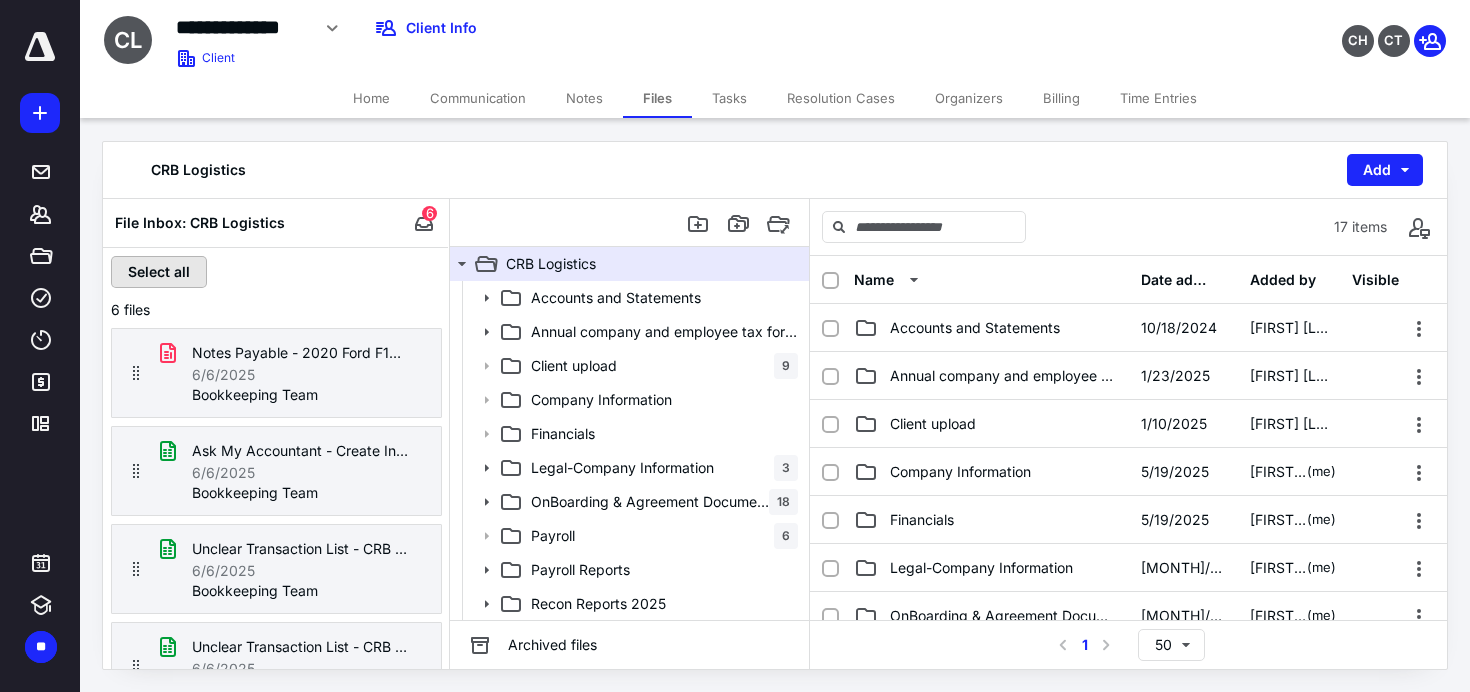 click on "Select all" at bounding box center (159, 272) 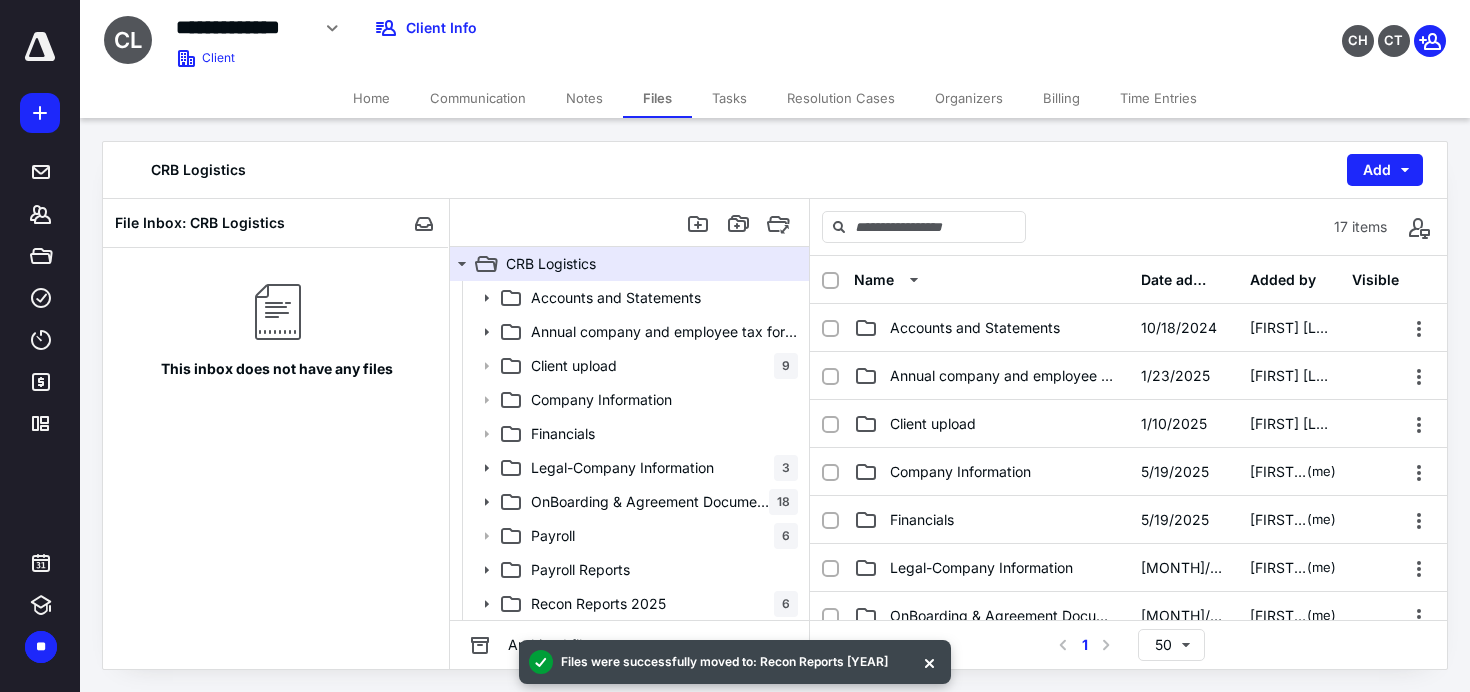 click at bounding box center [40, 47] 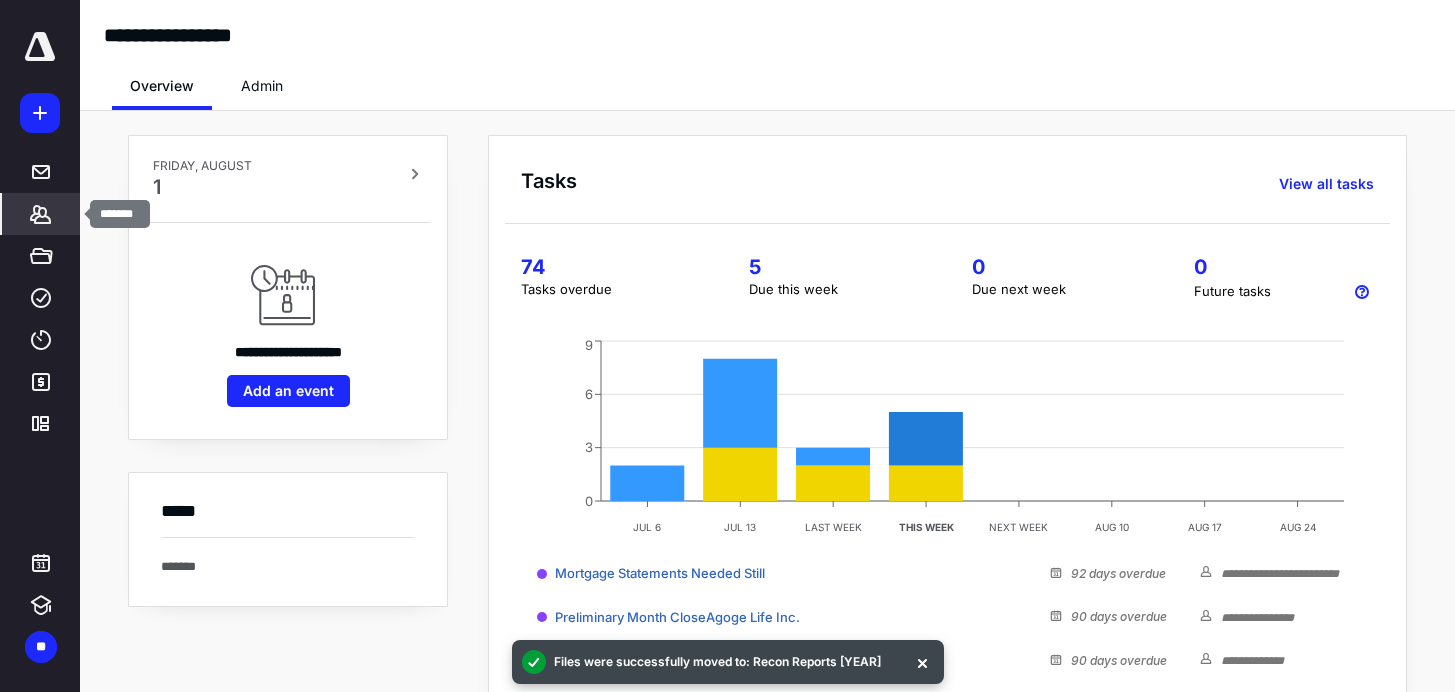 click on "*******" at bounding box center [41, 214] 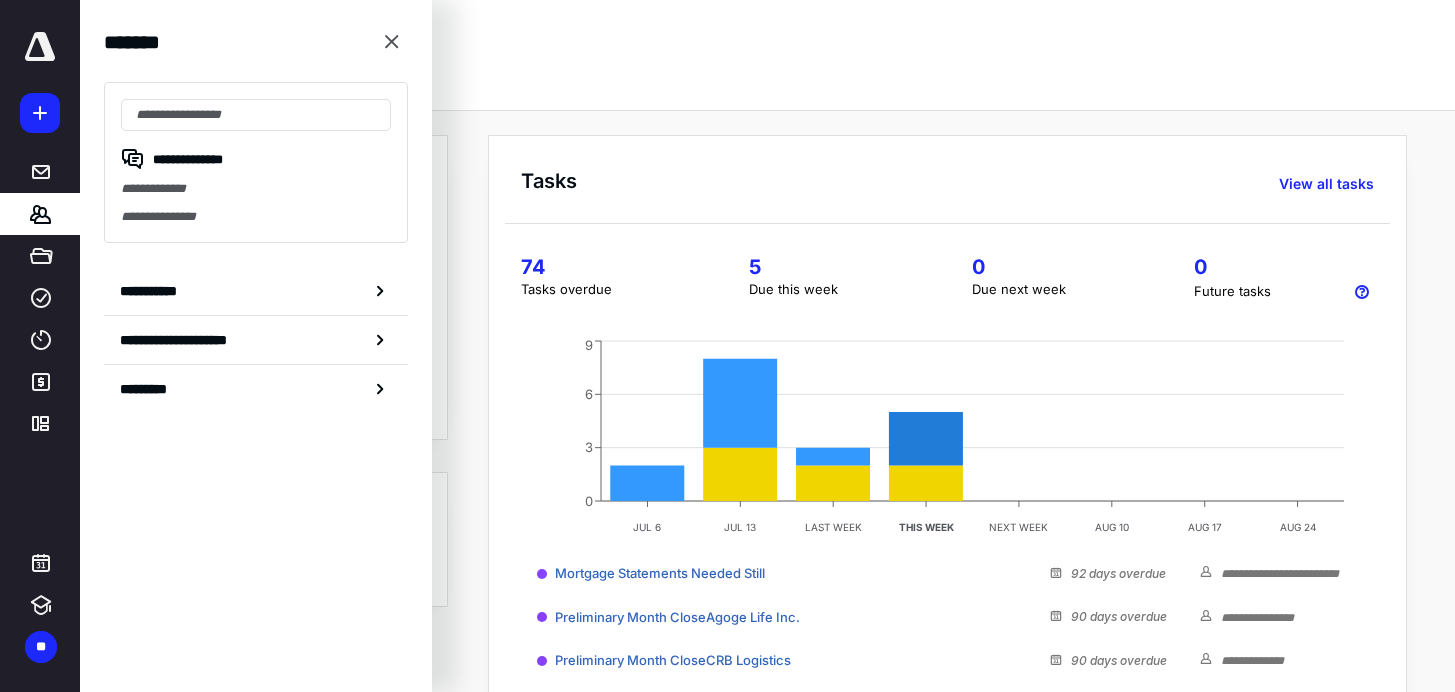 click at bounding box center (40, 47) 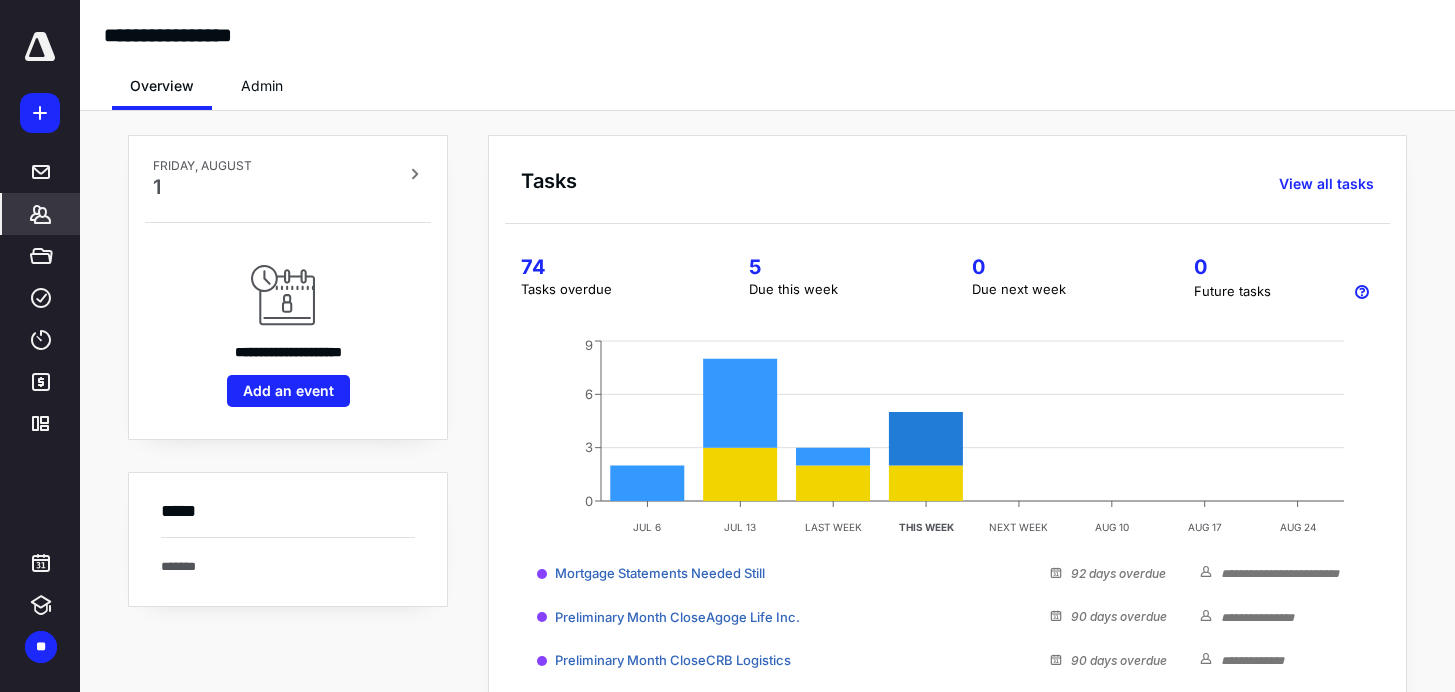 click on "*******" at bounding box center [41, 214] 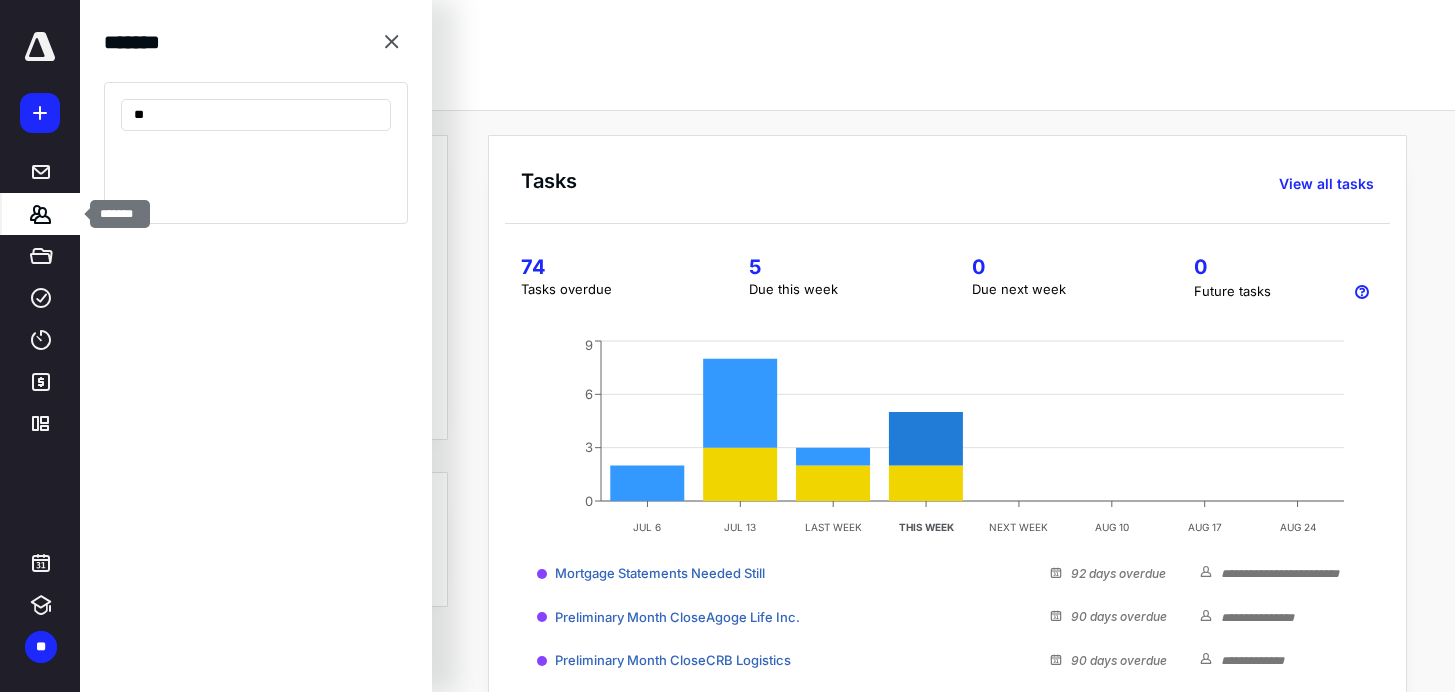 type on "*" 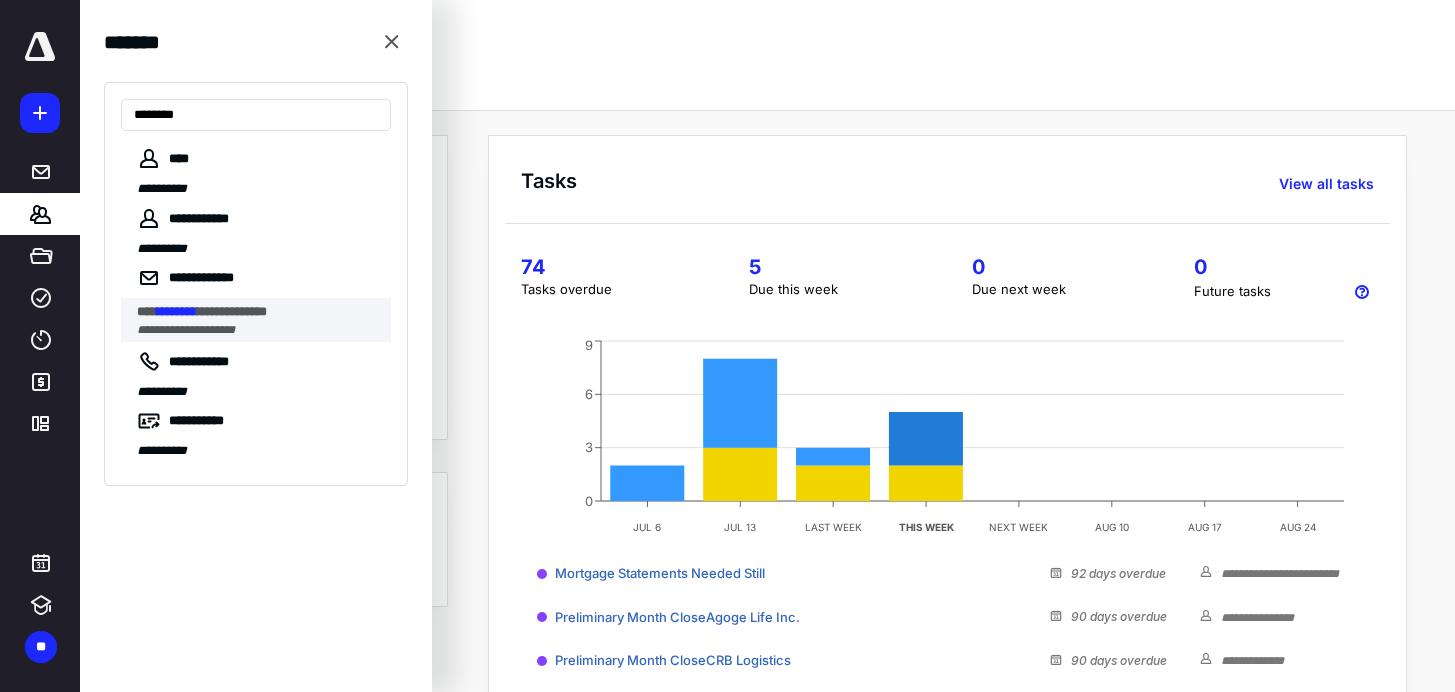 type on "********" 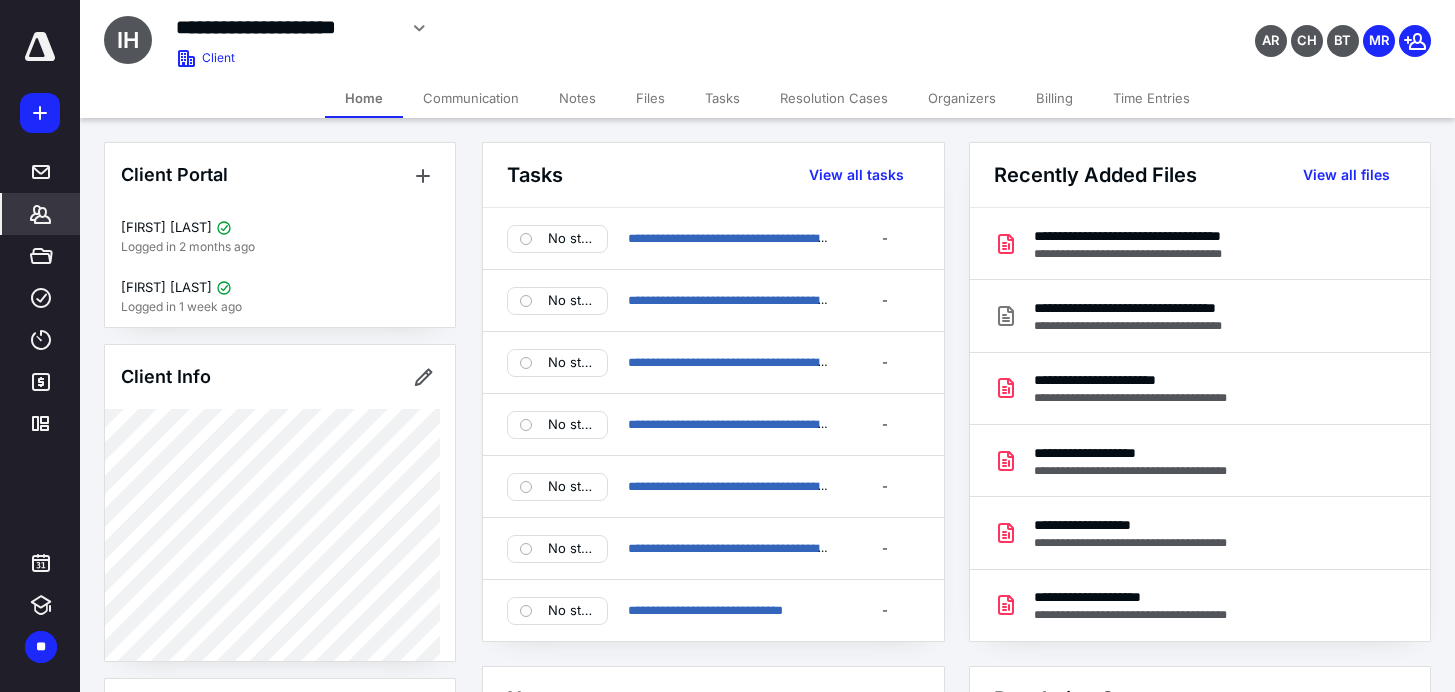 click on "Tasks" at bounding box center [722, 98] 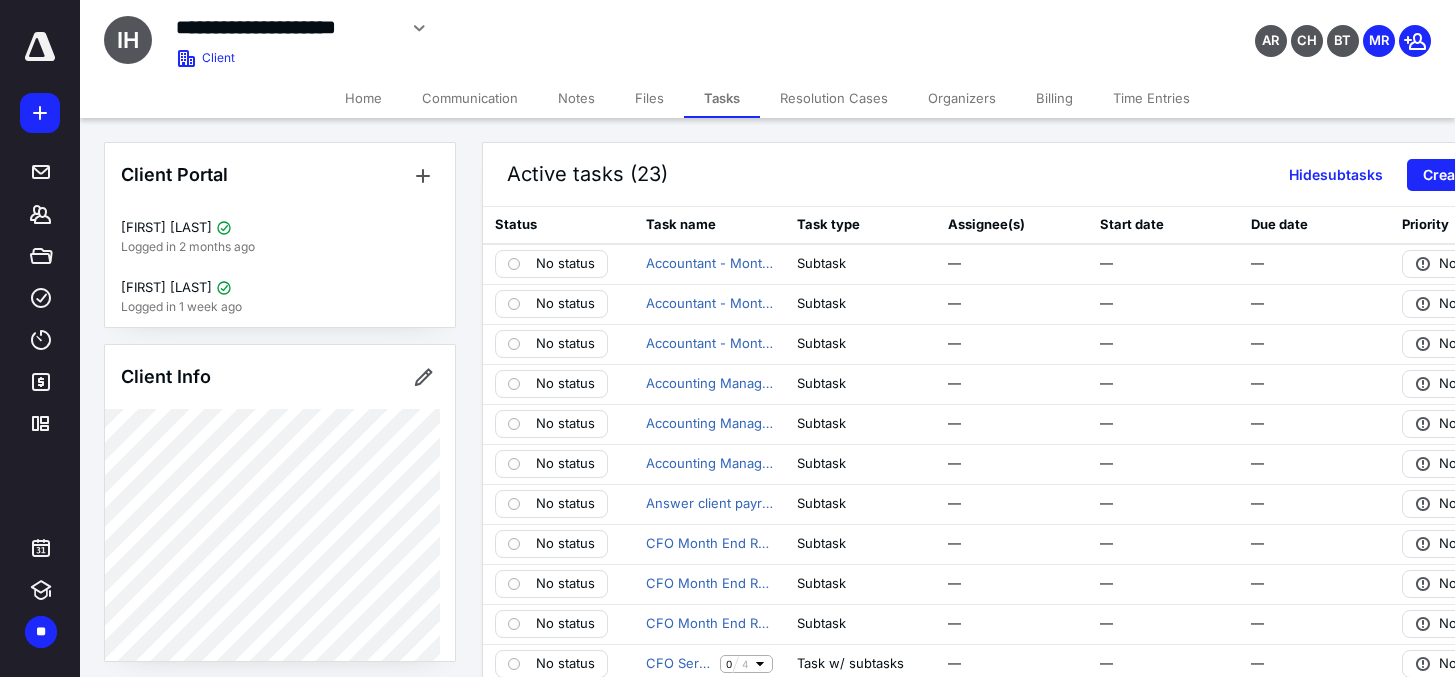 click on "Active   tasks   (23) Hide  subtasks Create task" at bounding box center (1012, 175) 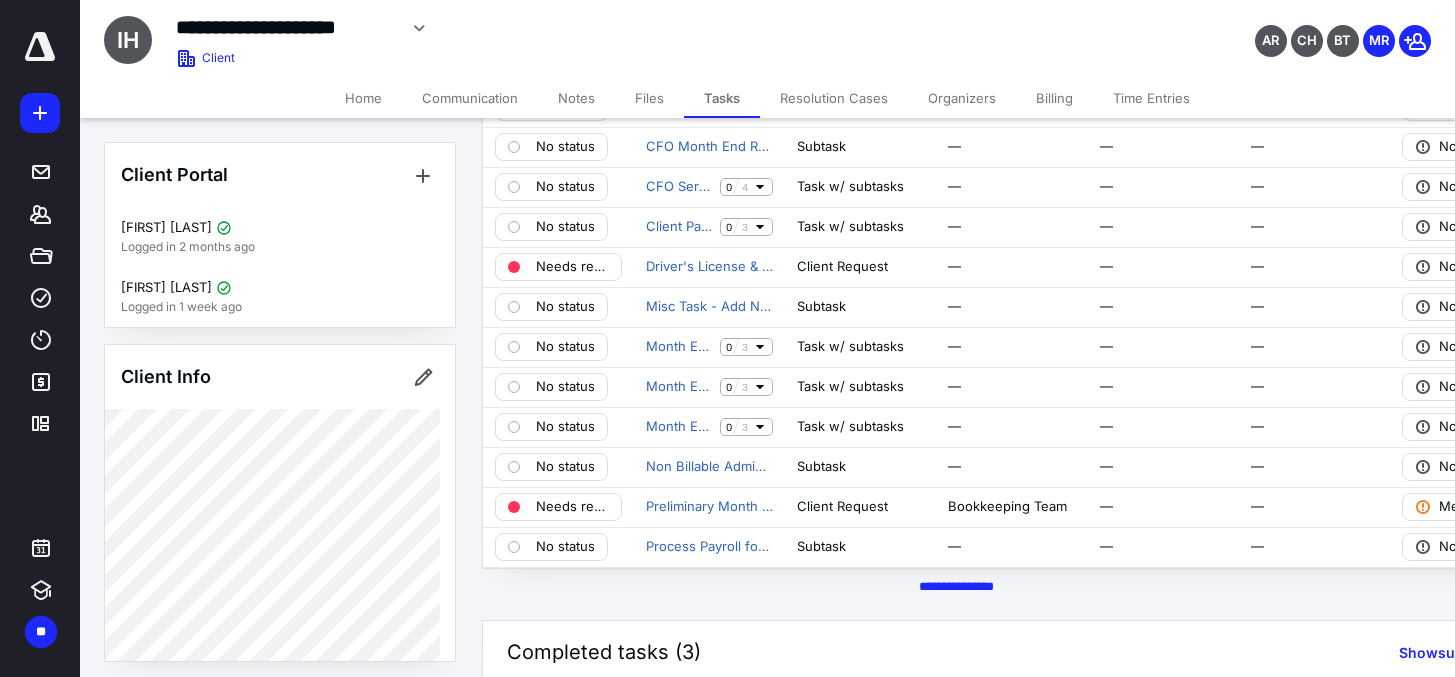 scroll, scrollTop: 480, scrollLeft: 0, axis: vertical 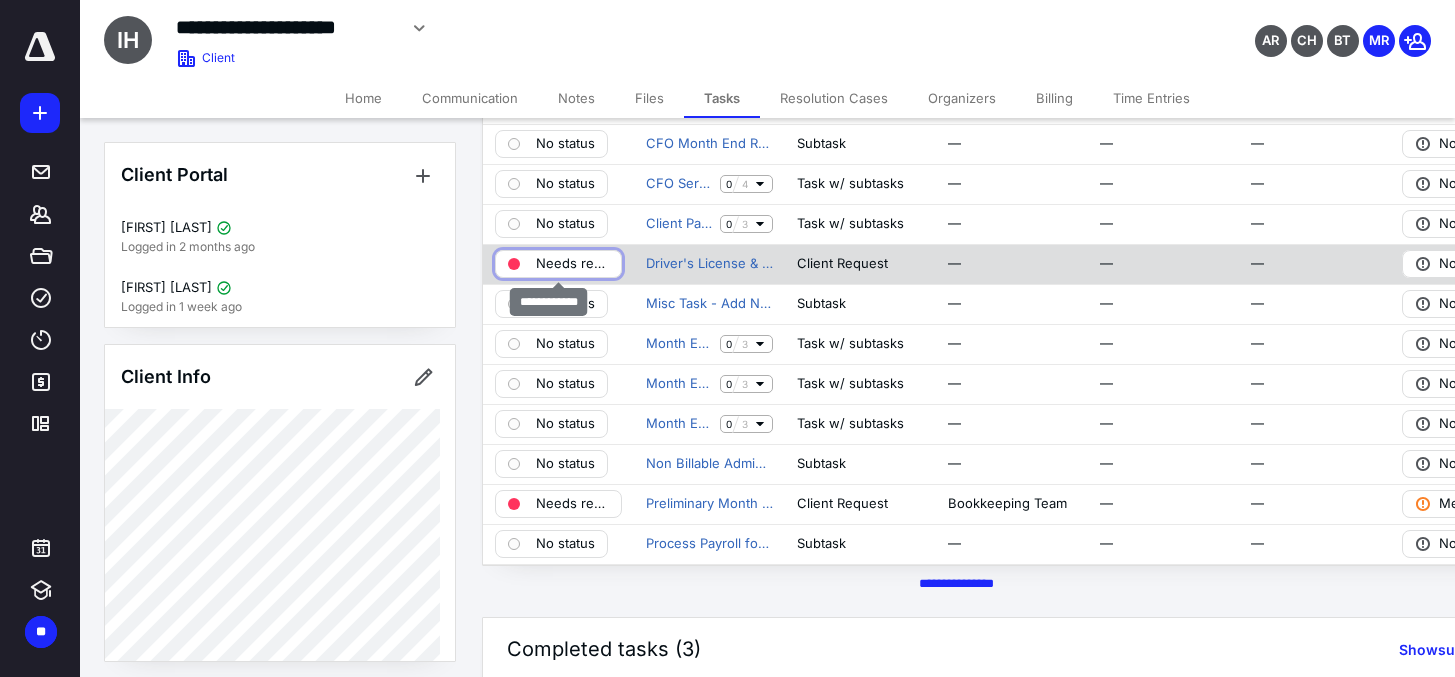 click on "Needs review" at bounding box center (572, 264) 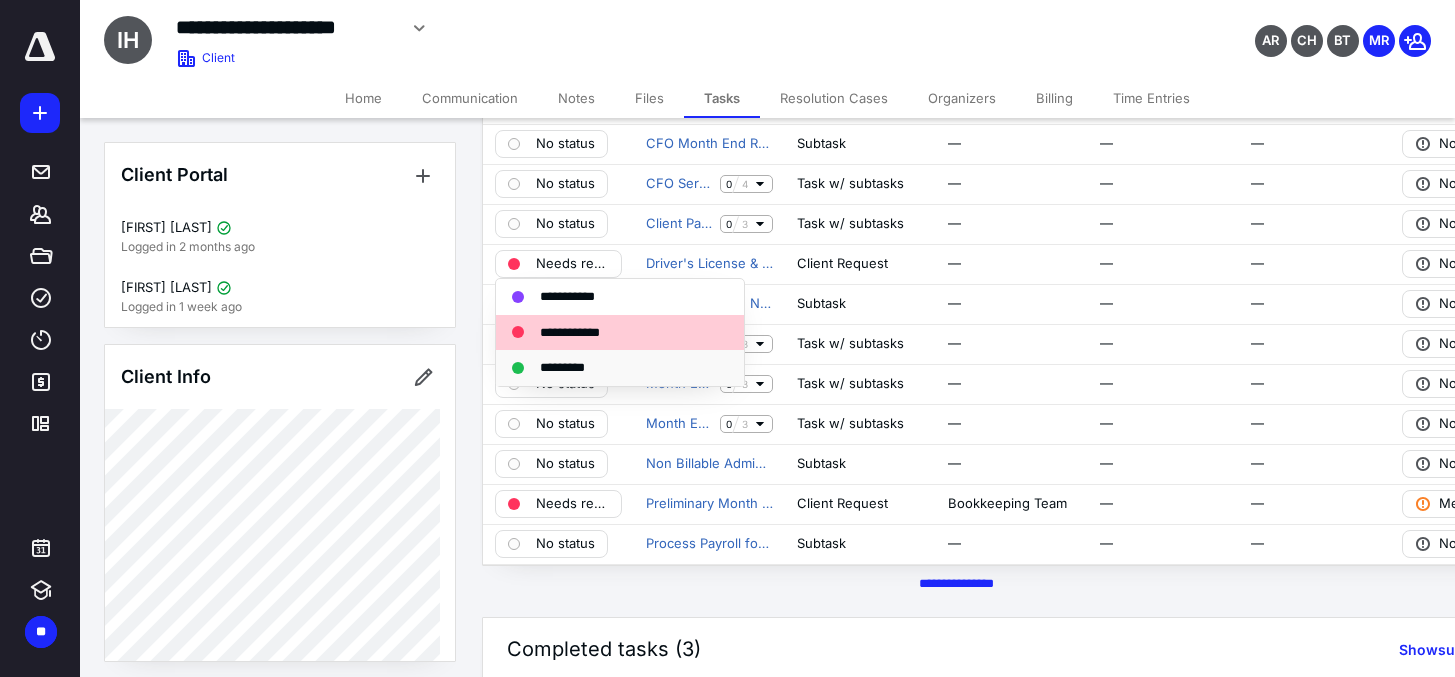 click on "*********" at bounding box center (573, 368) 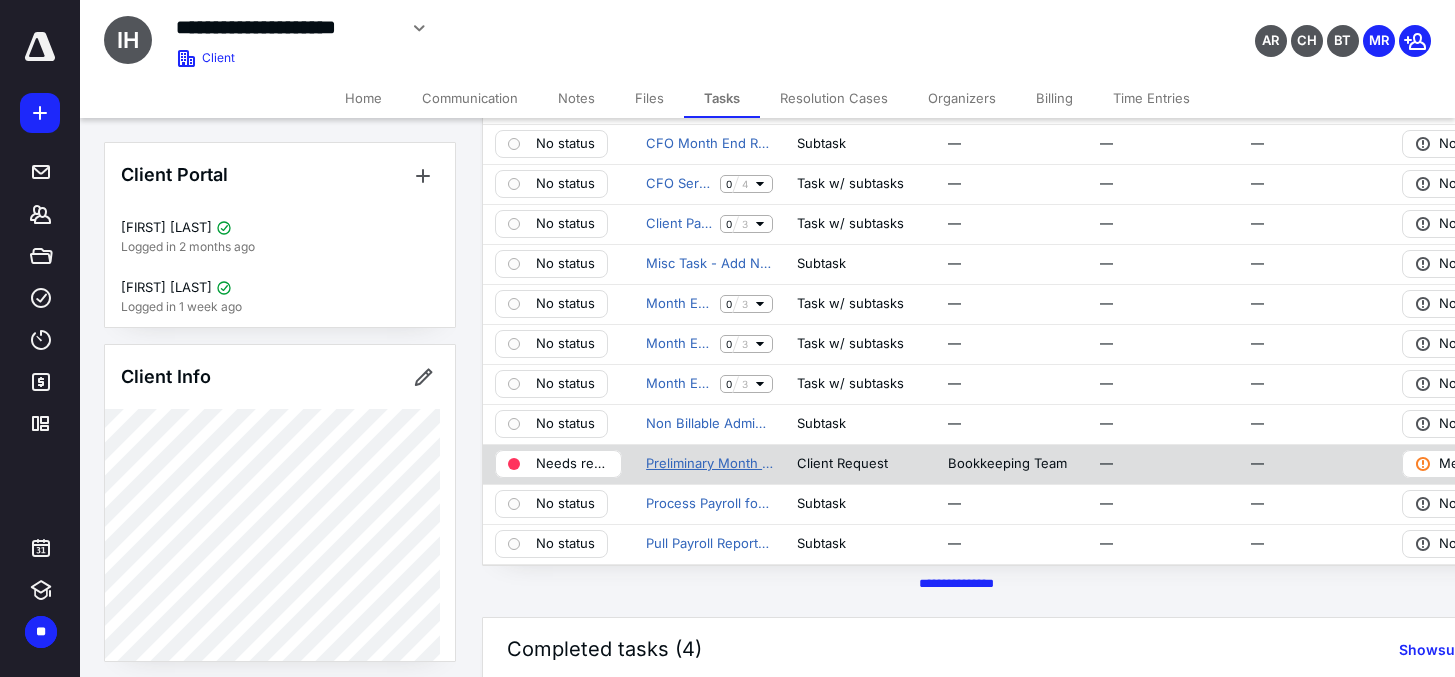 click on "Preliminary Month CloseIron Wood Hardscapes" at bounding box center (709, 464) 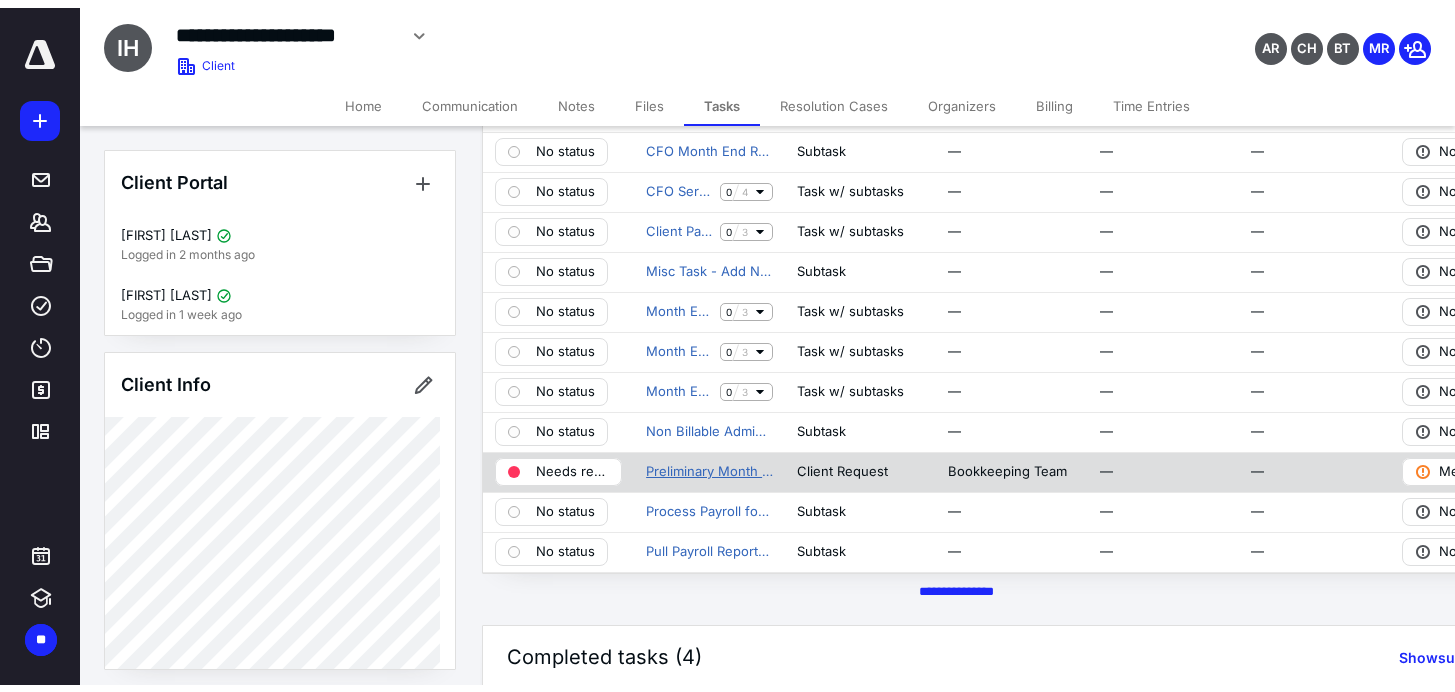 scroll, scrollTop: 0, scrollLeft: 0, axis: both 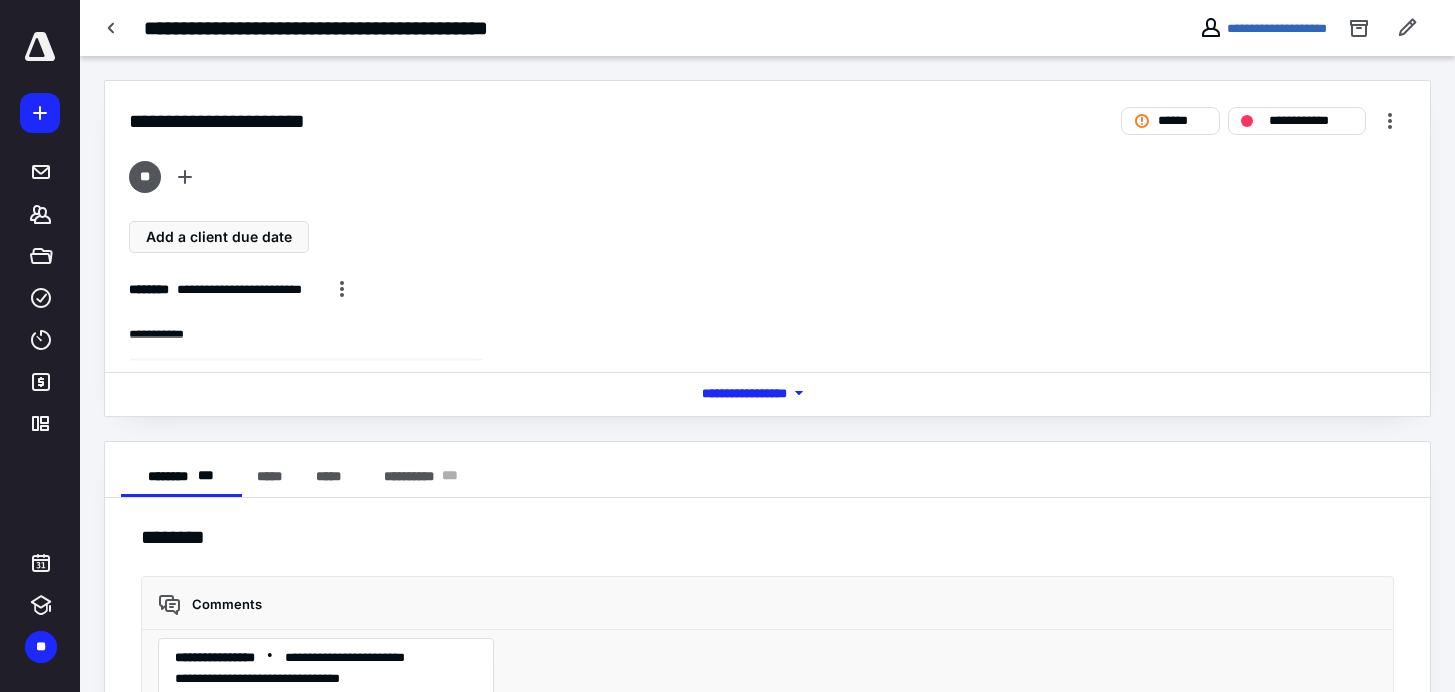 click on "********" at bounding box center (767, 537) 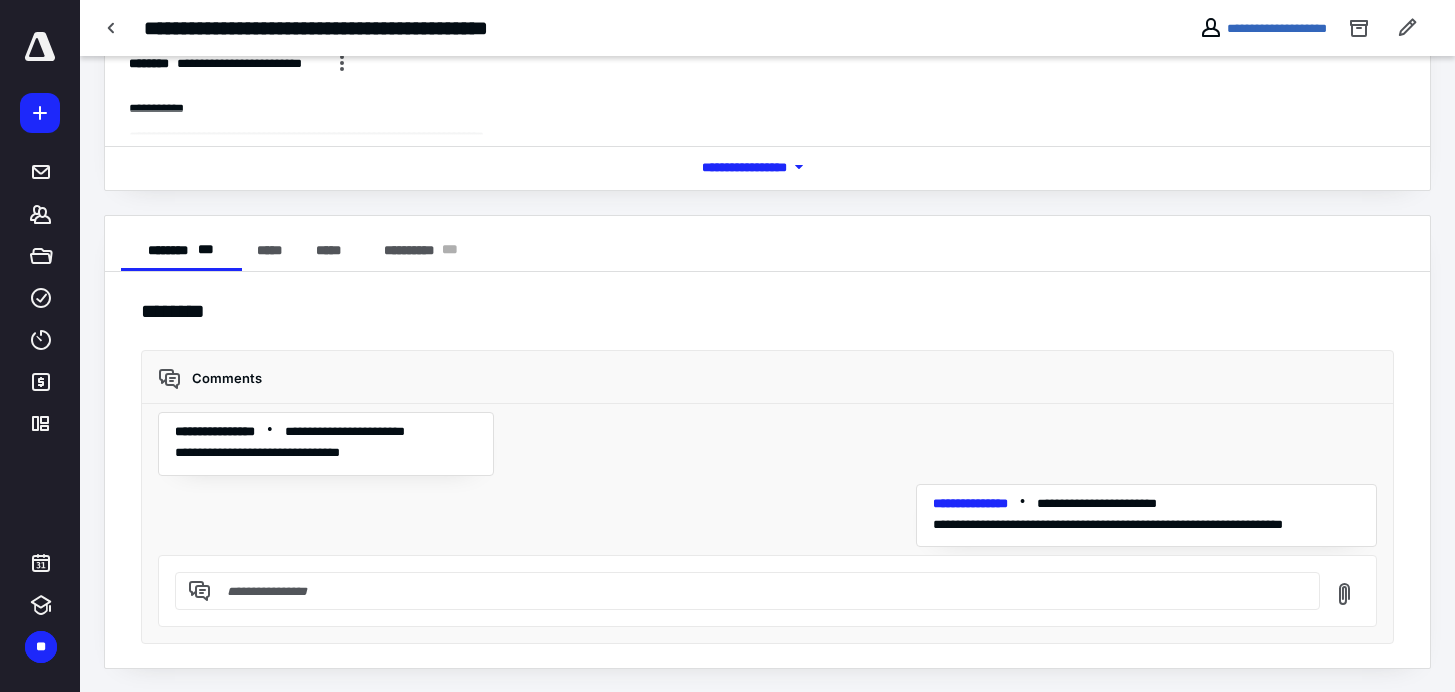 scroll, scrollTop: 227, scrollLeft: 0, axis: vertical 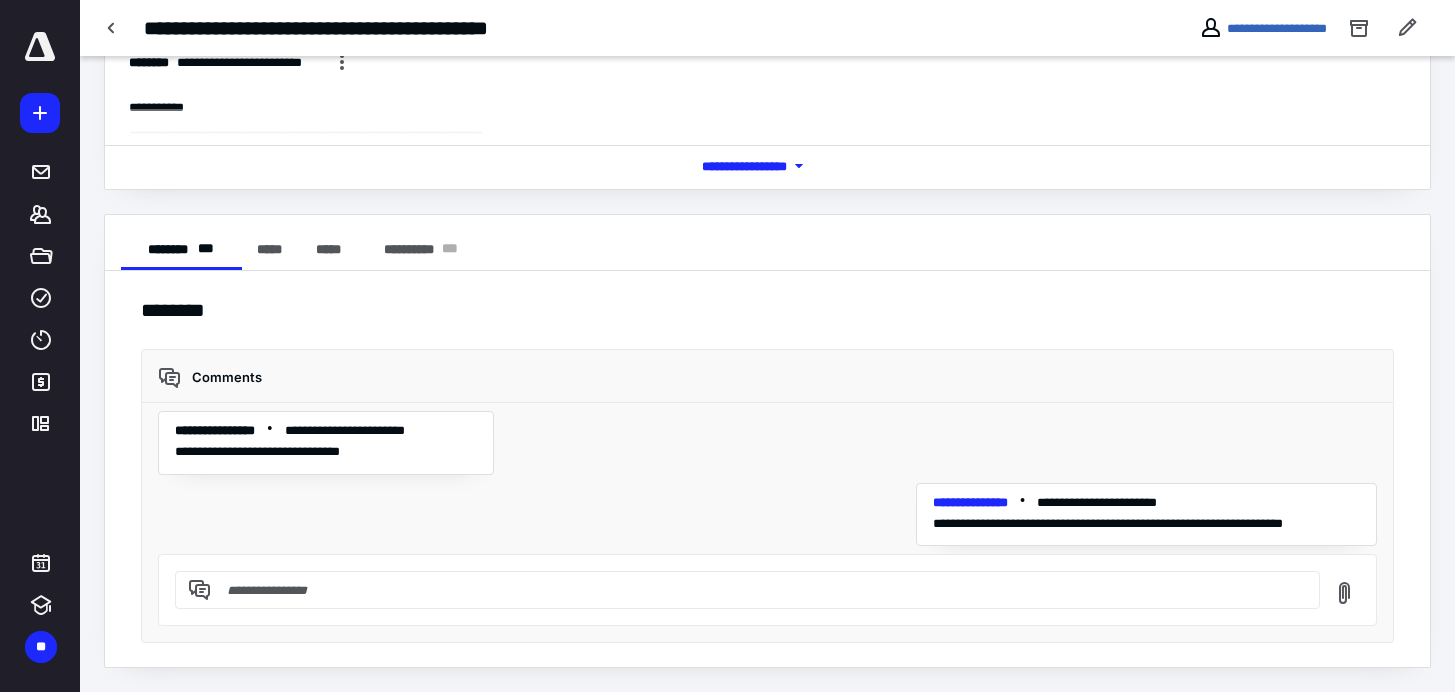 click at bounding box center (759, 590) 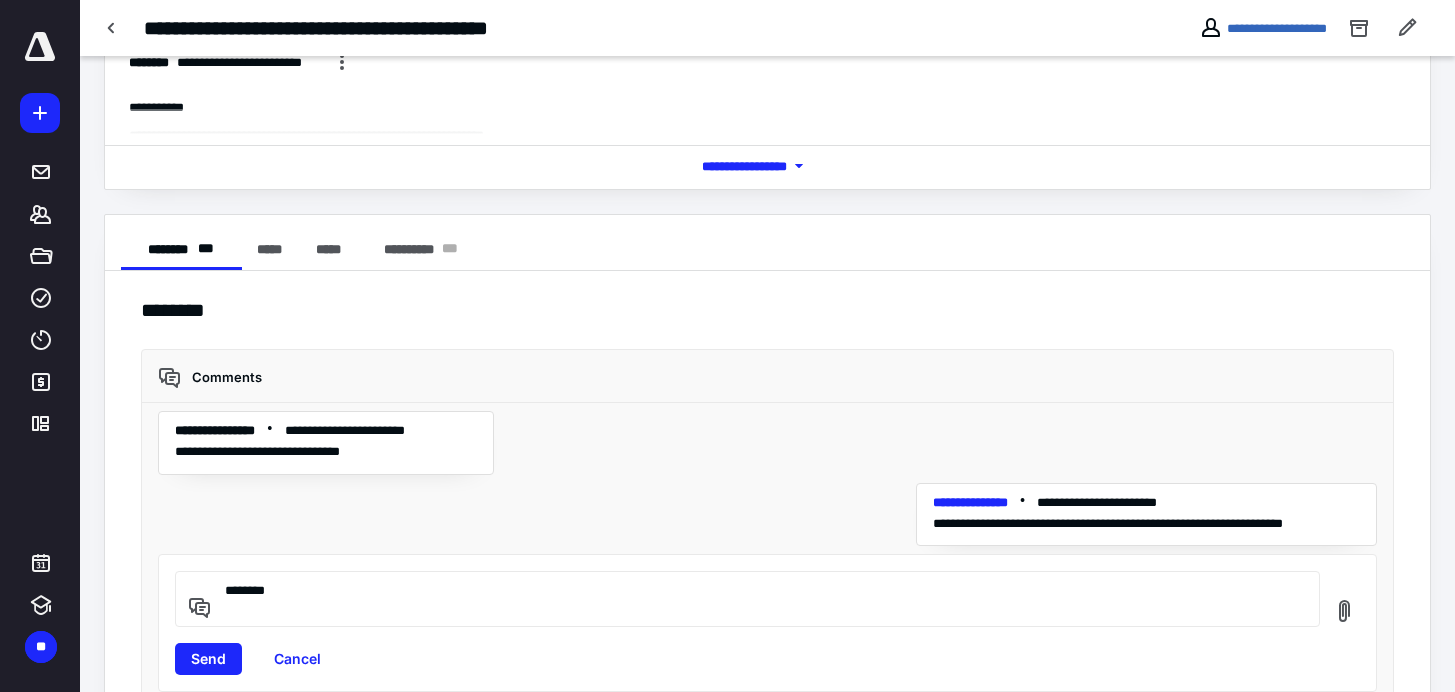 paste on "**********" 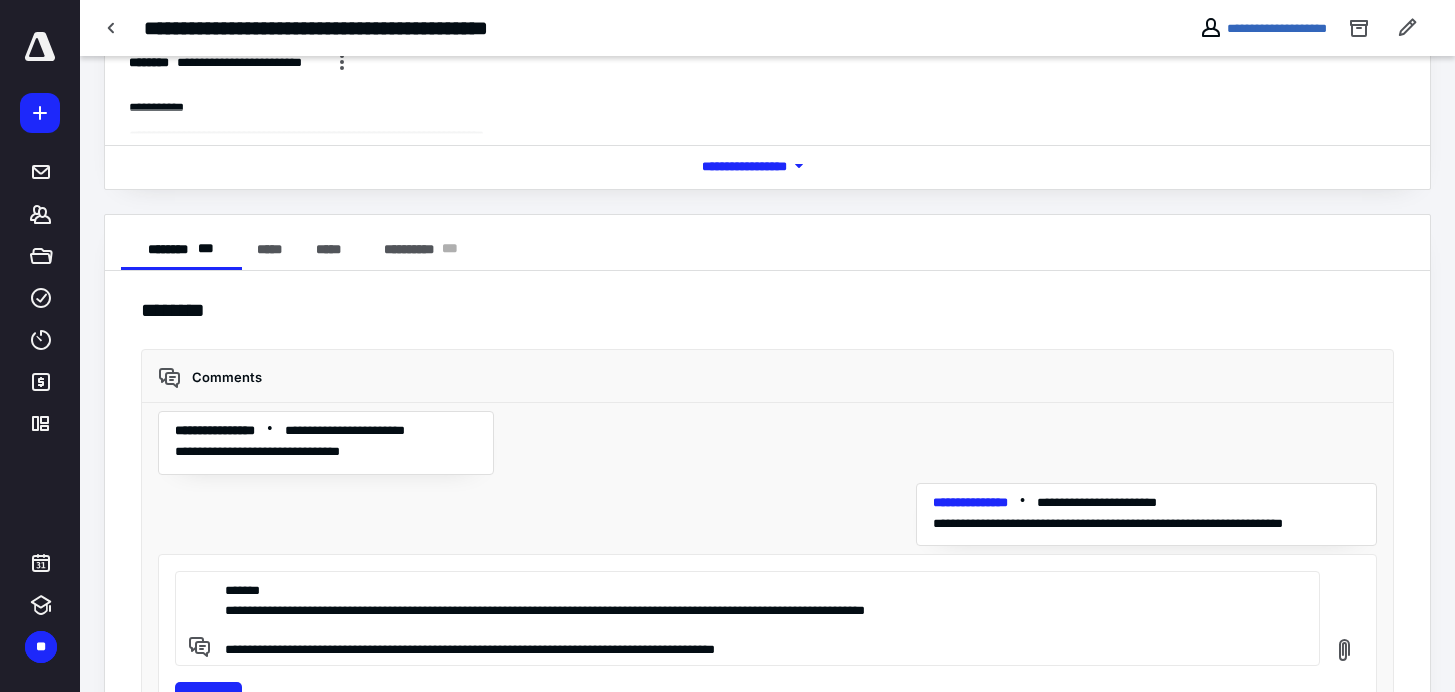 scroll, scrollTop: 332, scrollLeft: 0, axis: vertical 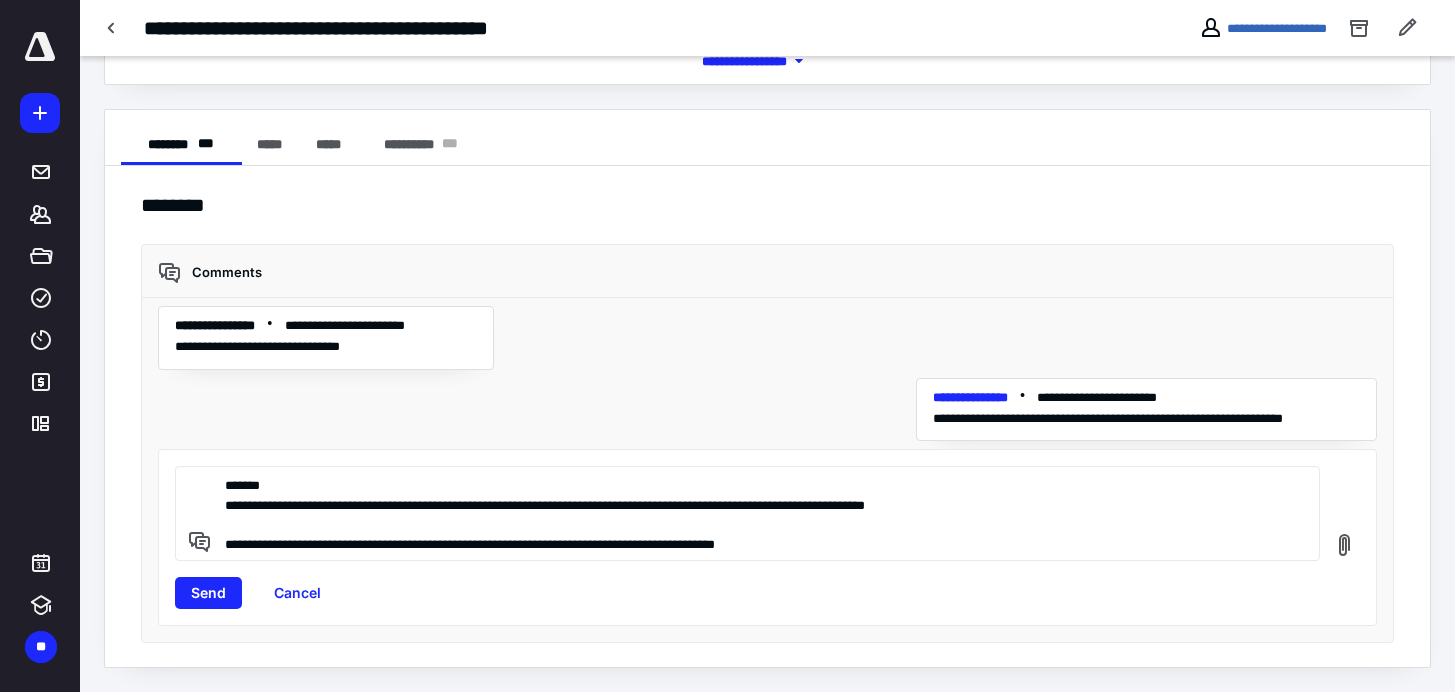 click on "**********" at bounding box center (759, 513) 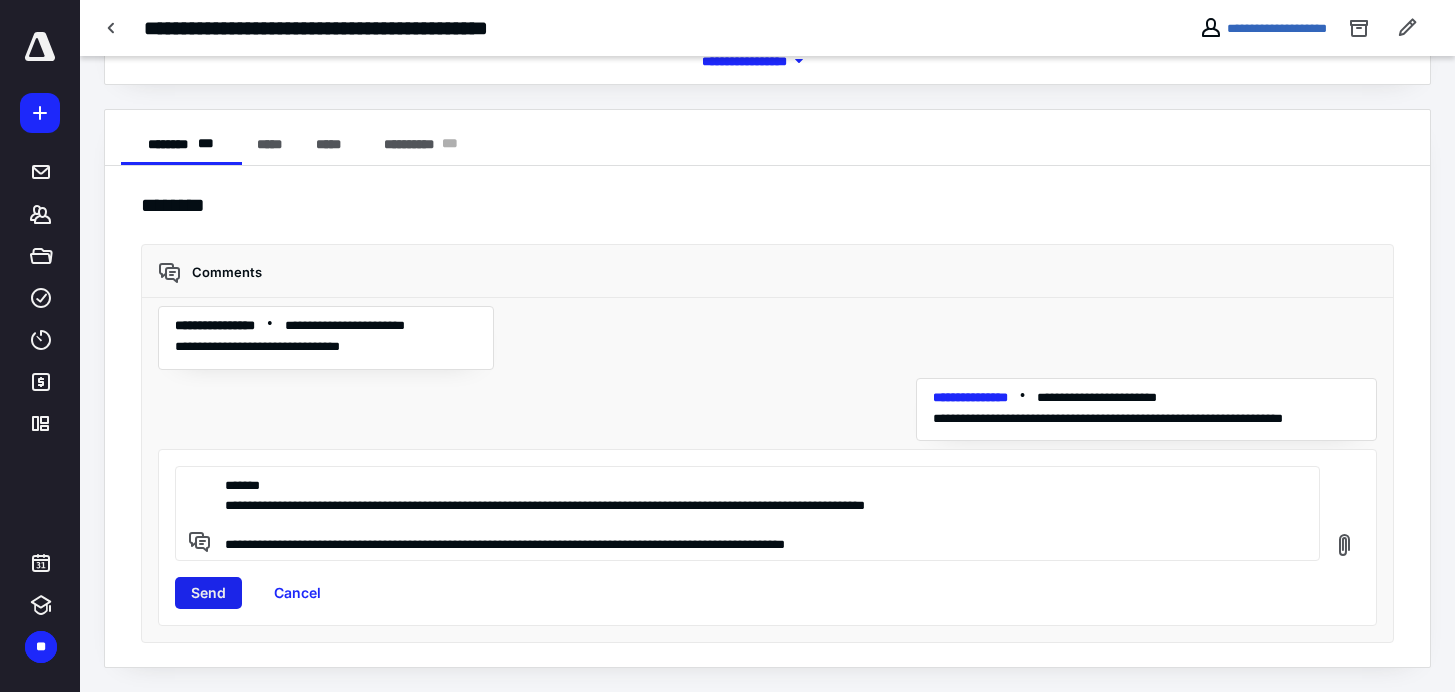 type on "**********" 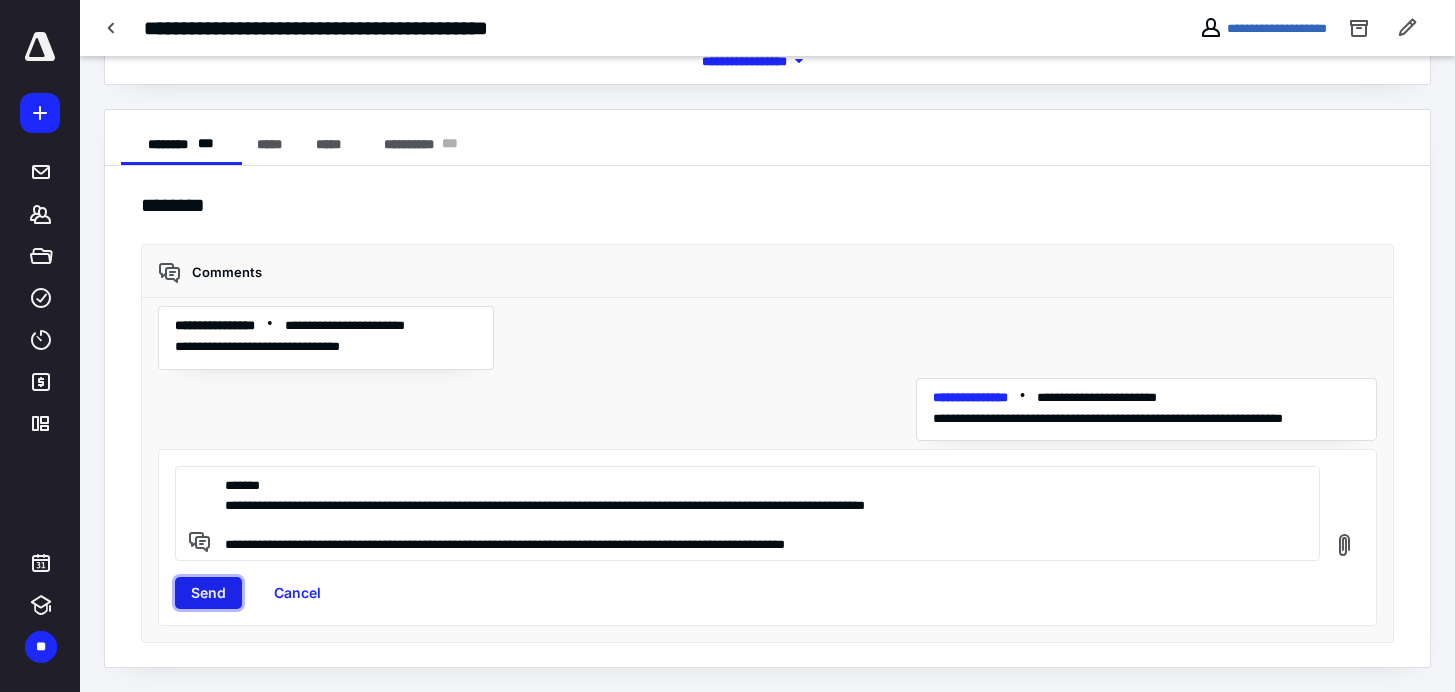 click on "Send" at bounding box center (208, 593) 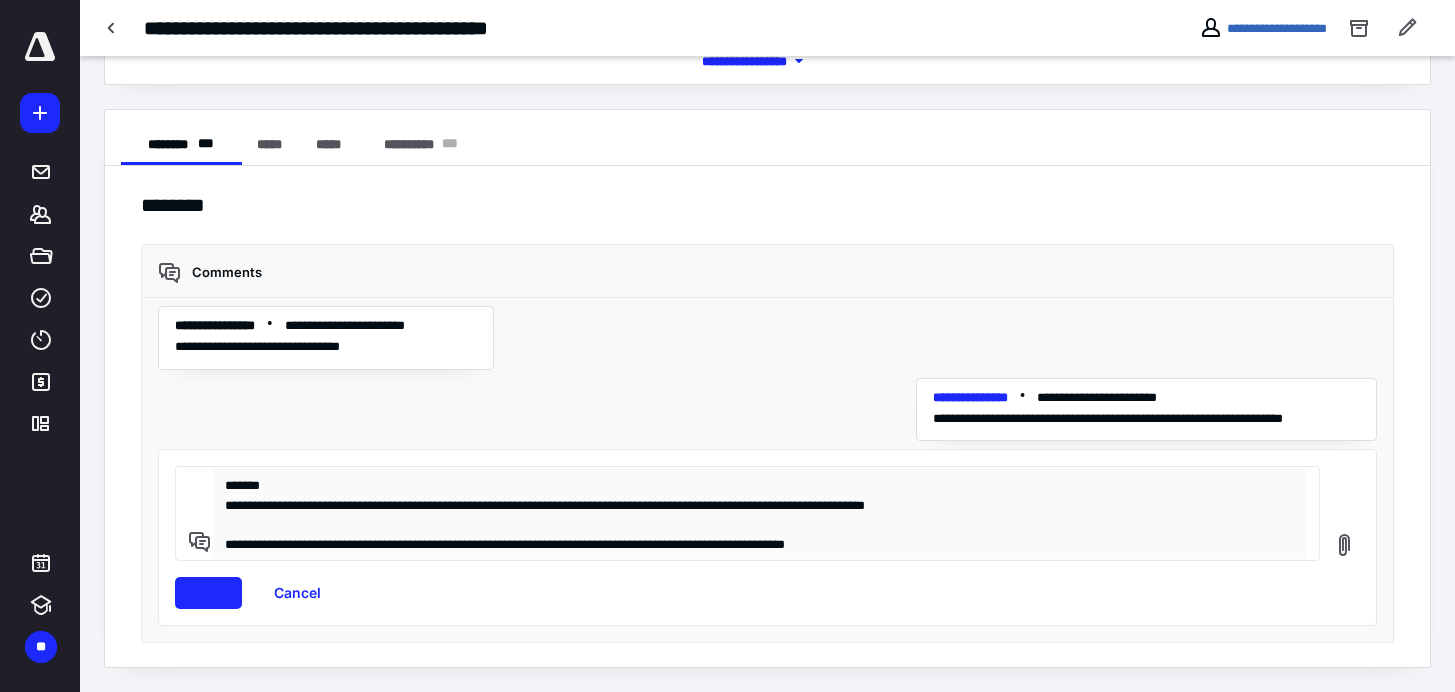 type 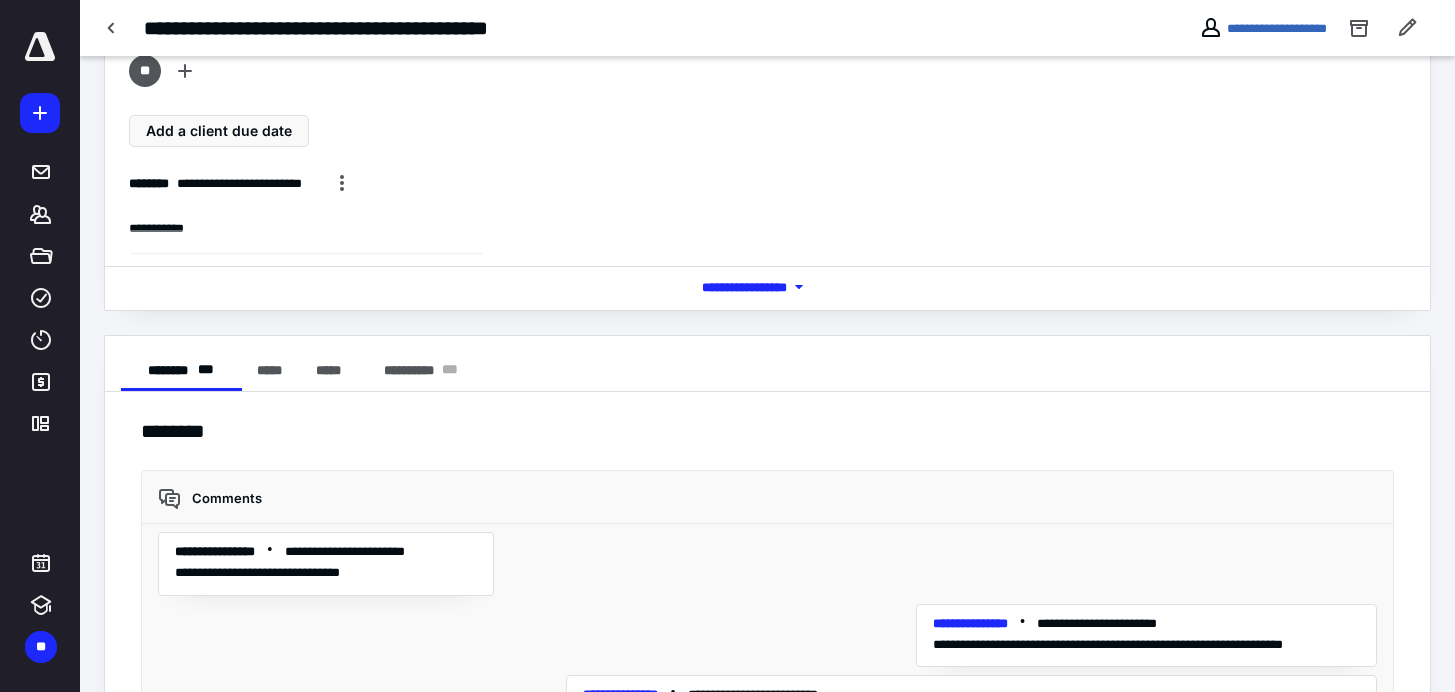 scroll, scrollTop: 103, scrollLeft: 0, axis: vertical 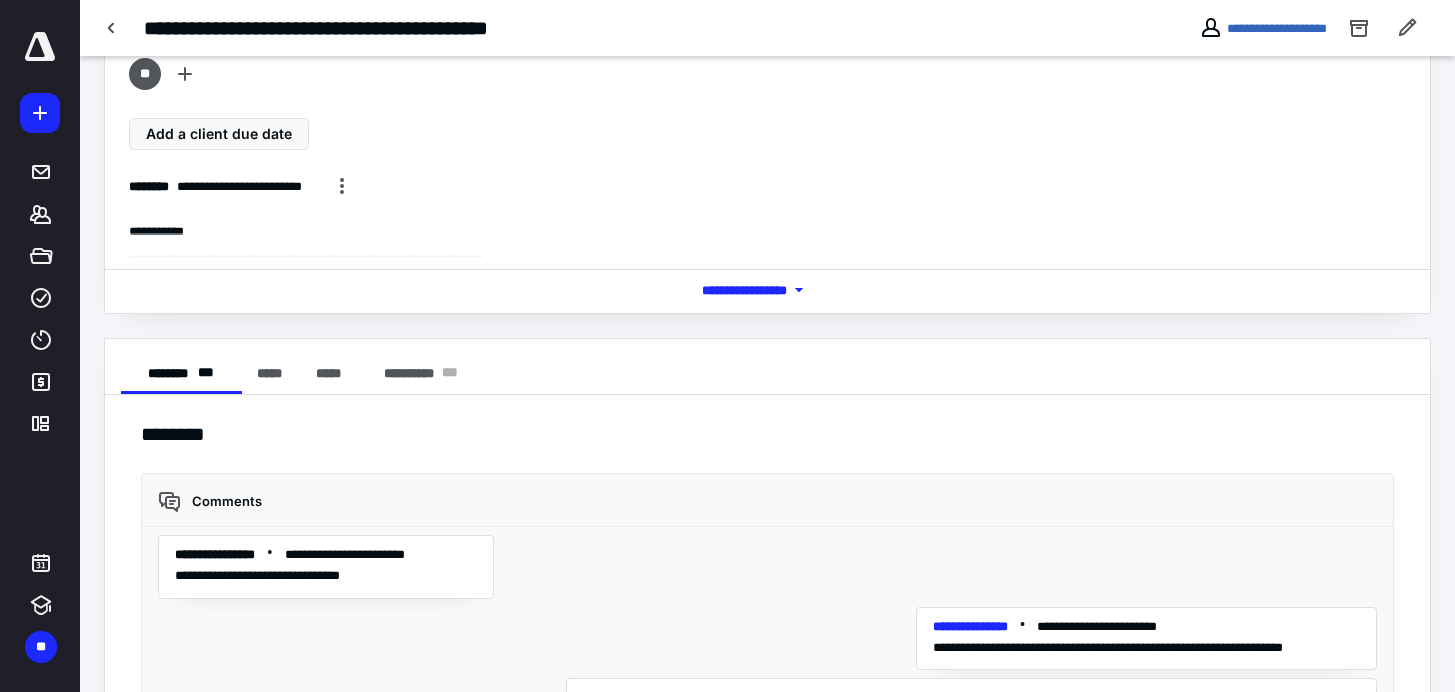 click at bounding box center [40, 47] 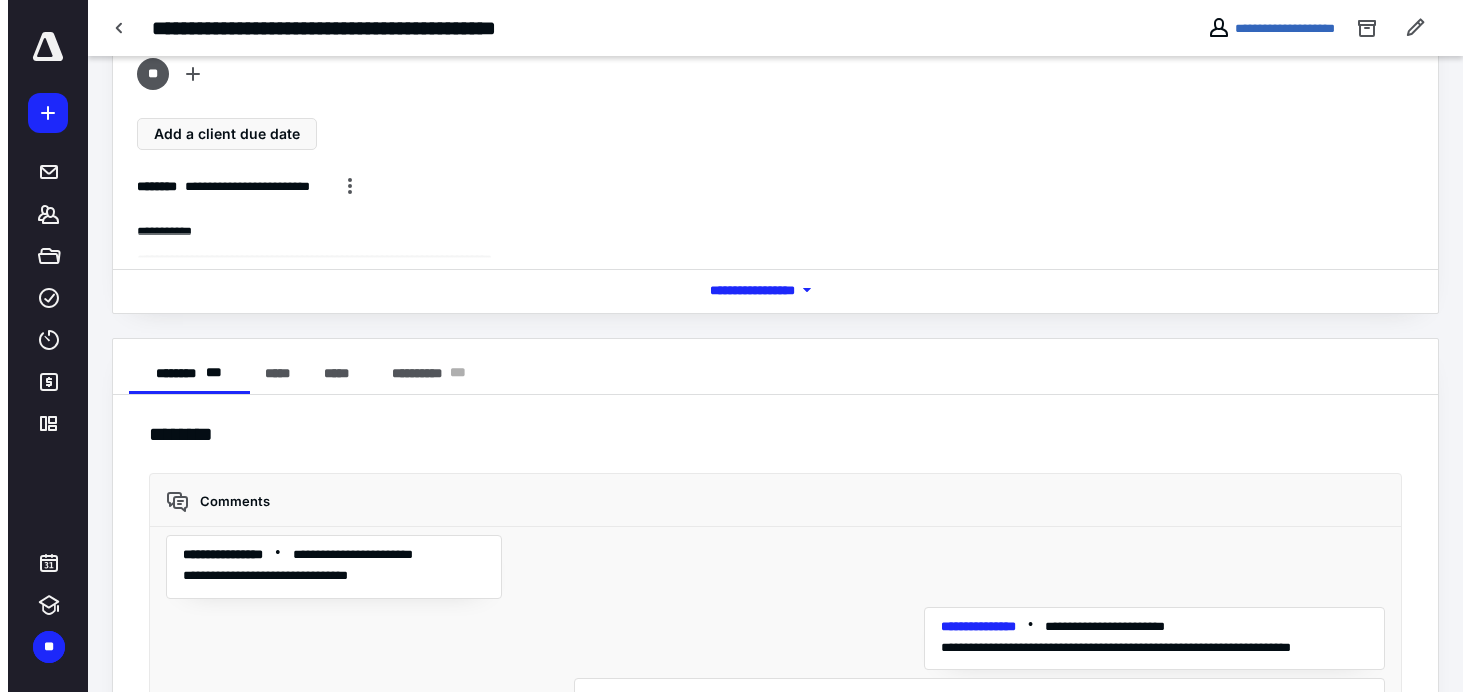 scroll, scrollTop: 0, scrollLeft: 0, axis: both 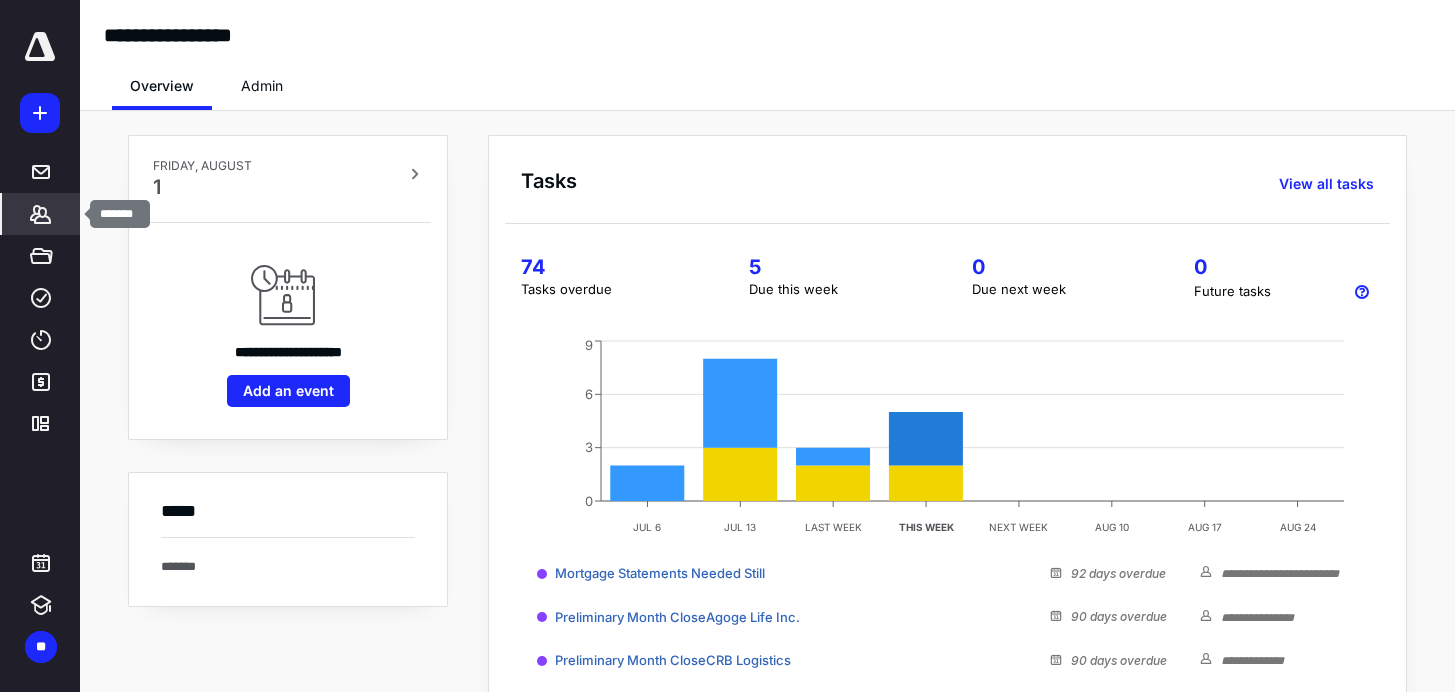 click 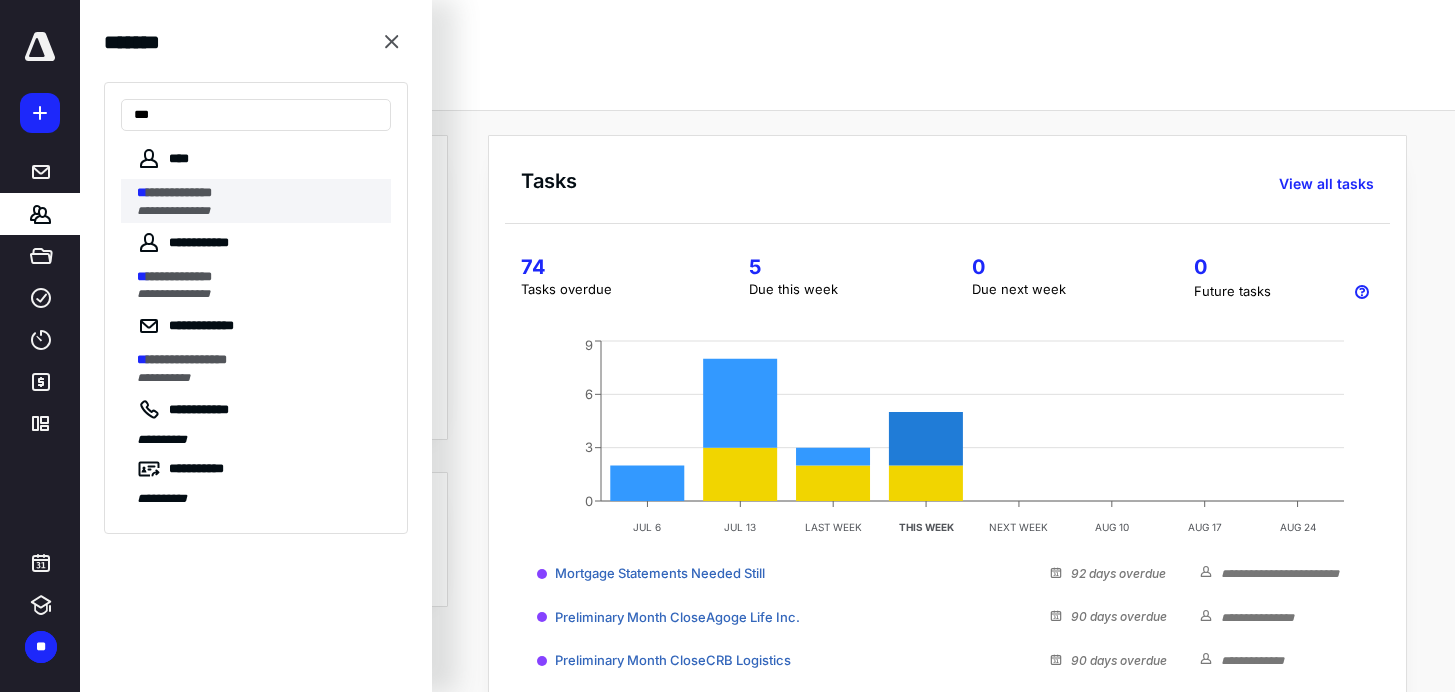 type on "**" 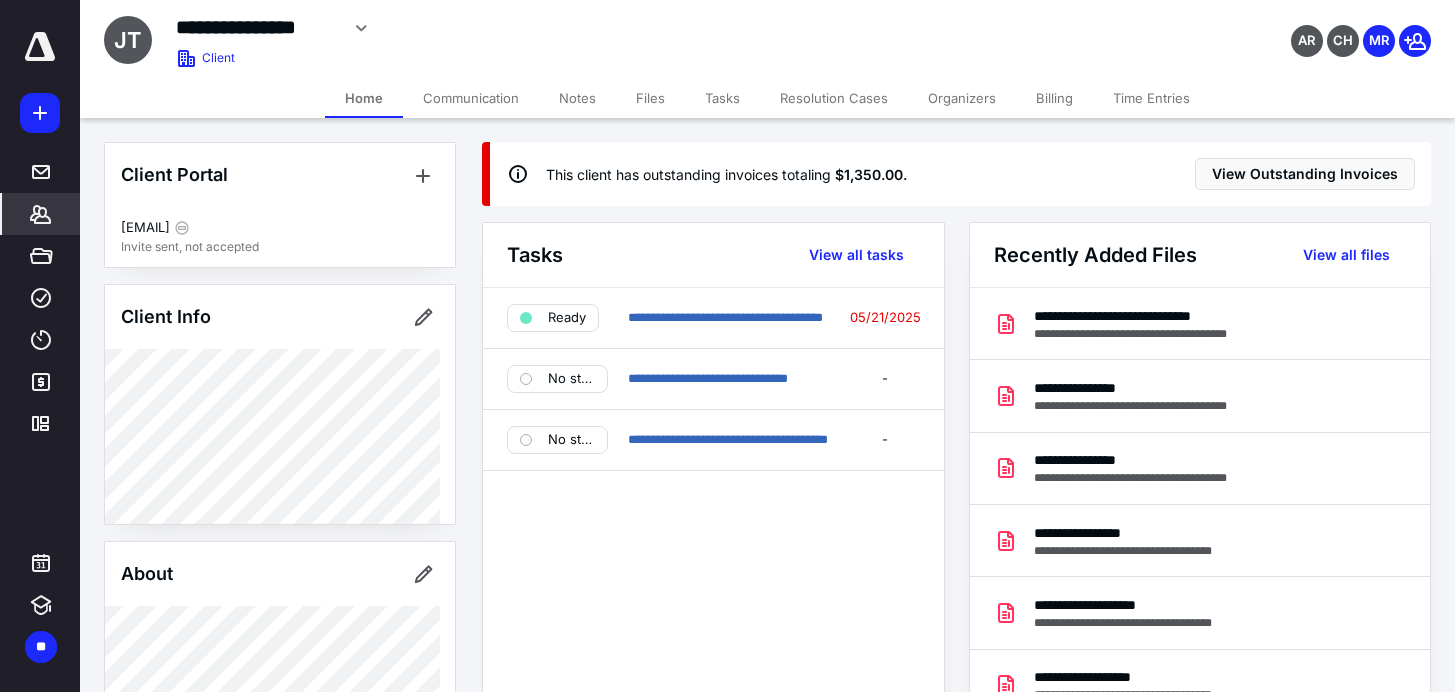 click on "*******" at bounding box center (41, 214) 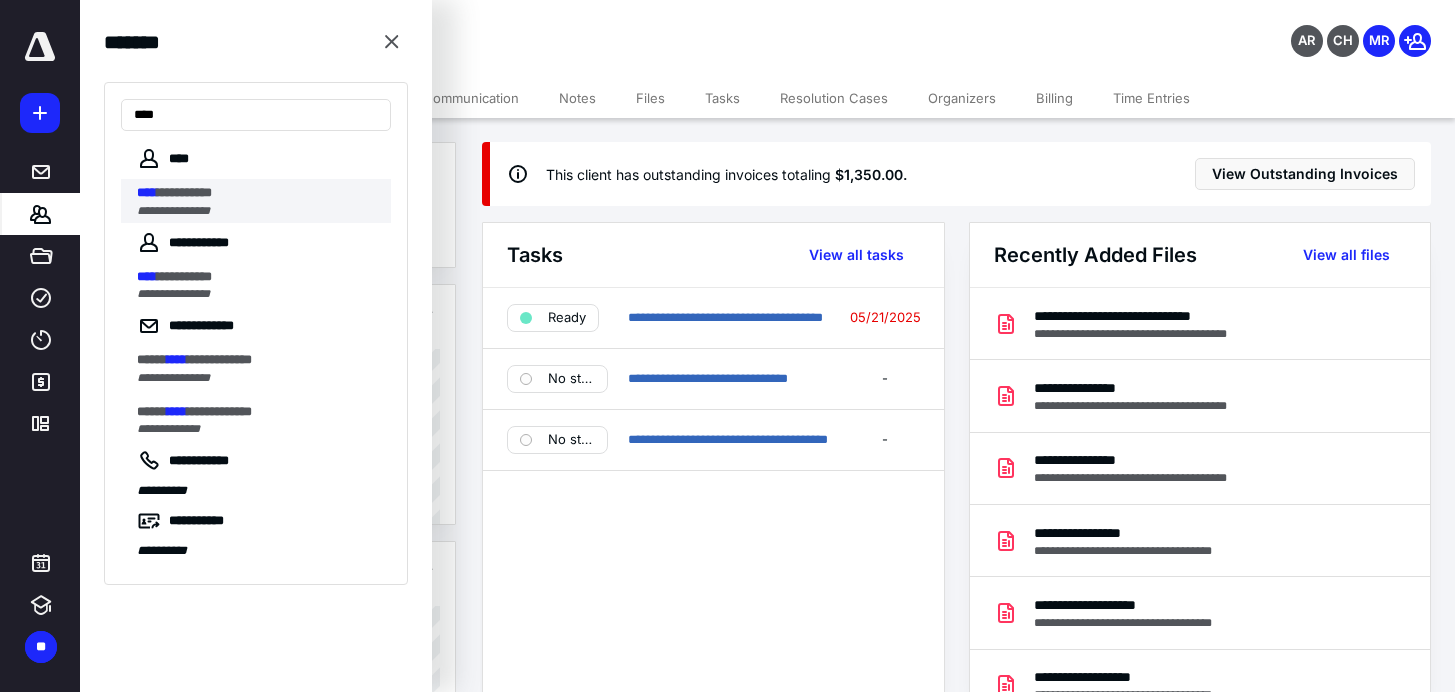 type on "****" 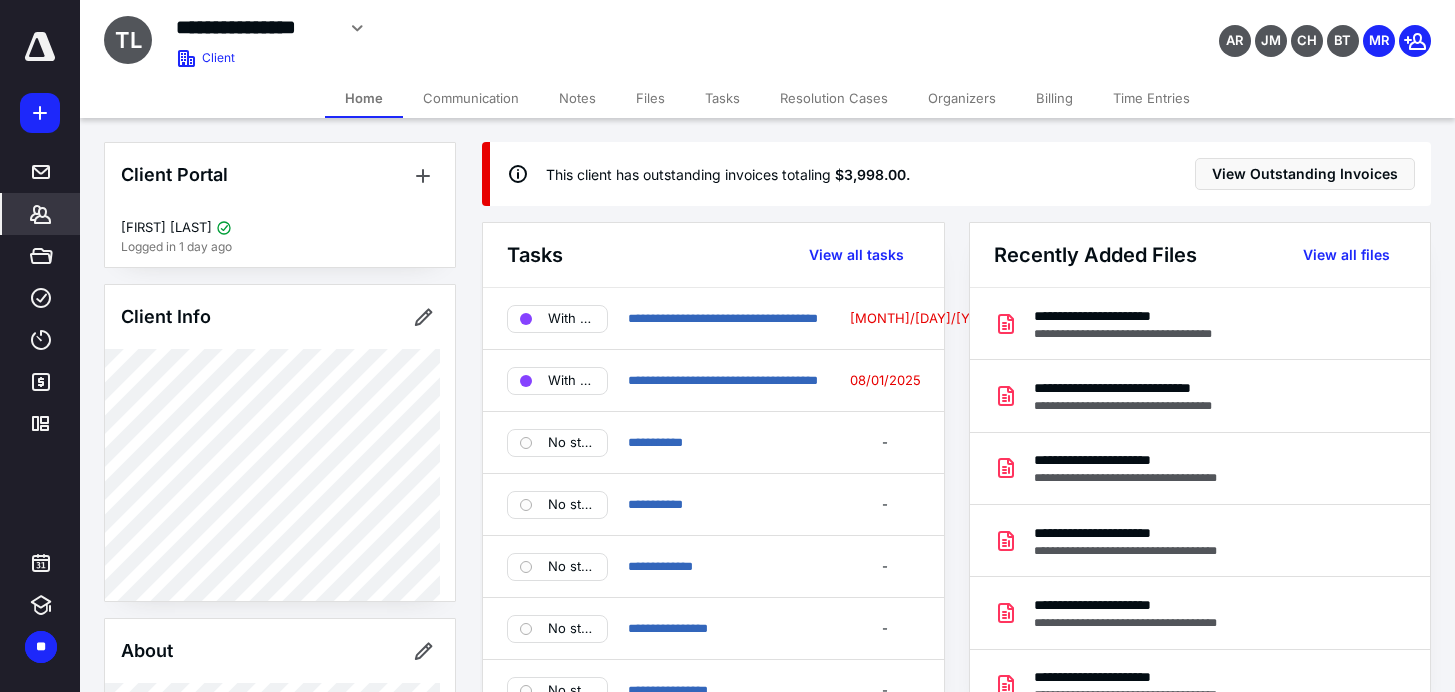 click on "Files" at bounding box center [650, 98] 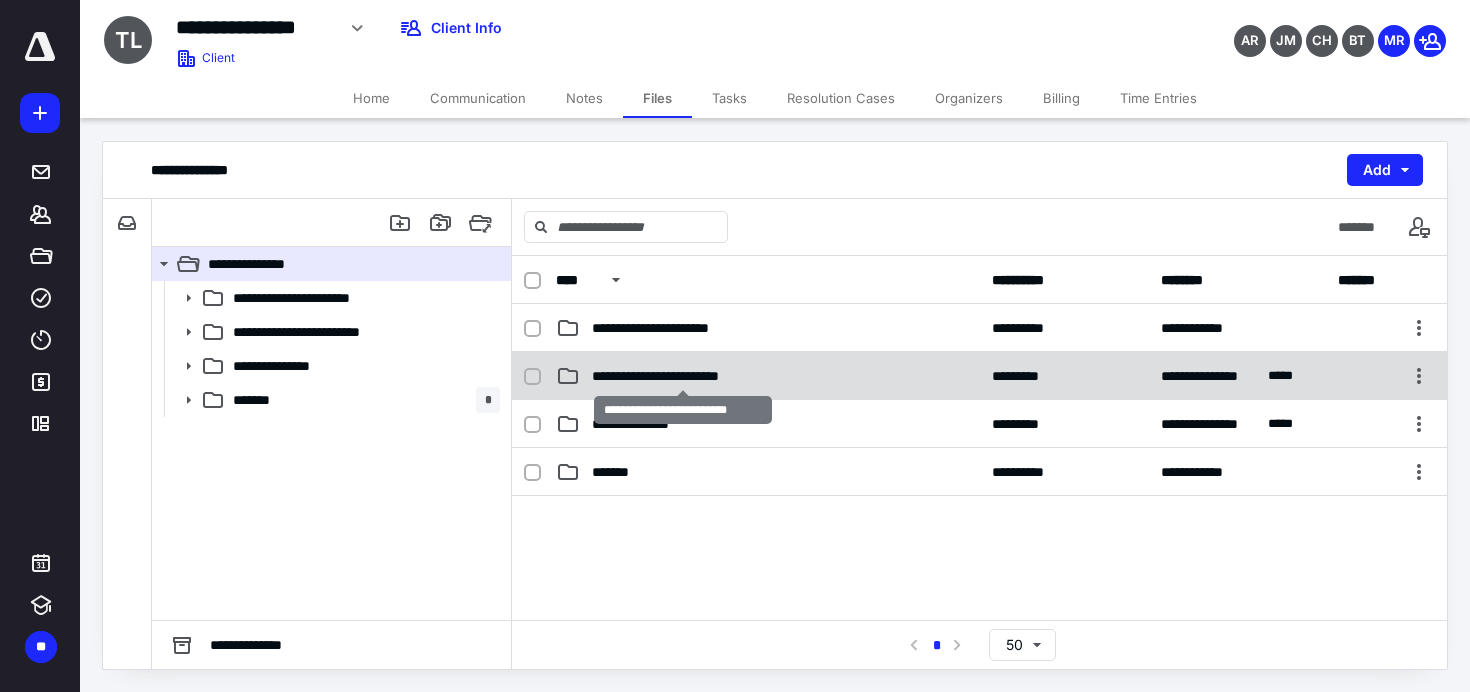 click on "**********" at bounding box center (683, 376) 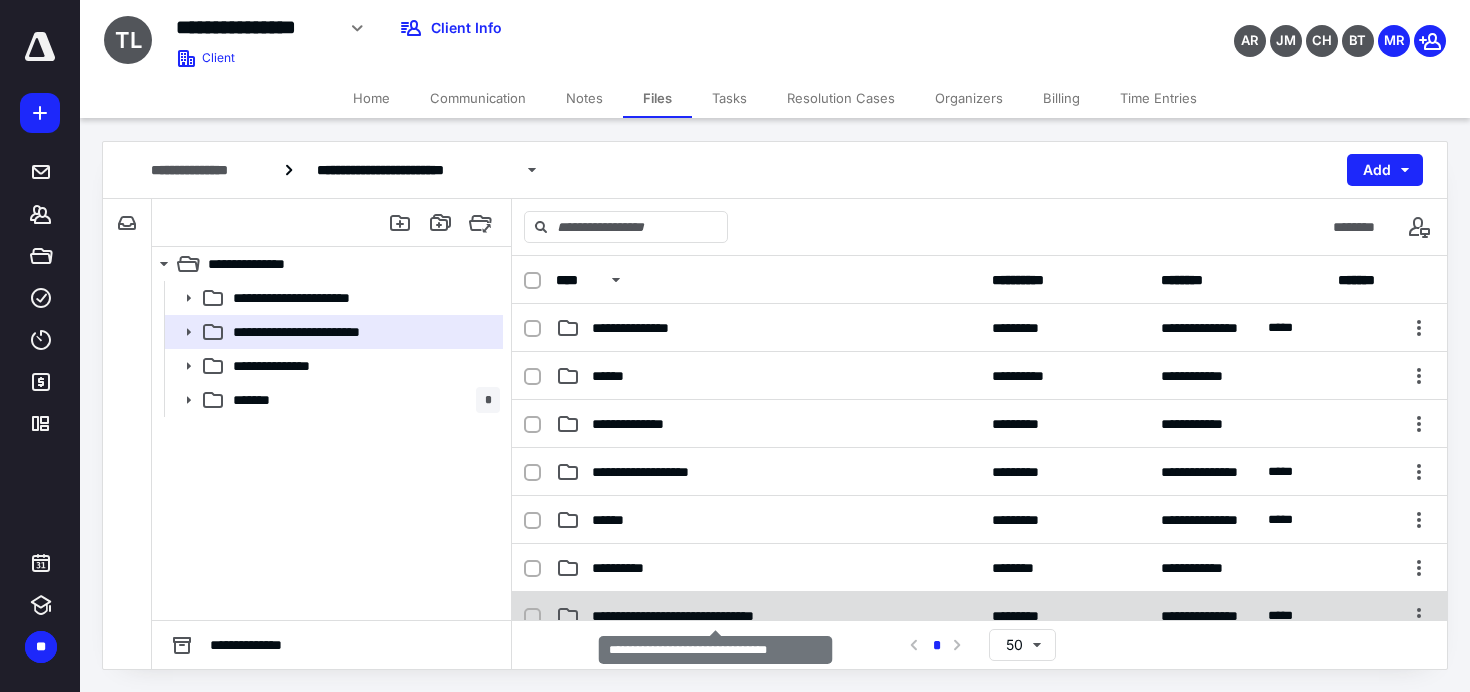 click on "**********" at bounding box center (715, 616) 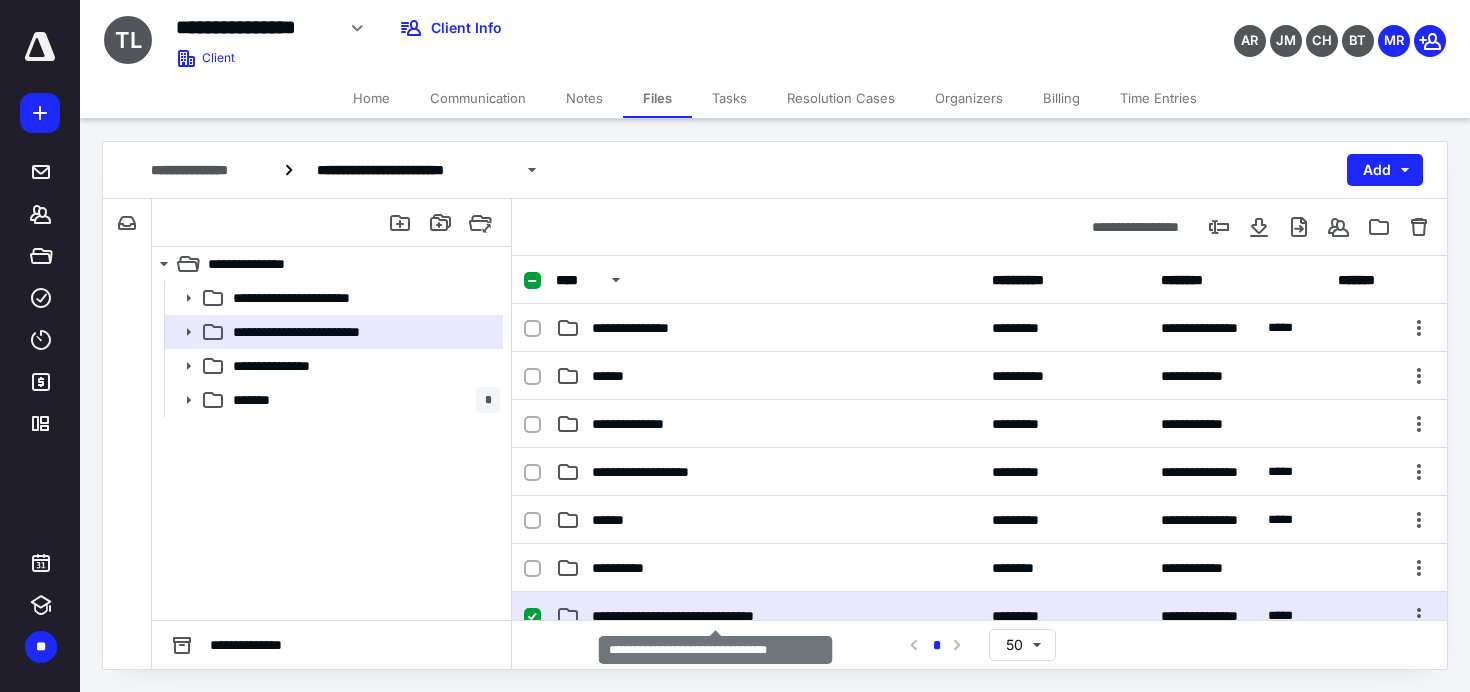 click on "**********" at bounding box center (715, 616) 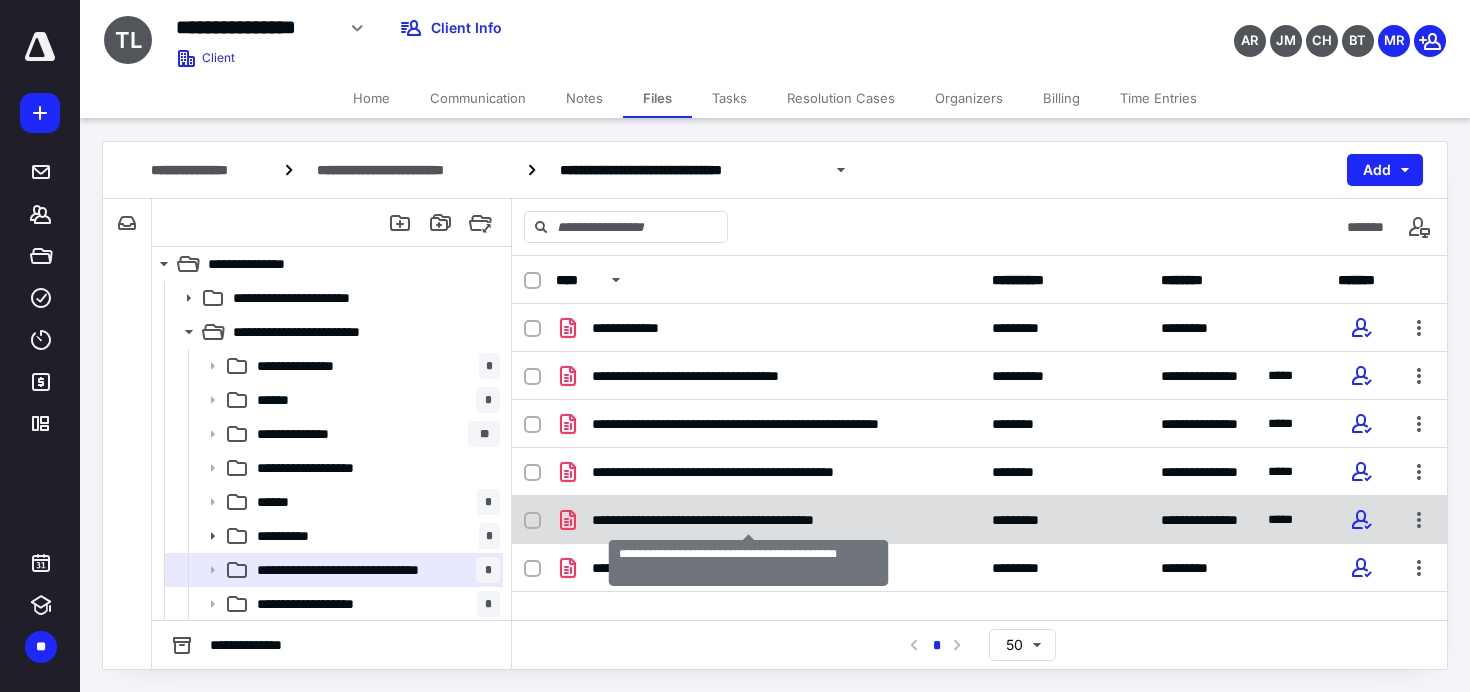 click on "**********" at bounding box center (748, 520) 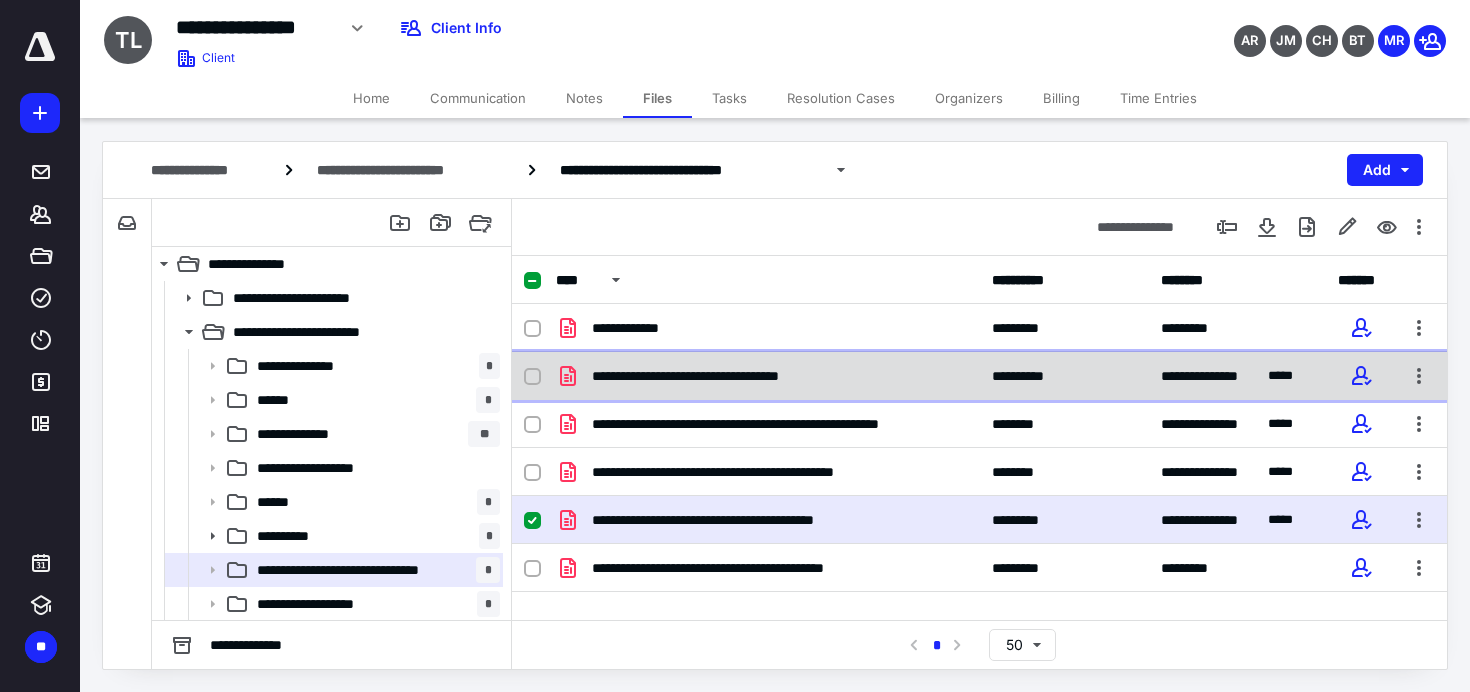 click on "**********" at bounding box center [714, 376] 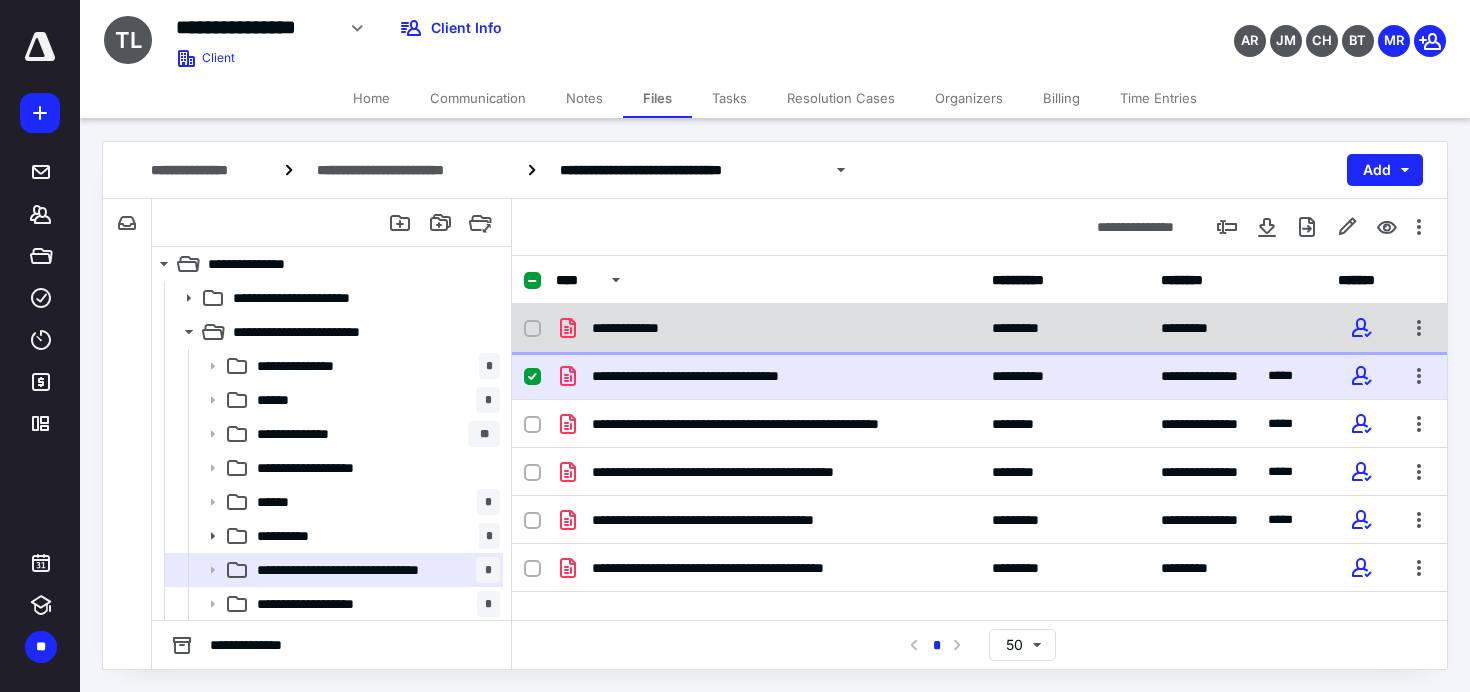 click on "**********" at bounding box center (641, 328) 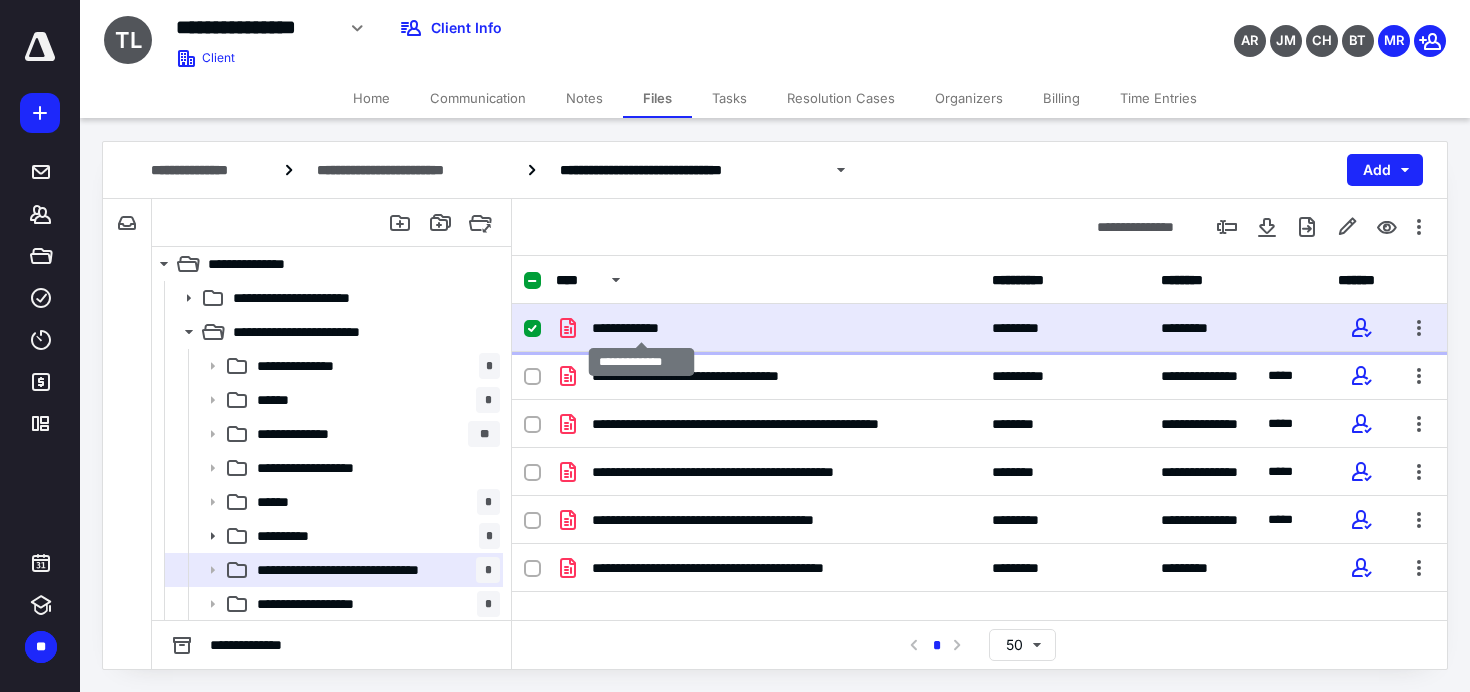 click on "**********" at bounding box center (641, 328) 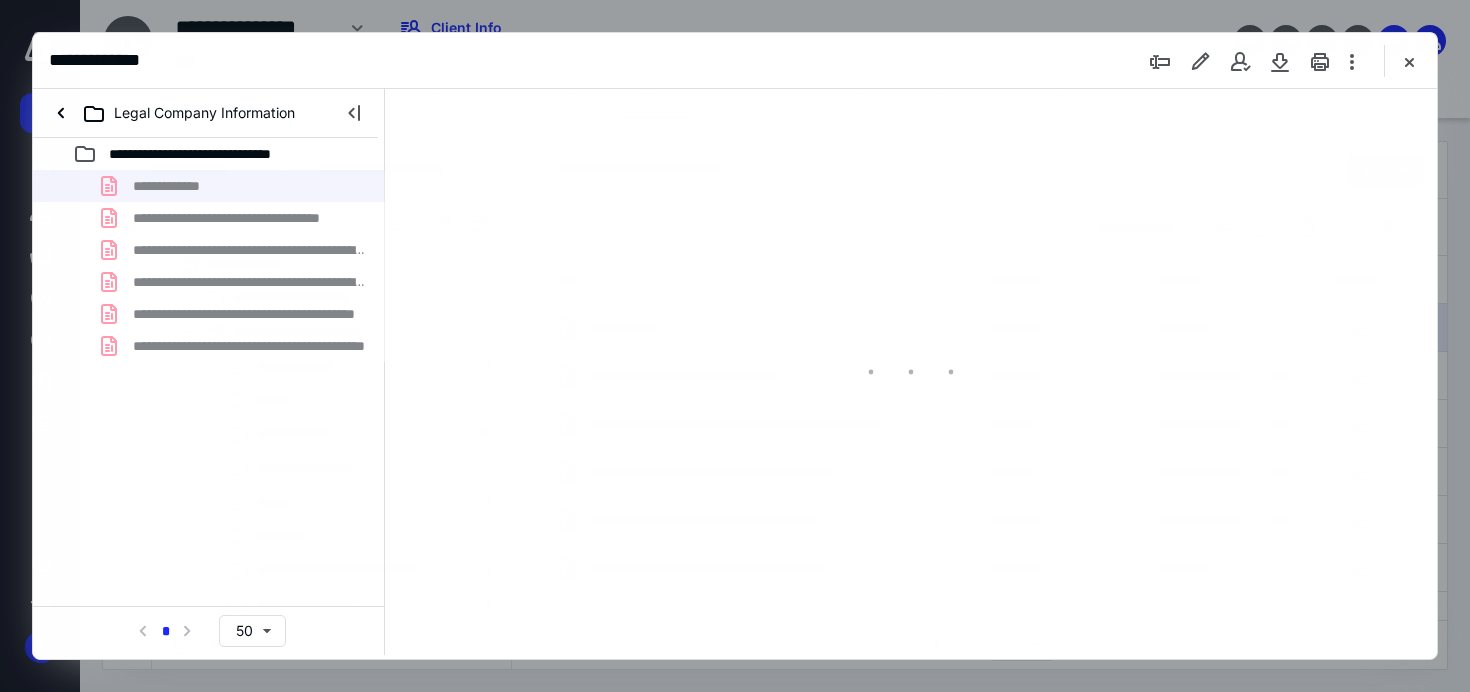 scroll, scrollTop: 0, scrollLeft: 0, axis: both 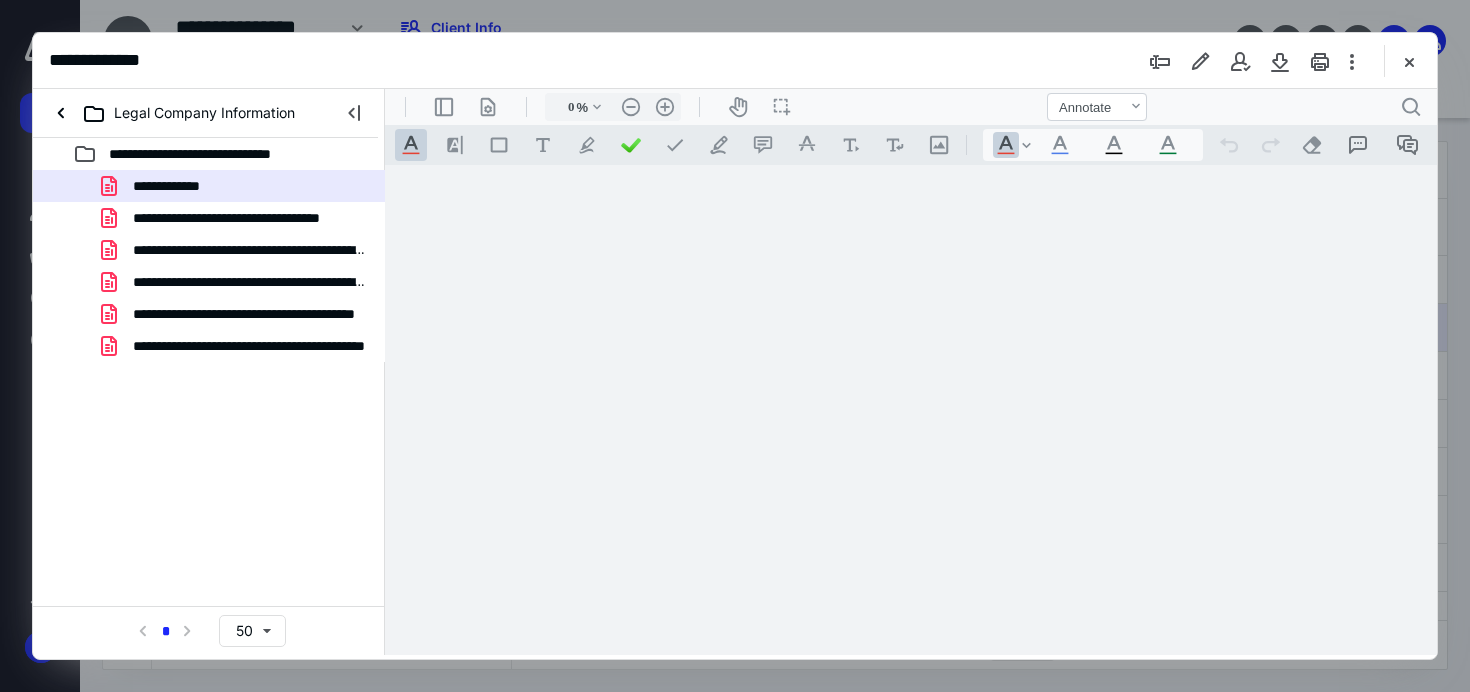 type on "62" 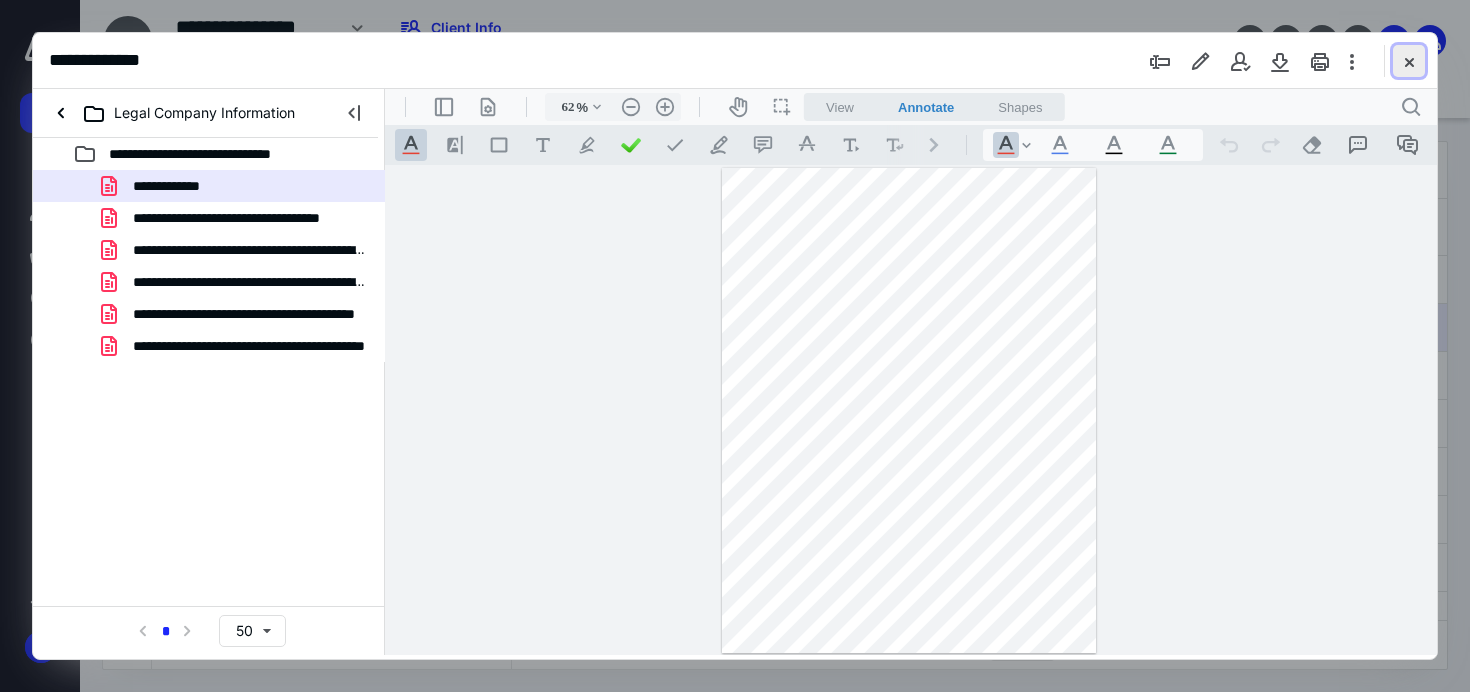 click at bounding box center [1409, 61] 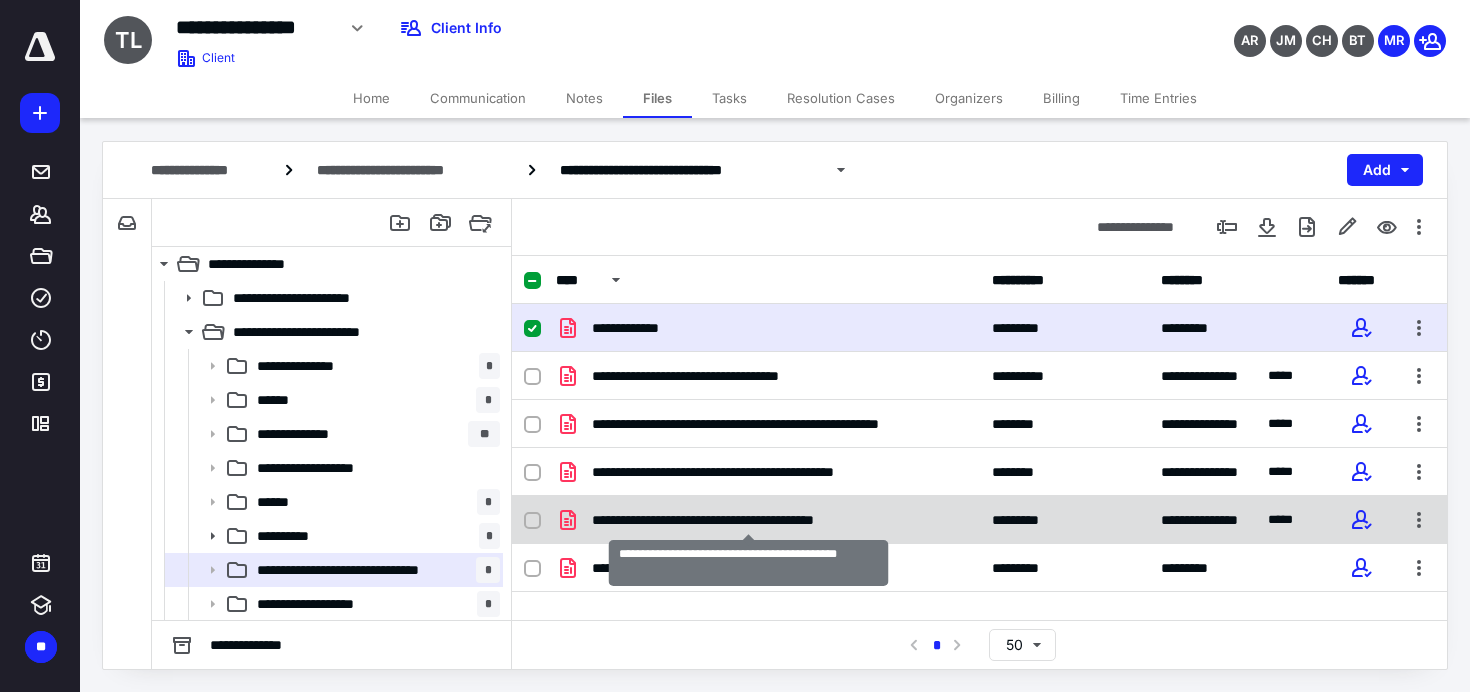 click on "**********" at bounding box center (748, 520) 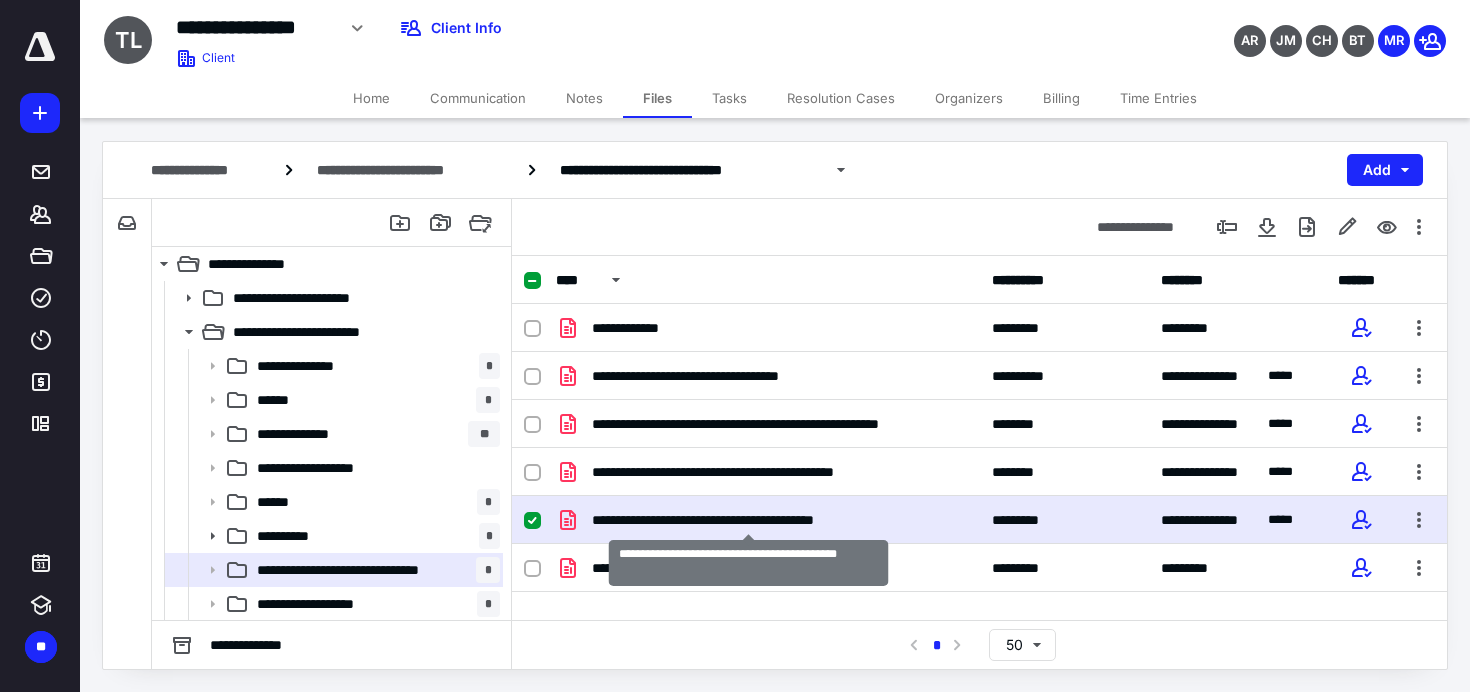 click on "**********" at bounding box center [748, 520] 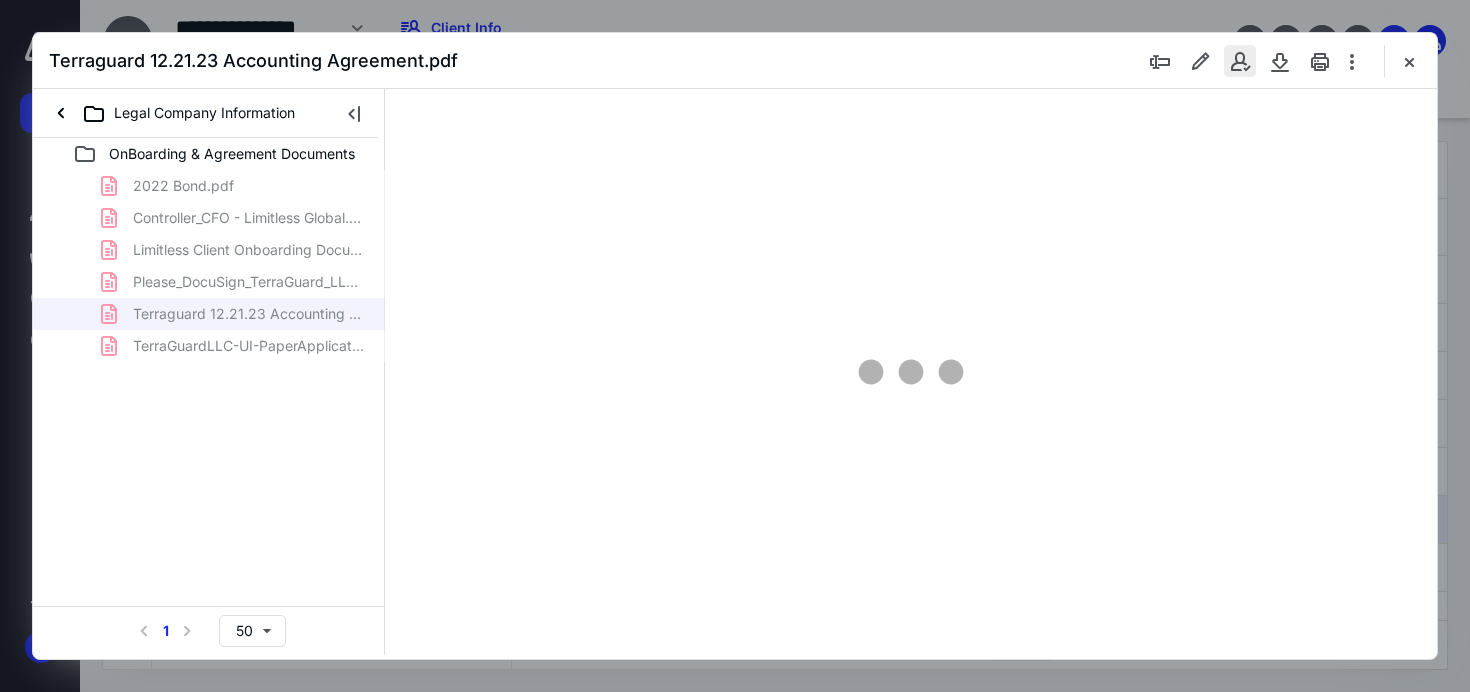 scroll, scrollTop: 0, scrollLeft: 0, axis: both 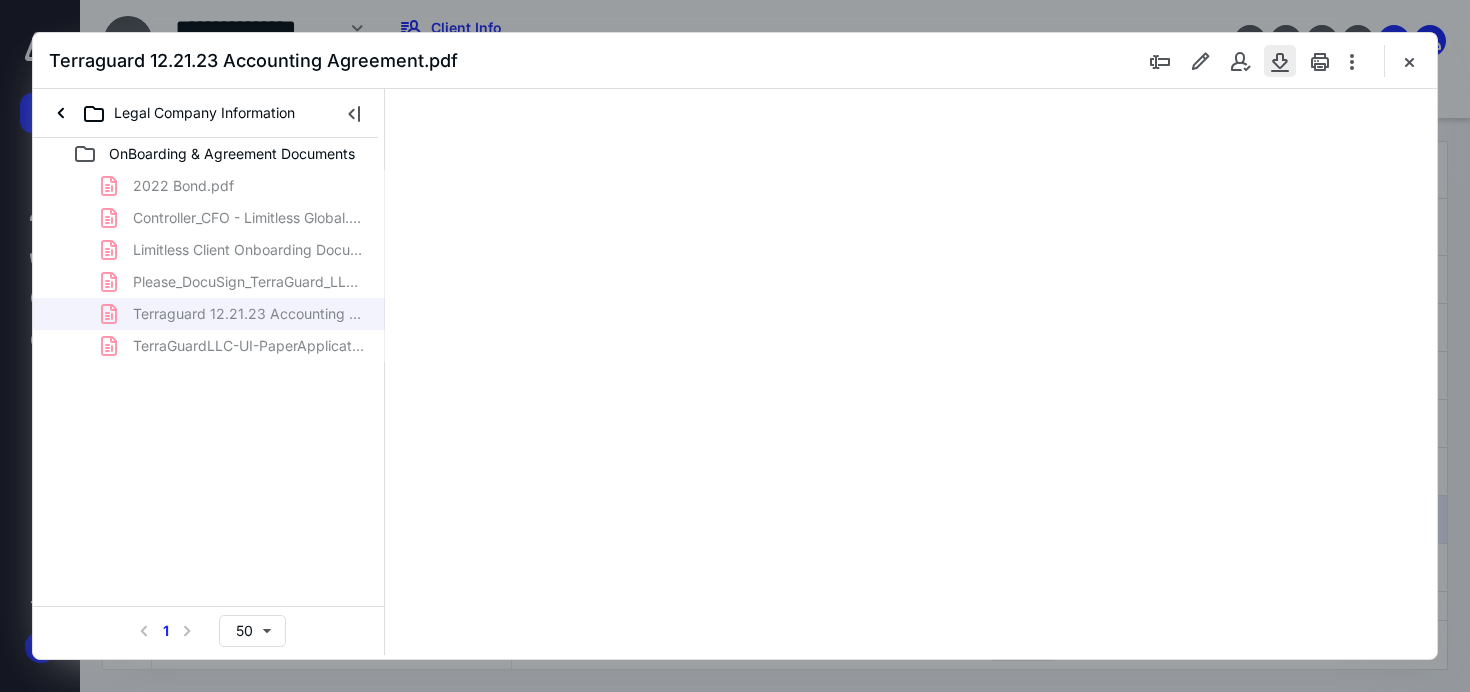 click at bounding box center [1280, 61] 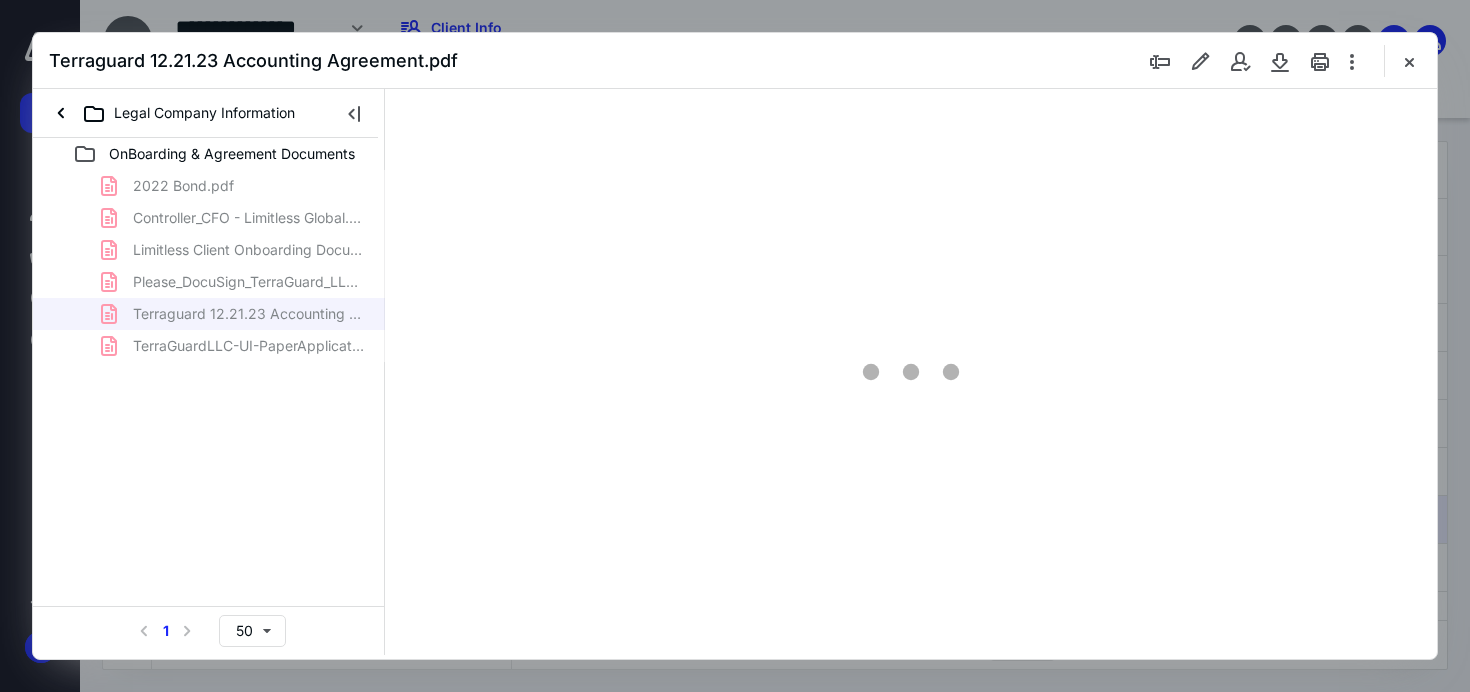 type on "62" 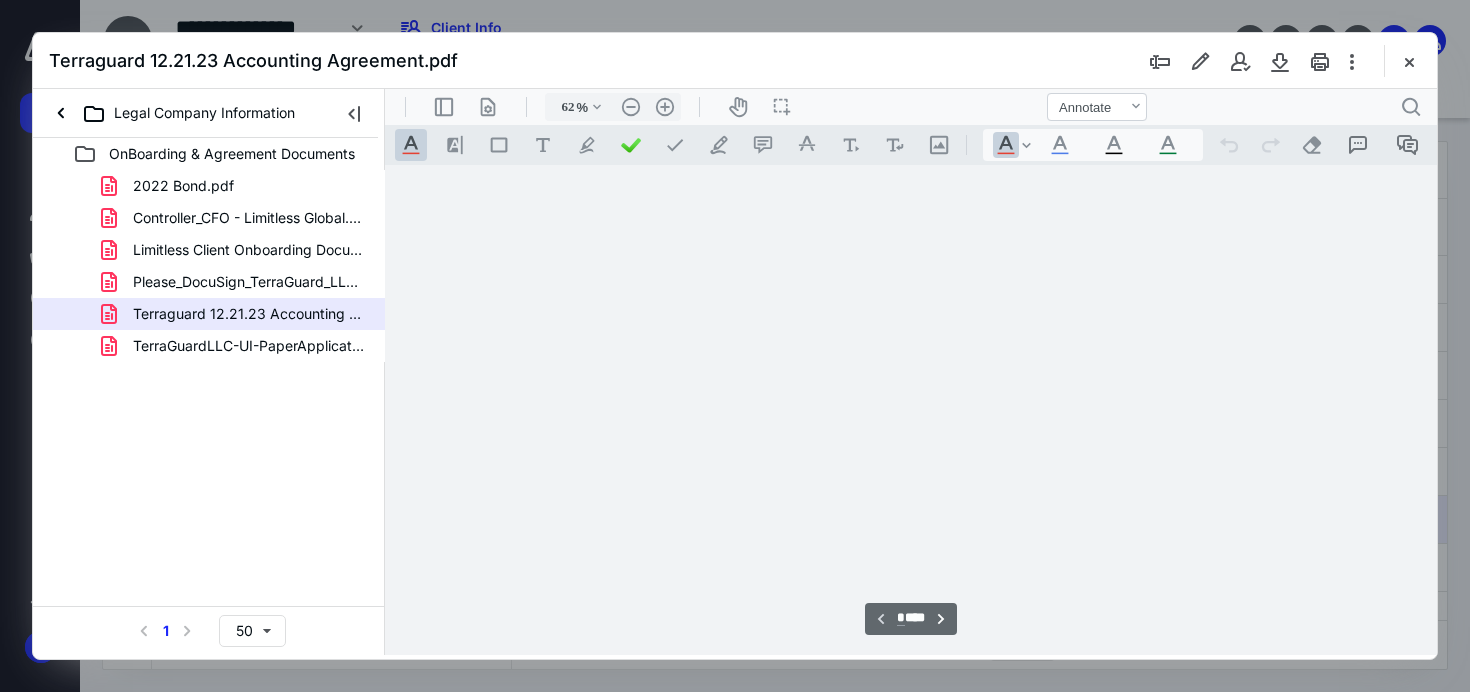 scroll, scrollTop: 78, scrollLeft: 0, axis: vertical 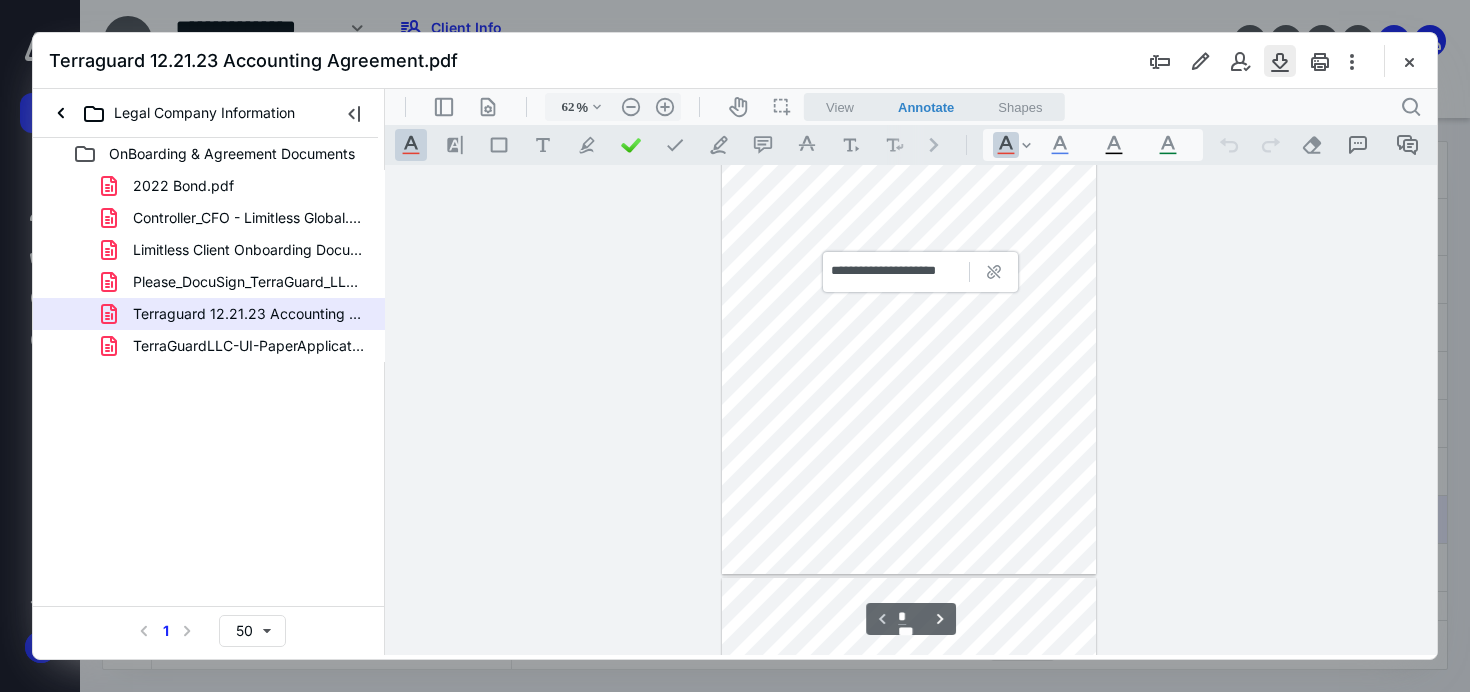 click at bounding box center (1280, 61) 